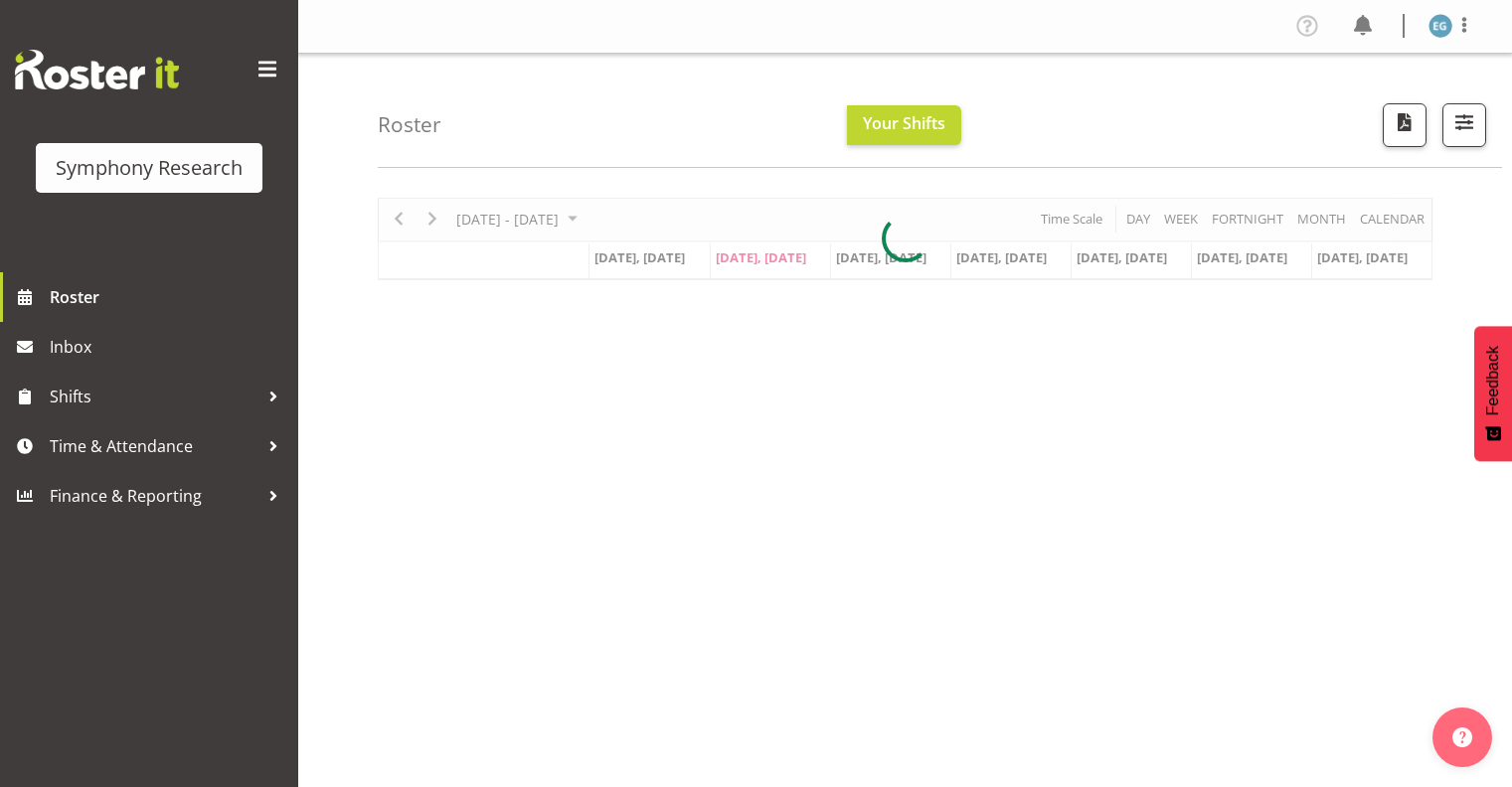 scroll, scrollTop: 0, scrollLeft: 0, axis: both 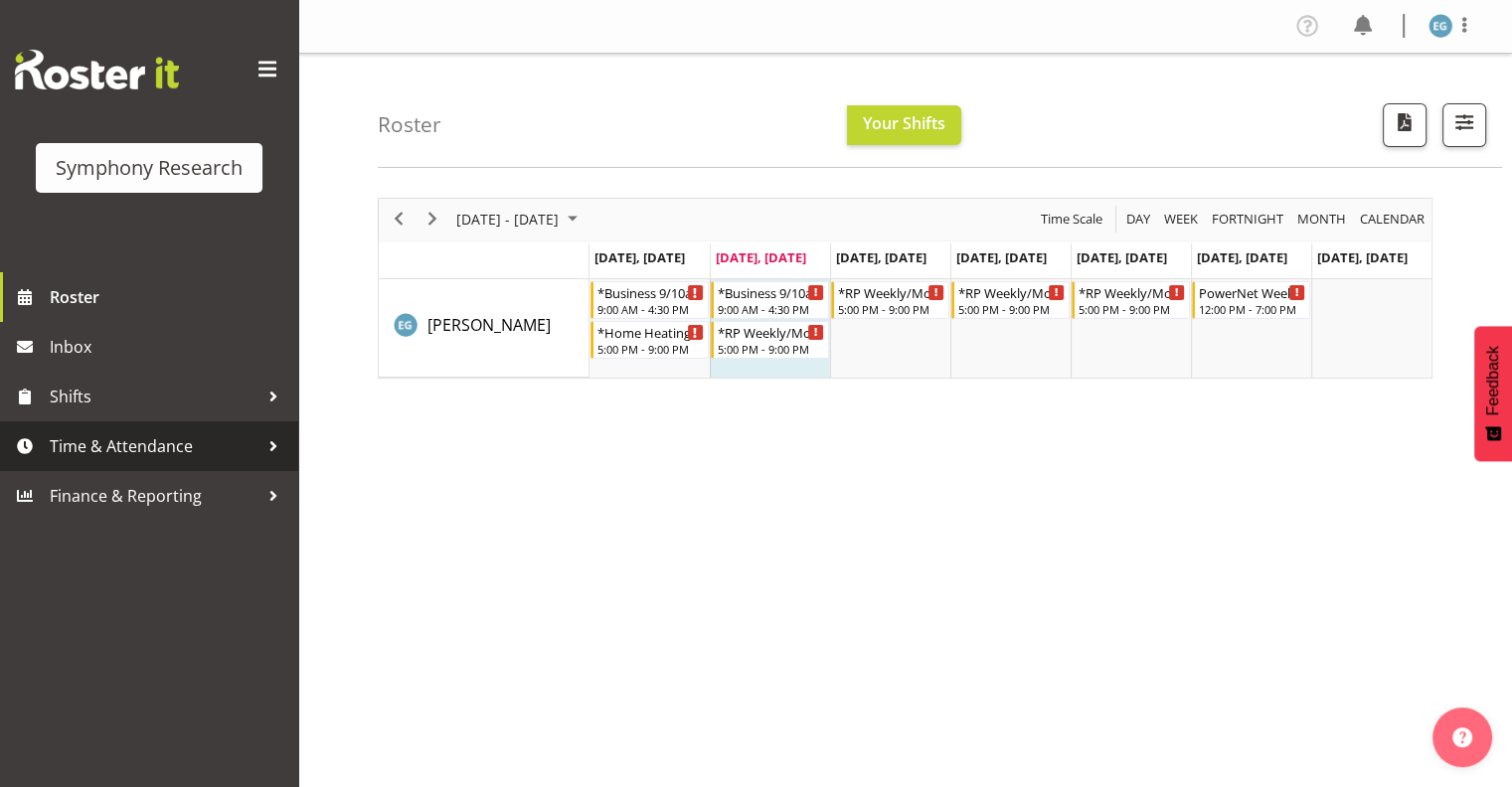 click on "Time & Attendance" at bounding box center (154, 446) 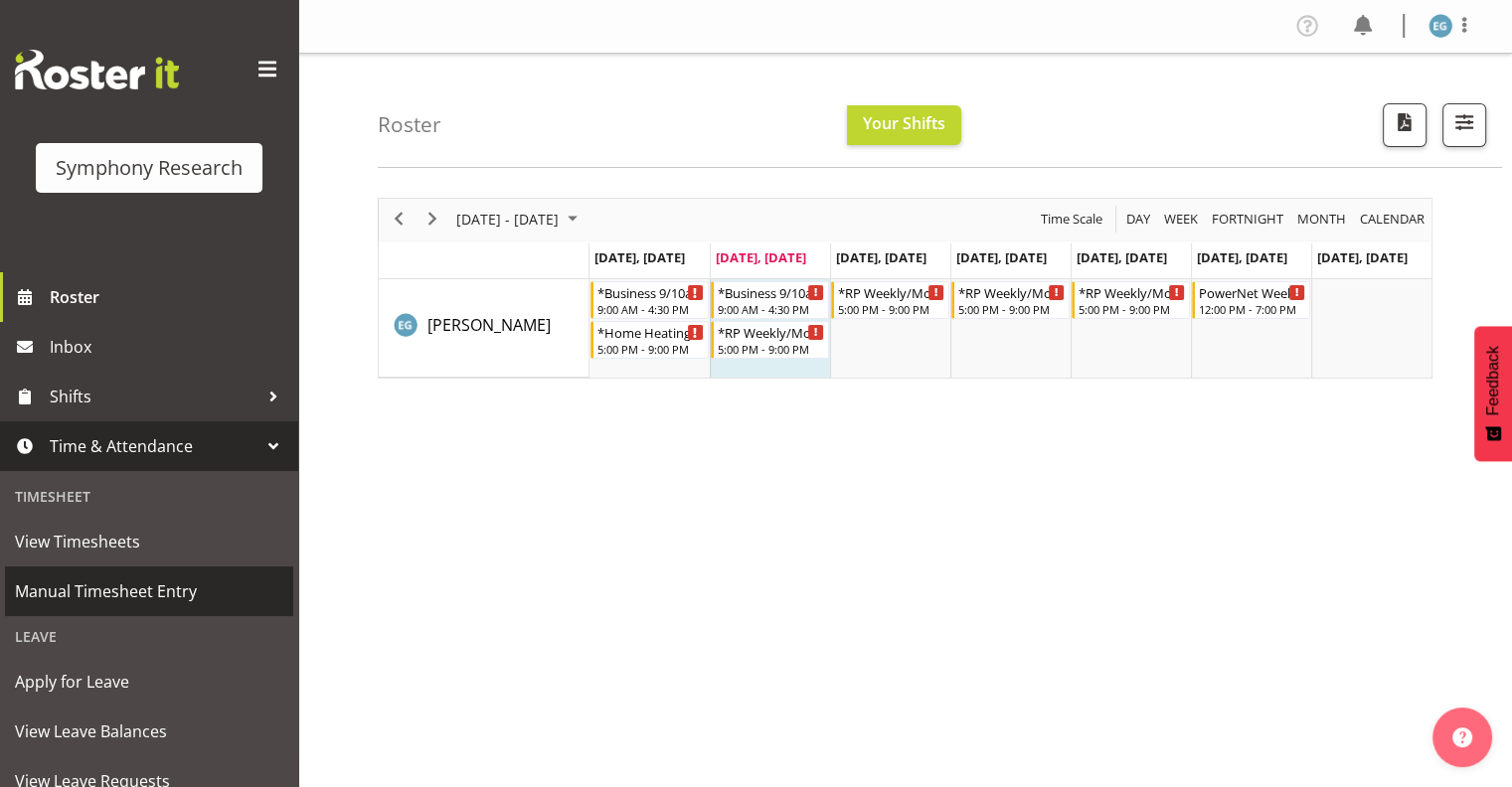 click on "Manual Timesheet Entry" at bounding box center [149, 591] 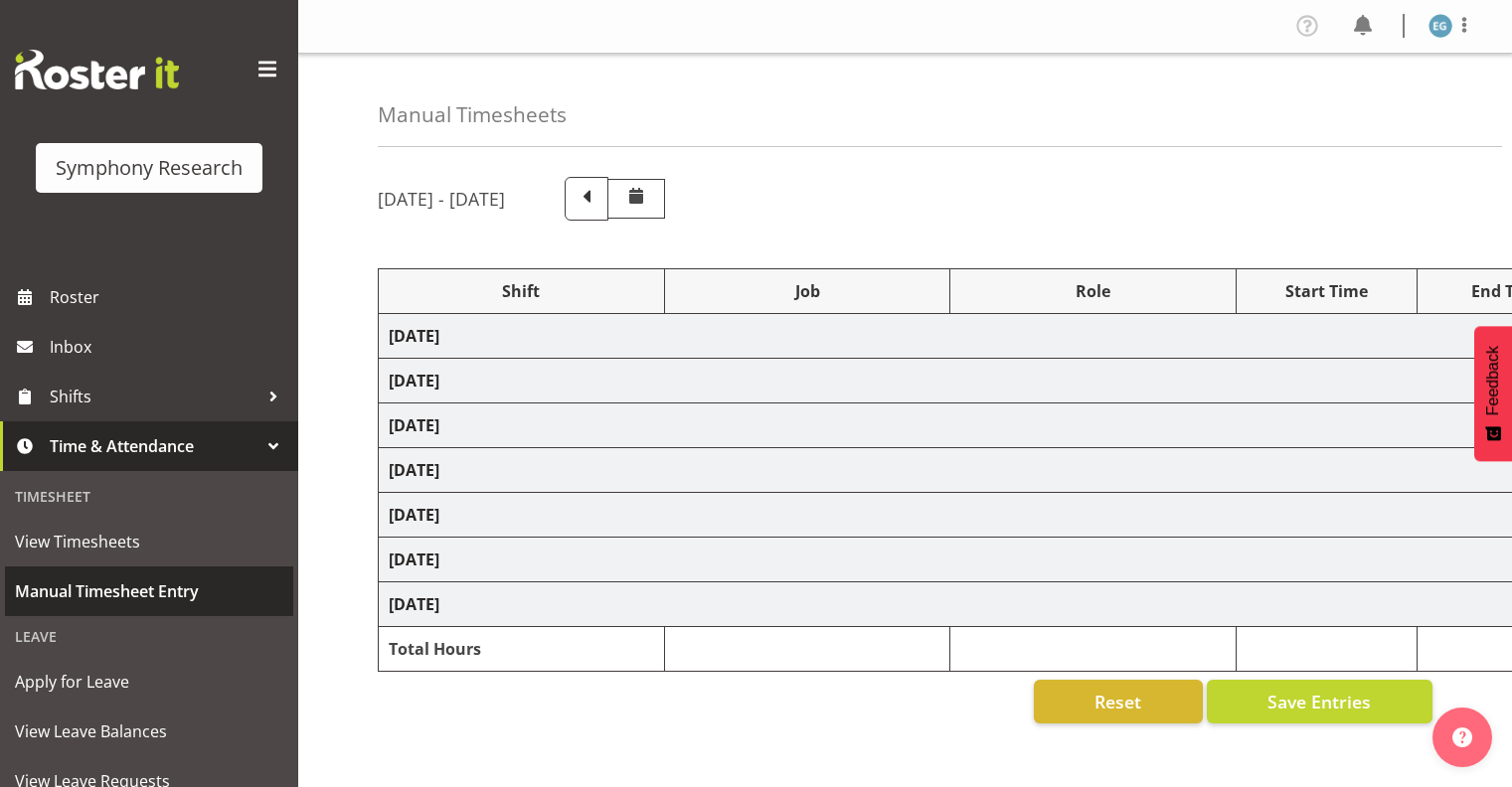 scroll, scrollTop: 0, scrollLeft: 0, axis: both 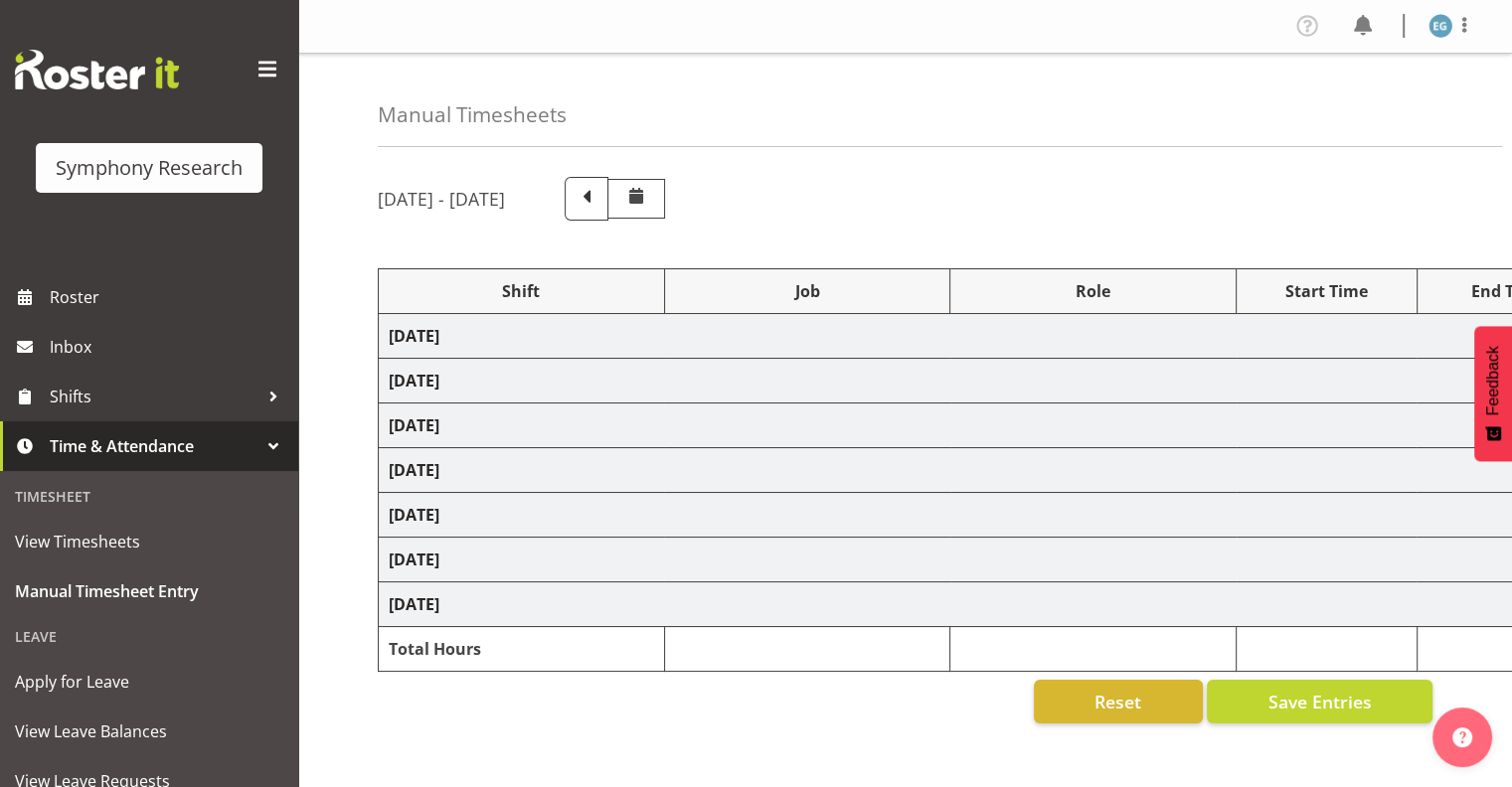 select on "26078" 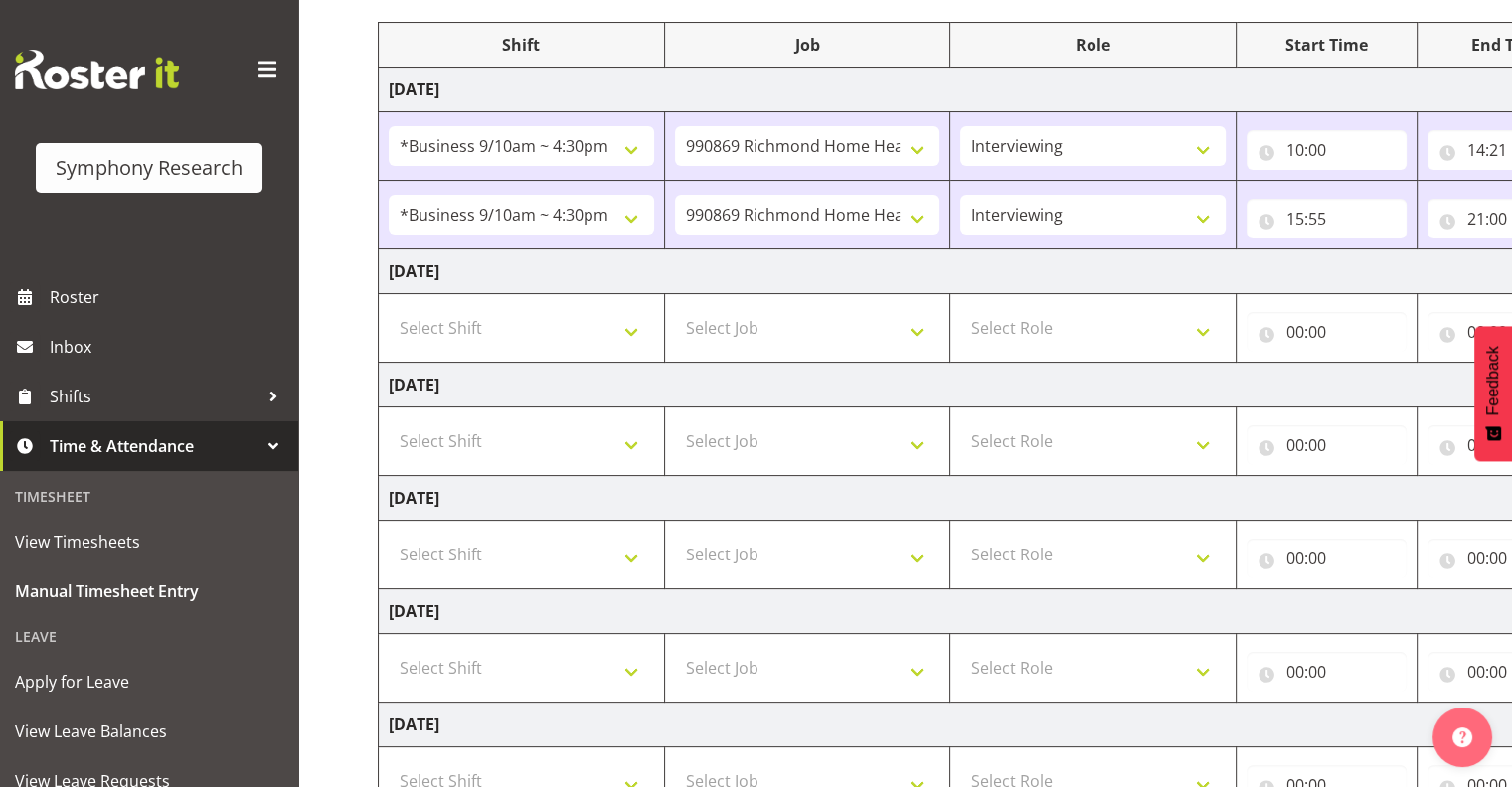 scroll, scrollTop: 260, scrollLeft: 0, axis: vertical 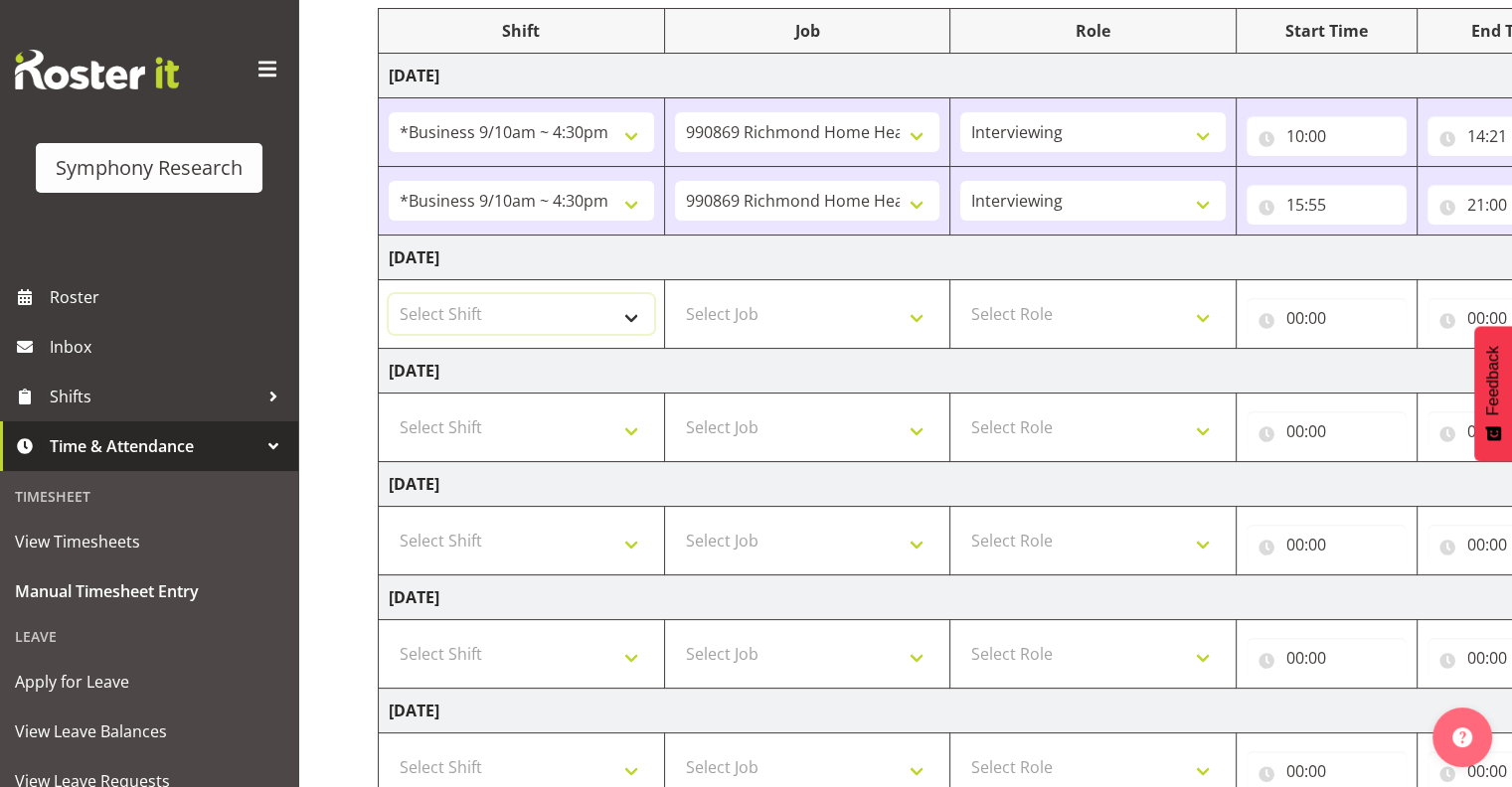click on "Select Shift  !!Project Briefing  (Job to be assigned) !!Weekend Residential    (Roster IT Shift Label) *Business  9/10am ~ 4:30pm *Business Batteries Aust Shift 11am ~ 7pm *Business Supervisor *Evening Residential Shift 5-9pm *Farm Projects PGG Evening *Farm Projects PGG Weekend *Home Heating Evenings *Home Heating Weekend *RP Track  C *RP Track C Weekend *RP Weekly/Monthly Tracks *Supervisor Call Centre *Supervisor Evening *Supervisors & Call Centre Weekend *To Be Briefed AU Batteries Evening 5~7pm or later PowerNet Evenings PowerNet Weekend Test World Poll Aust Late 9p~10:30p World Poll Aust Wkend World Poll Aust. Pilot 6:30~10:30pm World Poll Pilot Aust 6:30~10:30pm" at bounding box center [521, 314] 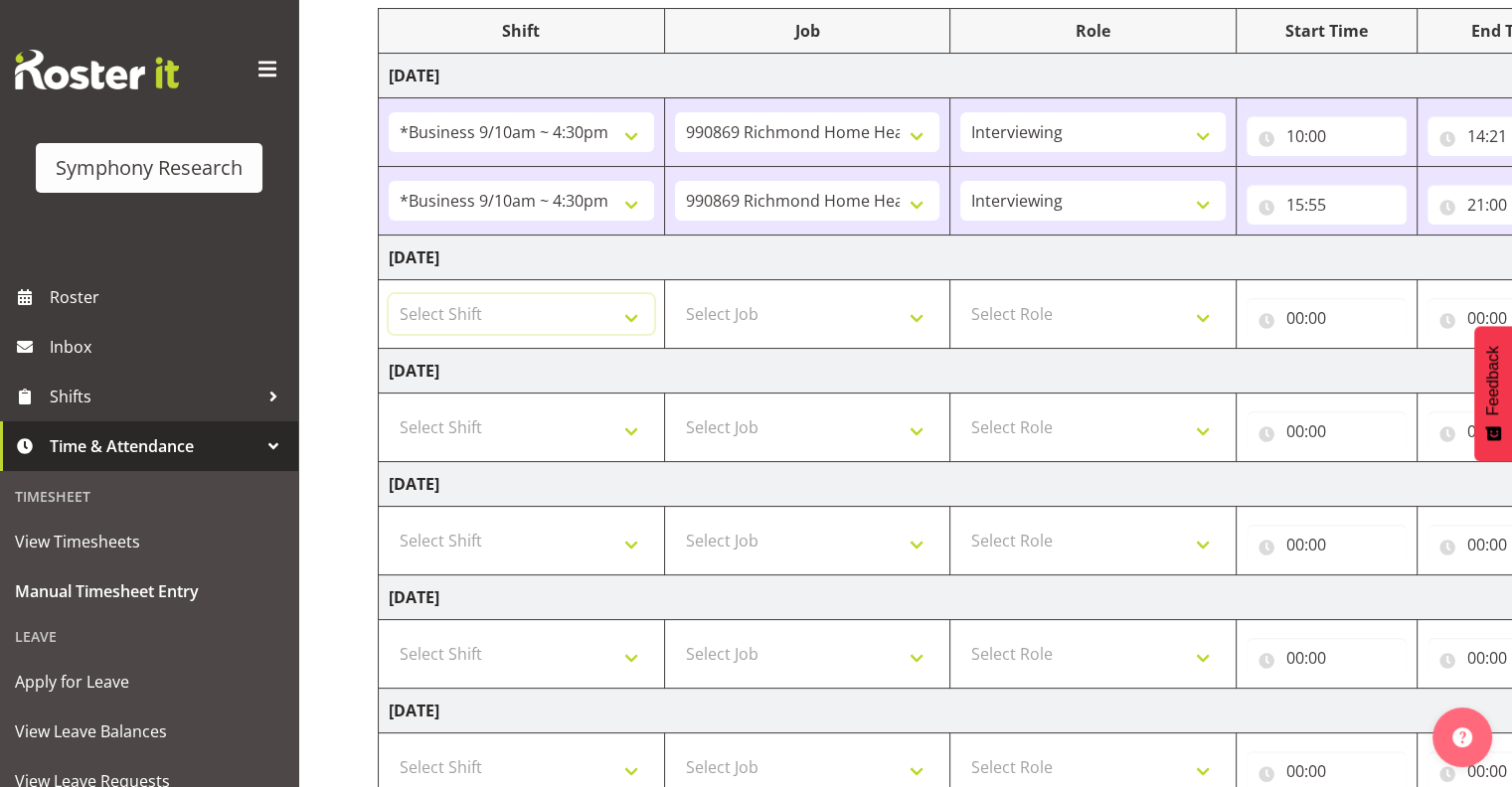select on "26078" 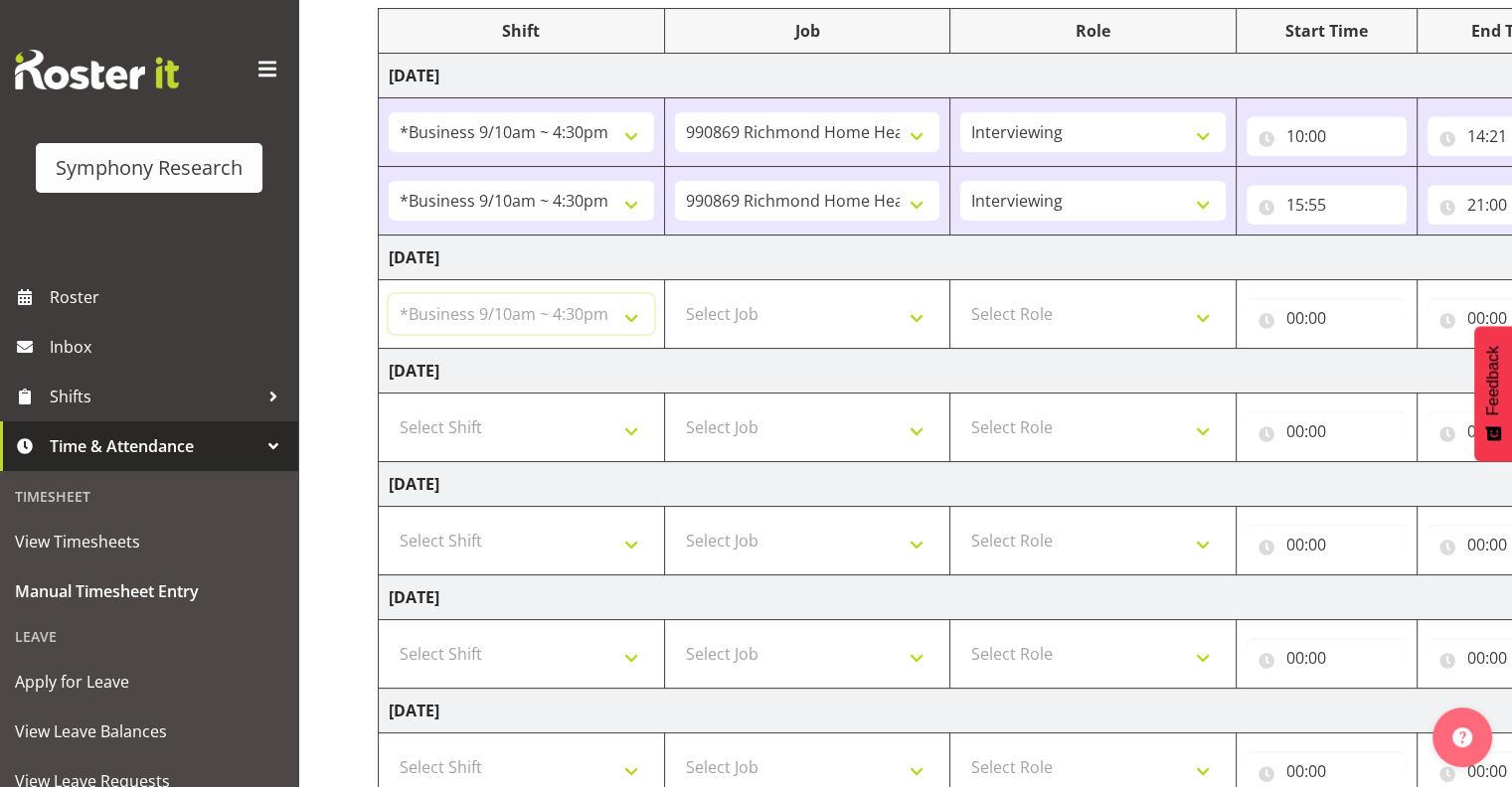 click on "Select Shift  !!Project Briefing  (Job to be assigned) !!Weekend Residential    (Roster IT Shift Label) *Business  9/10am ~ 4:30pm *Business Batteries Aust Shift 11am ~ 7pm *Business Supervisor *Evening Residential Shift 5-9pm *Farm Projects PGG Evening *Farm Projects PGG Weekend *Home Heating Evenings *Home Heating Weekend *RP Track  C *RP Track C Weekend *RP Weekly/Monthly Tracks *Supervisor Call Centre *Supervisor Evening *Supervisors & Call Centre Weekend *To Be Briefed AU Batteries Evening 5~7pm or later PowerNet Evenings PowerNet Weekend Test World Poll Aust Late 9p~10:30p World Poll Aust Wkend World Poll Aust. Pilot 6:30~10:30pm World Poll Pilot Aust 6:30~10:30pm" at bounding box center (521, 314) 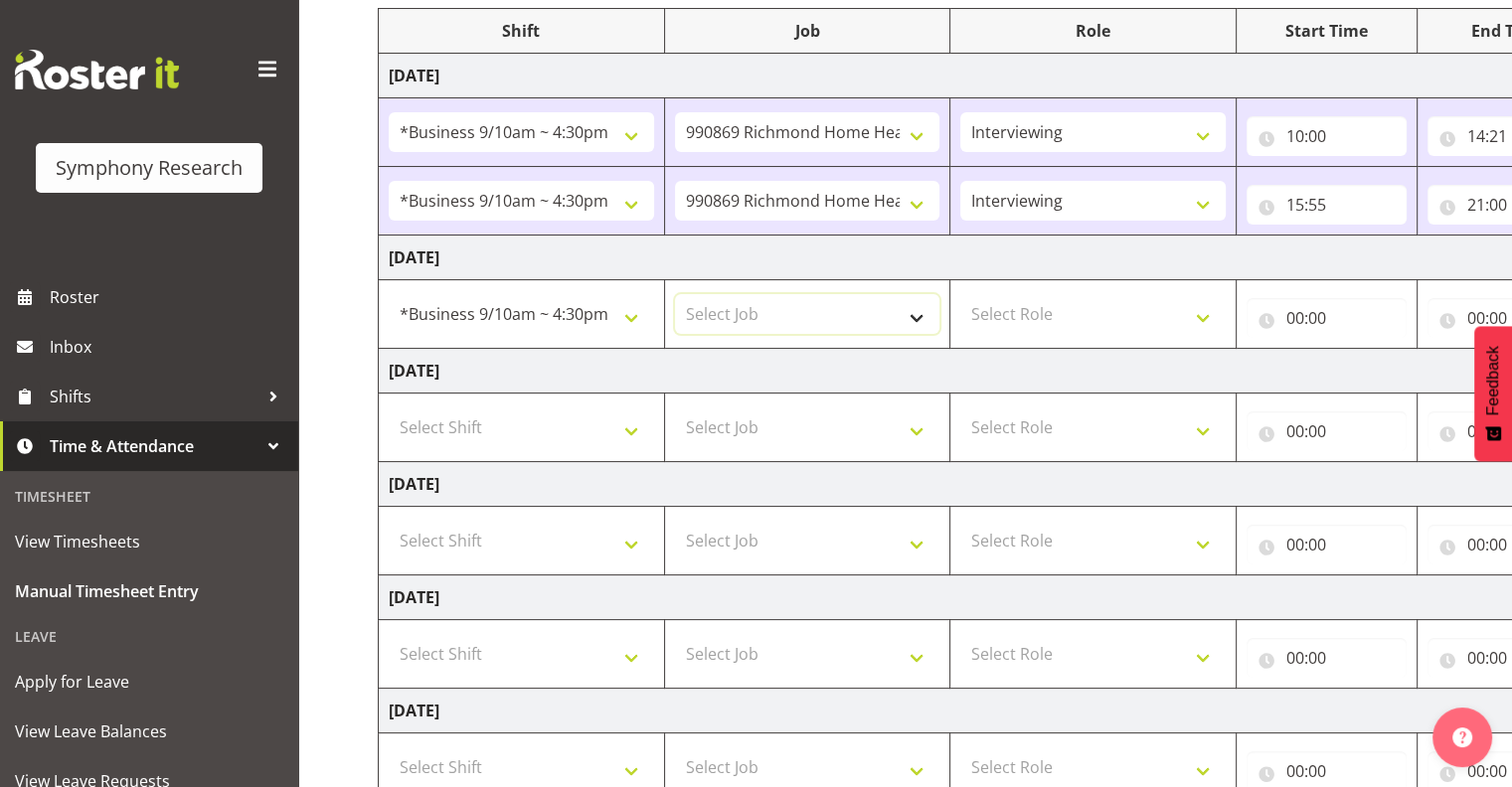 click on "Select Job  550060 IF Admin 553495 Rural Omnibus [DATE] - [DATE] 553500 BFM [DATE] - [DATE] 553501 FMG [DATE] 990000 General 990820 Mobtest 2024 990821 Goldrush 2024 990846 Toka Tu Ake 2025 990855 FENZ 990869 Richmond Home Heating 990873 Batteries 990877 PGG 2025 990878 CMI Q3 2025 990879 Selwyn DC 990881 PowerNet 999996 Training 999997 Recruitment & Training 999999 DT" at bounding box center (807, 314) 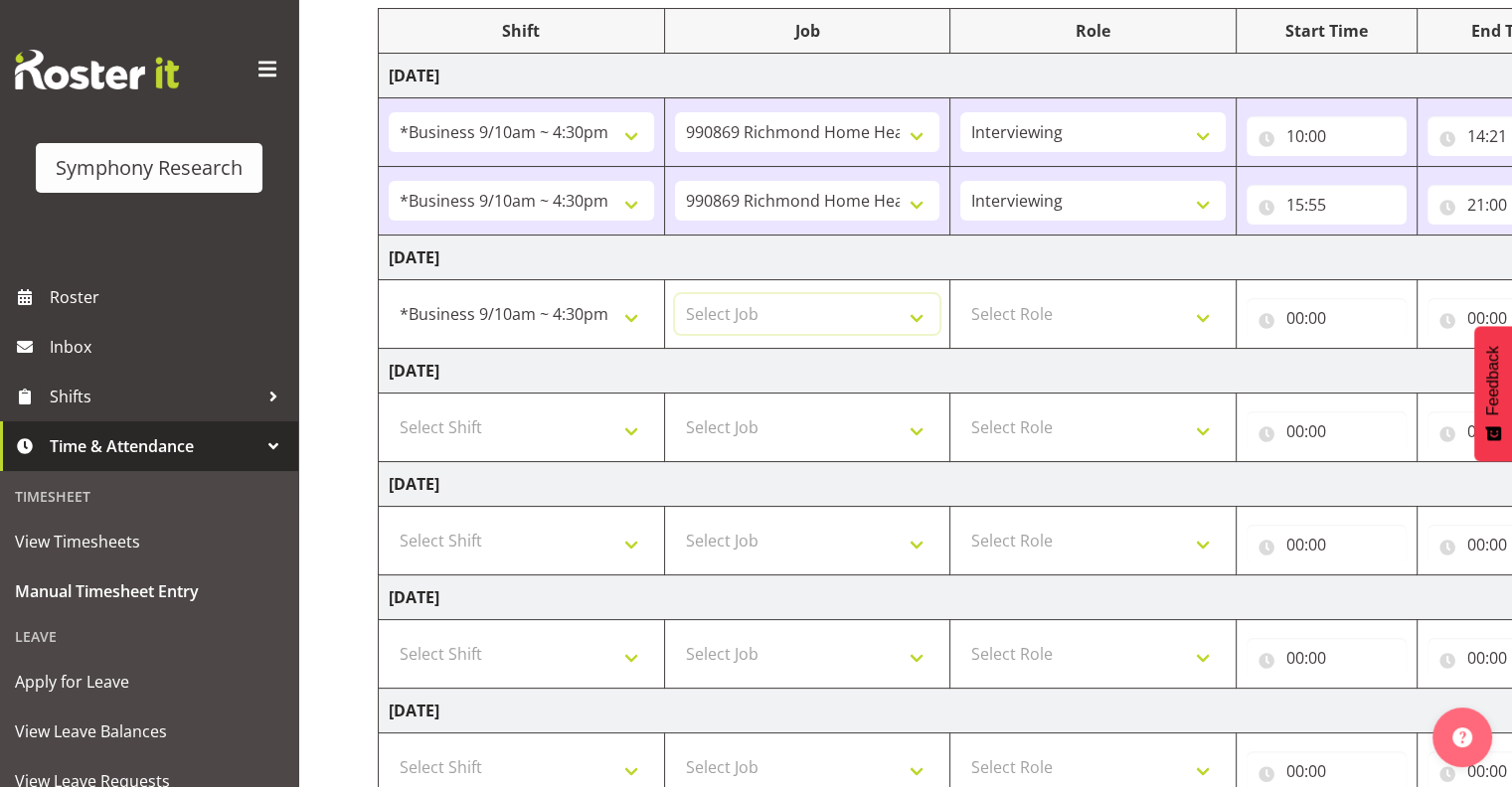 select on "10061" 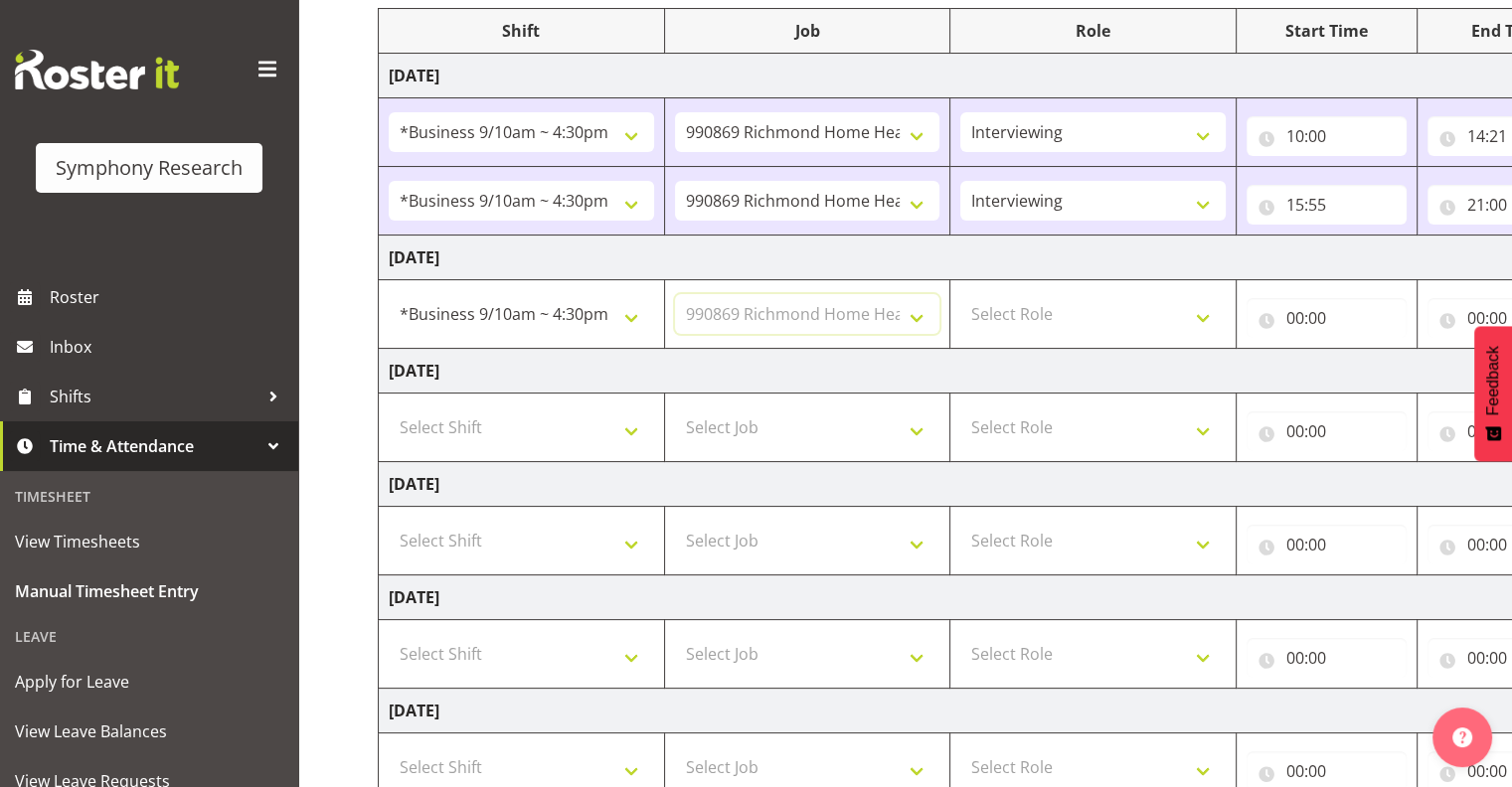 click on "Select Job  550060 IF Admin 553495 Rural Omnibus [DATE] - [DATE] 553500 BFM [DATE] - [DATE] 553501 FMG [DATE] 990000 General 990820 Mobtest 2024 990821 Goldrush 2024 990846 Toka Tu Ake 2025 990855 FENZ 990869 Richmond Home Heating 990873 Batteries 990877 PGG 2025 990878 CMI Q3 2025 990879 Selwyn DC 990881 PowerNet 999996 Training 999997 Recruitment & Training 999999 DT" at bounding box center (807, 314) 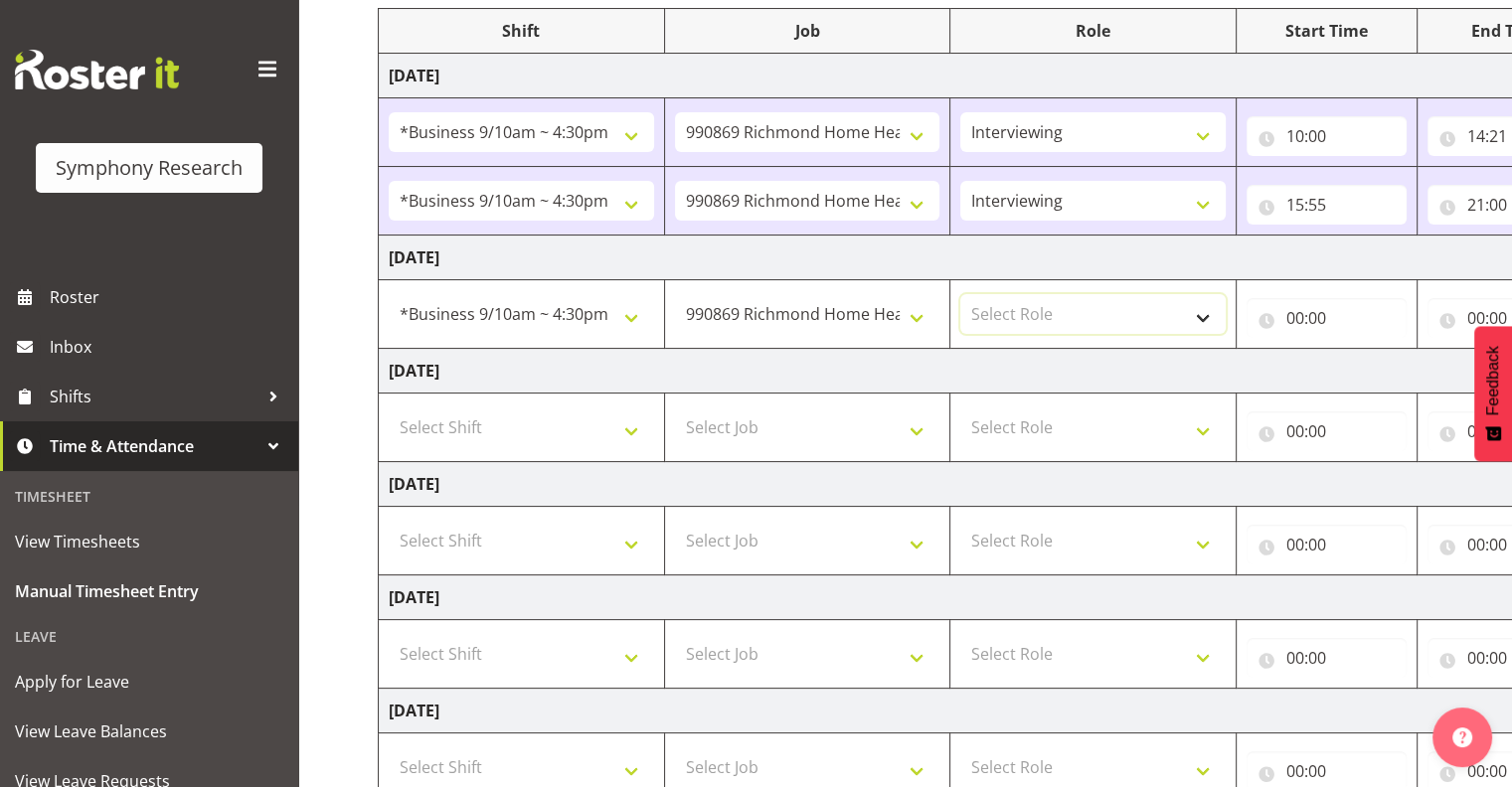 click on "Select Role  Interviewing Briefing" at bounding box center (1092, 314) 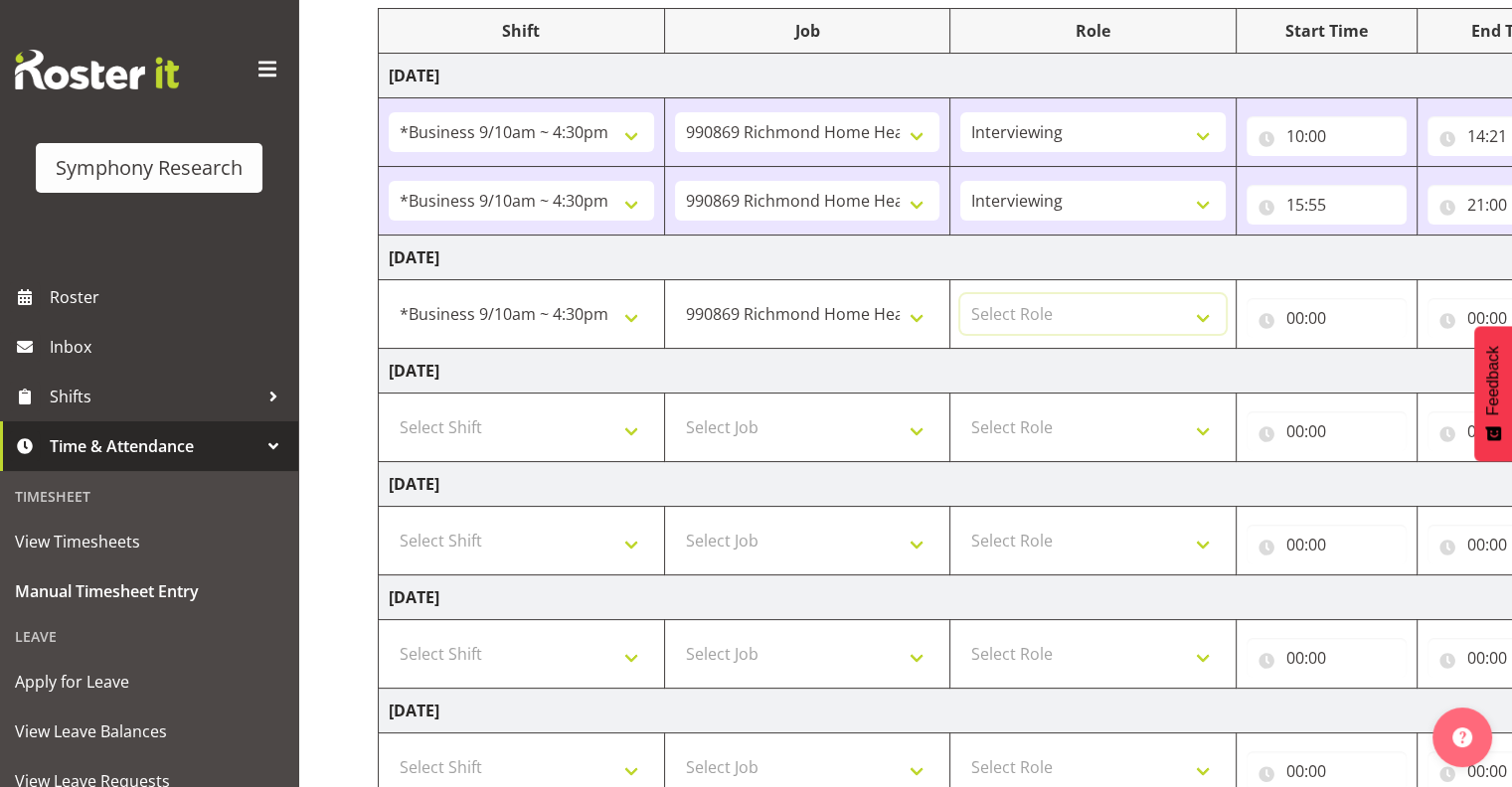 select on "47" 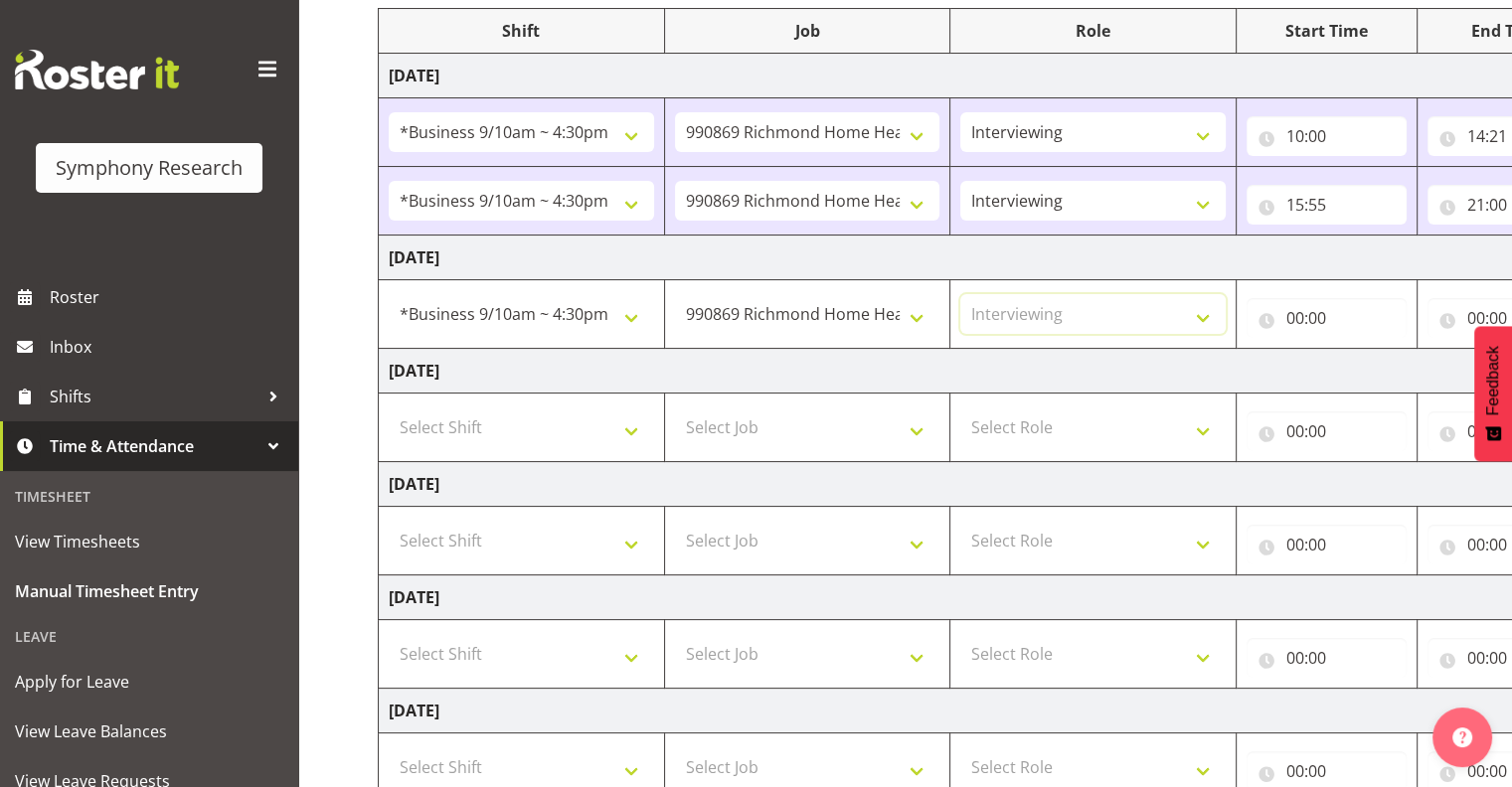 click on "Select Role  Interviewing Briefing" at bounding box center [1092, 314] 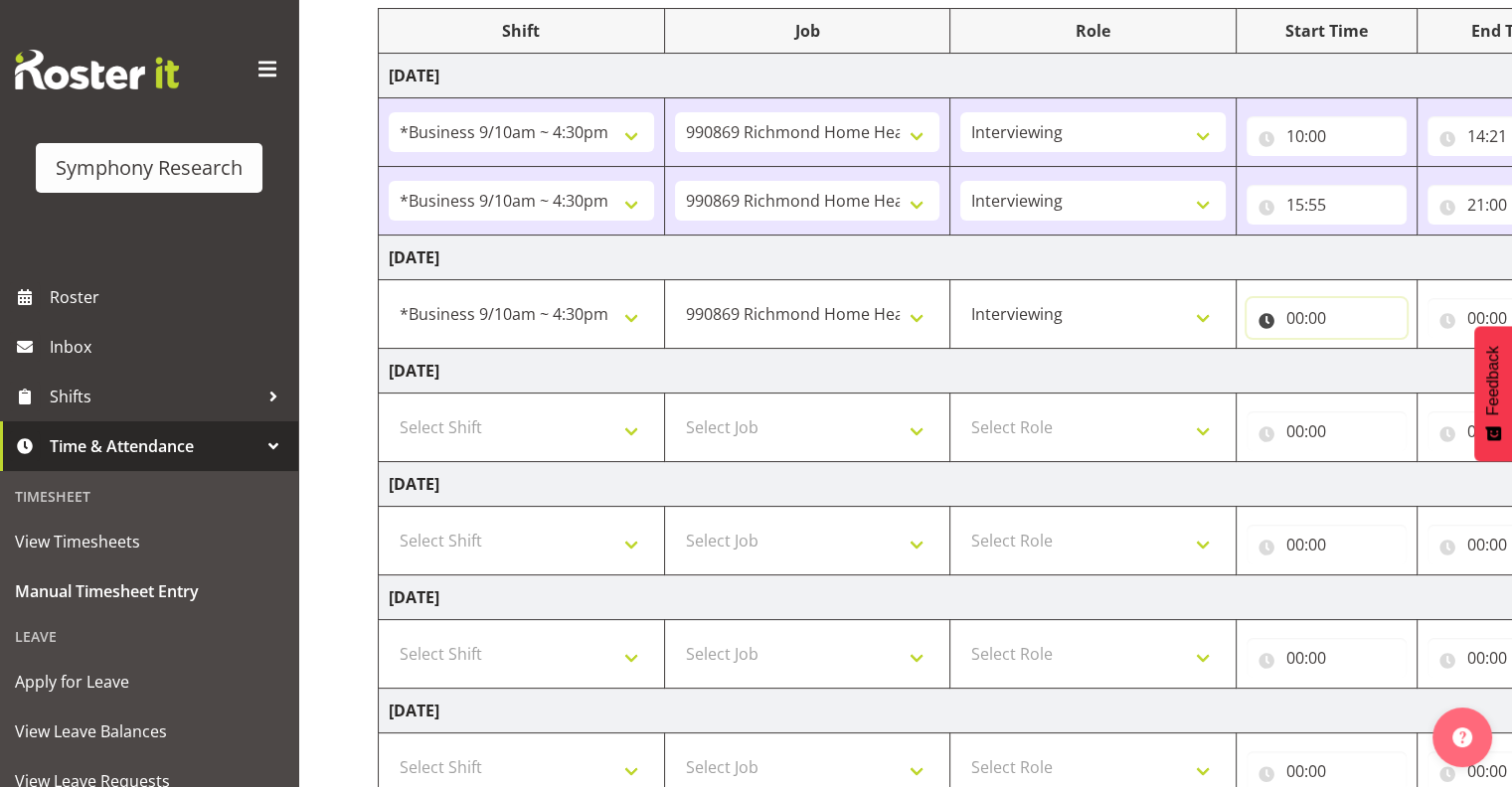 click on "00:00" at bounding box center (1326, 318) 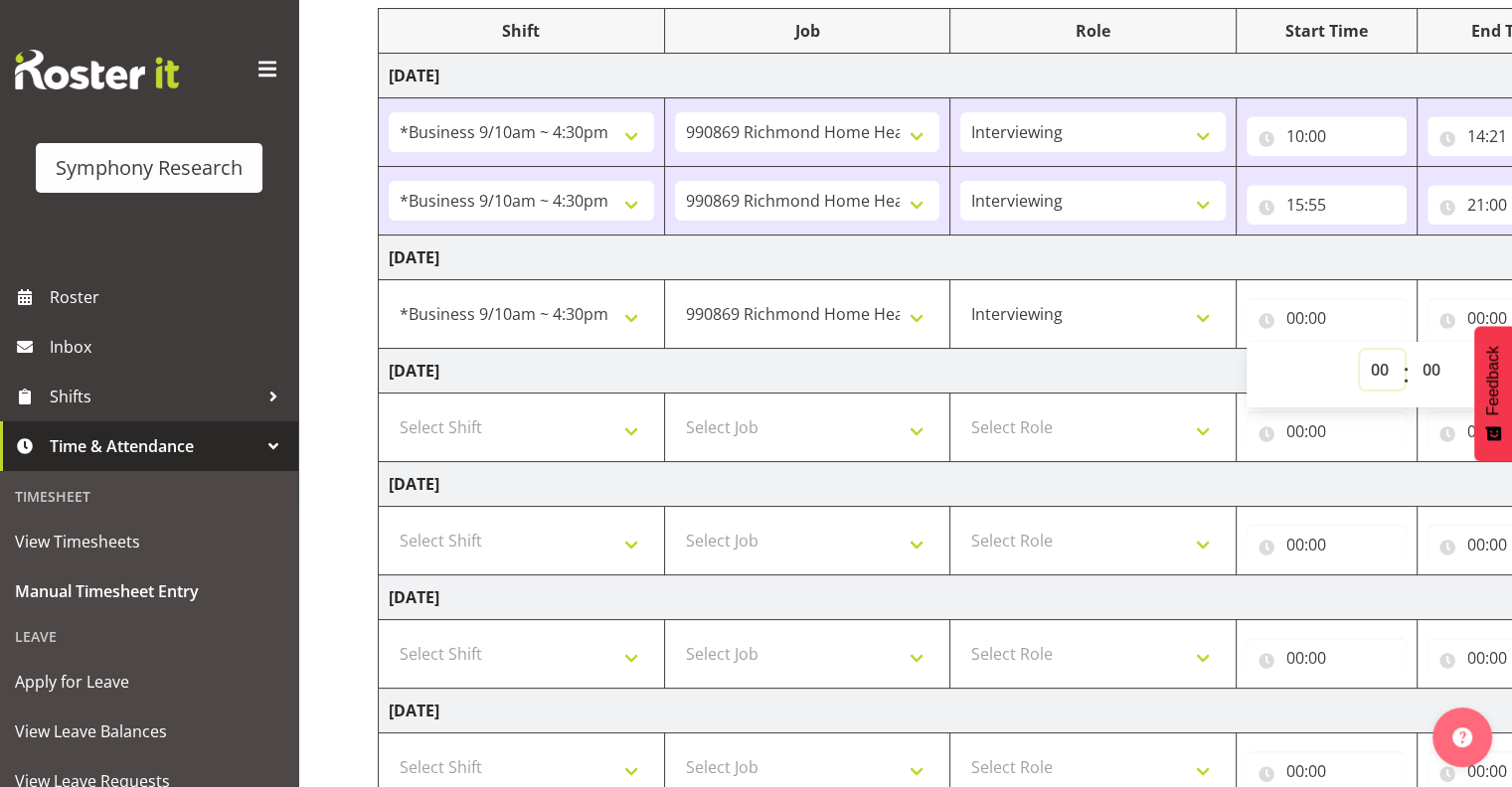 click on "00   01   02   03   04   05   06   07   08   09   10   11   12   13   14   15   16   17   18   19   20   21   22   23" at bounding box center (1382, 370) 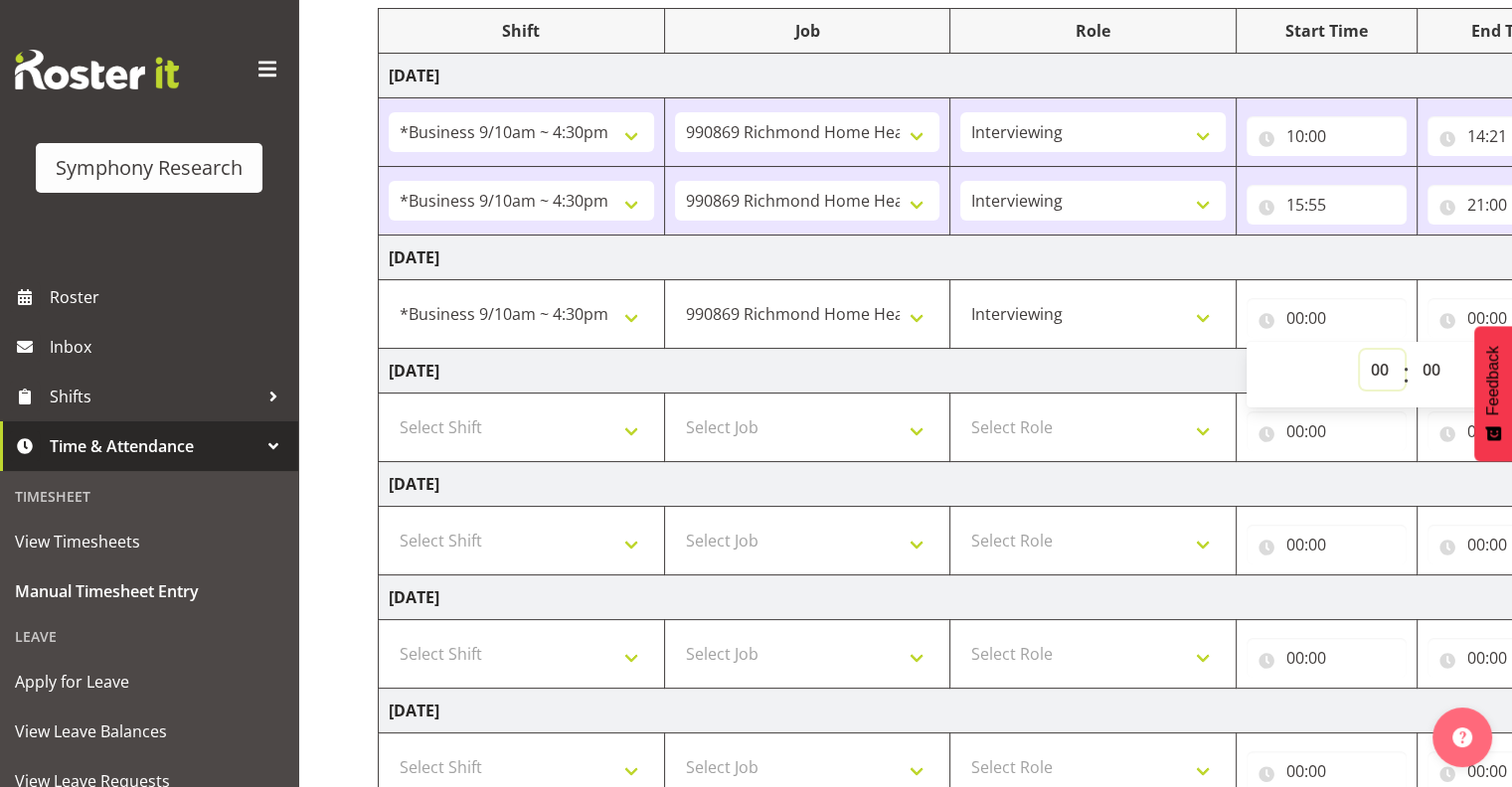 select on "9" 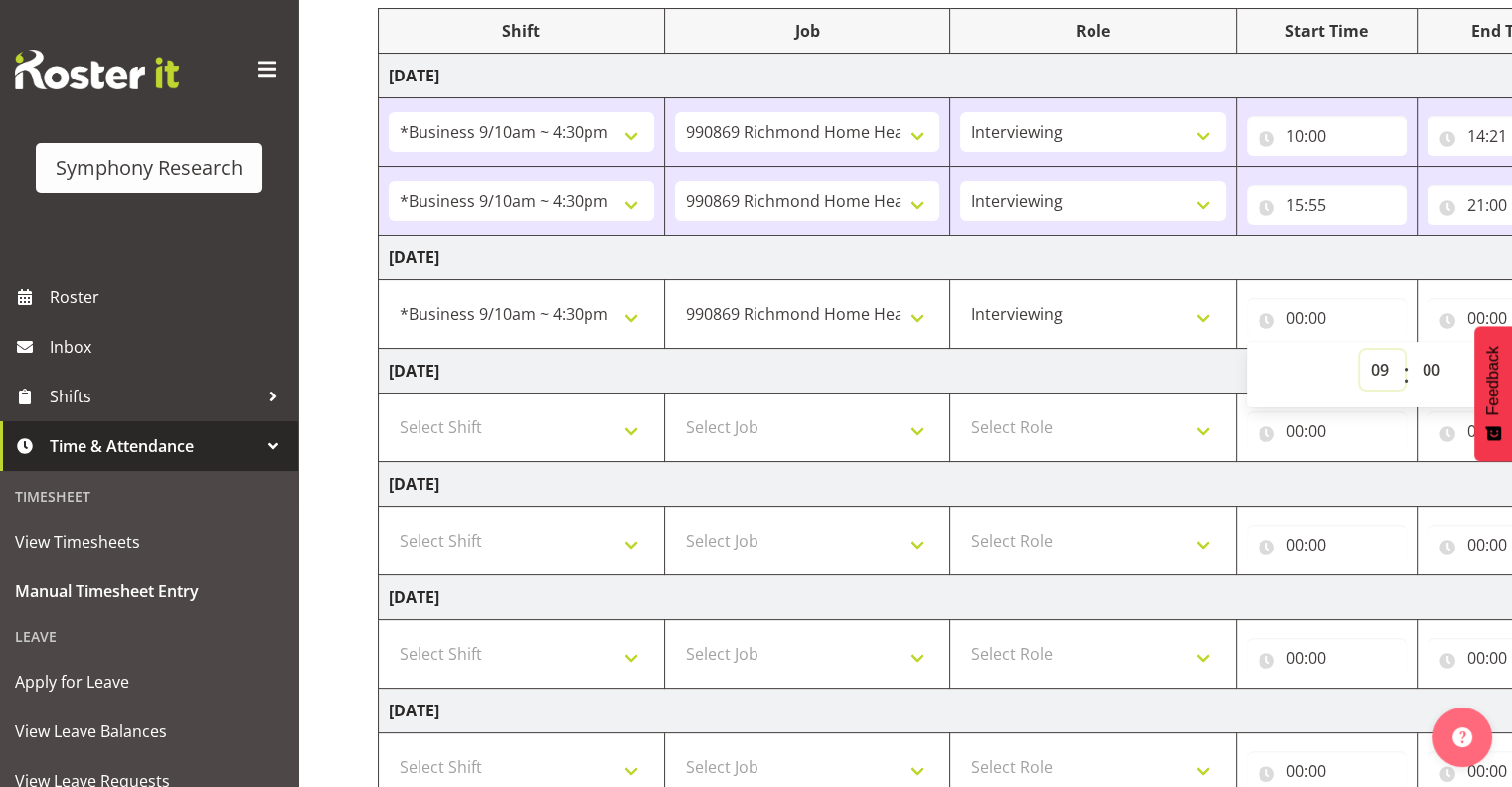 click on "00   01   02   03   04   05   06   07   08   09   10   11   12   13   14   15   16   17   18   19   20   21   22   23" at bounding box center (1382, 370) 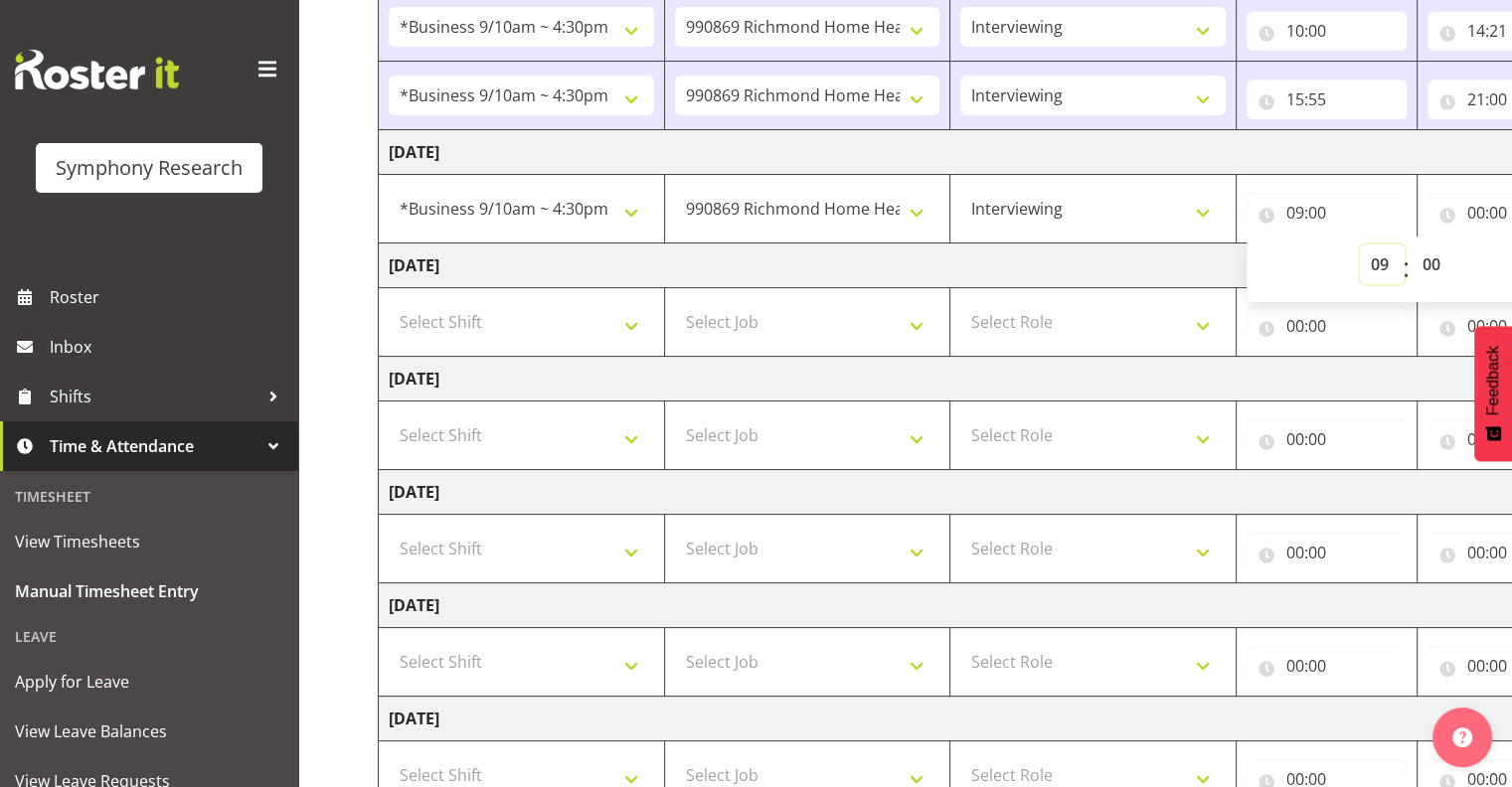scroll, scrollTop: 511, scrollLeft: 0, axis: vertical 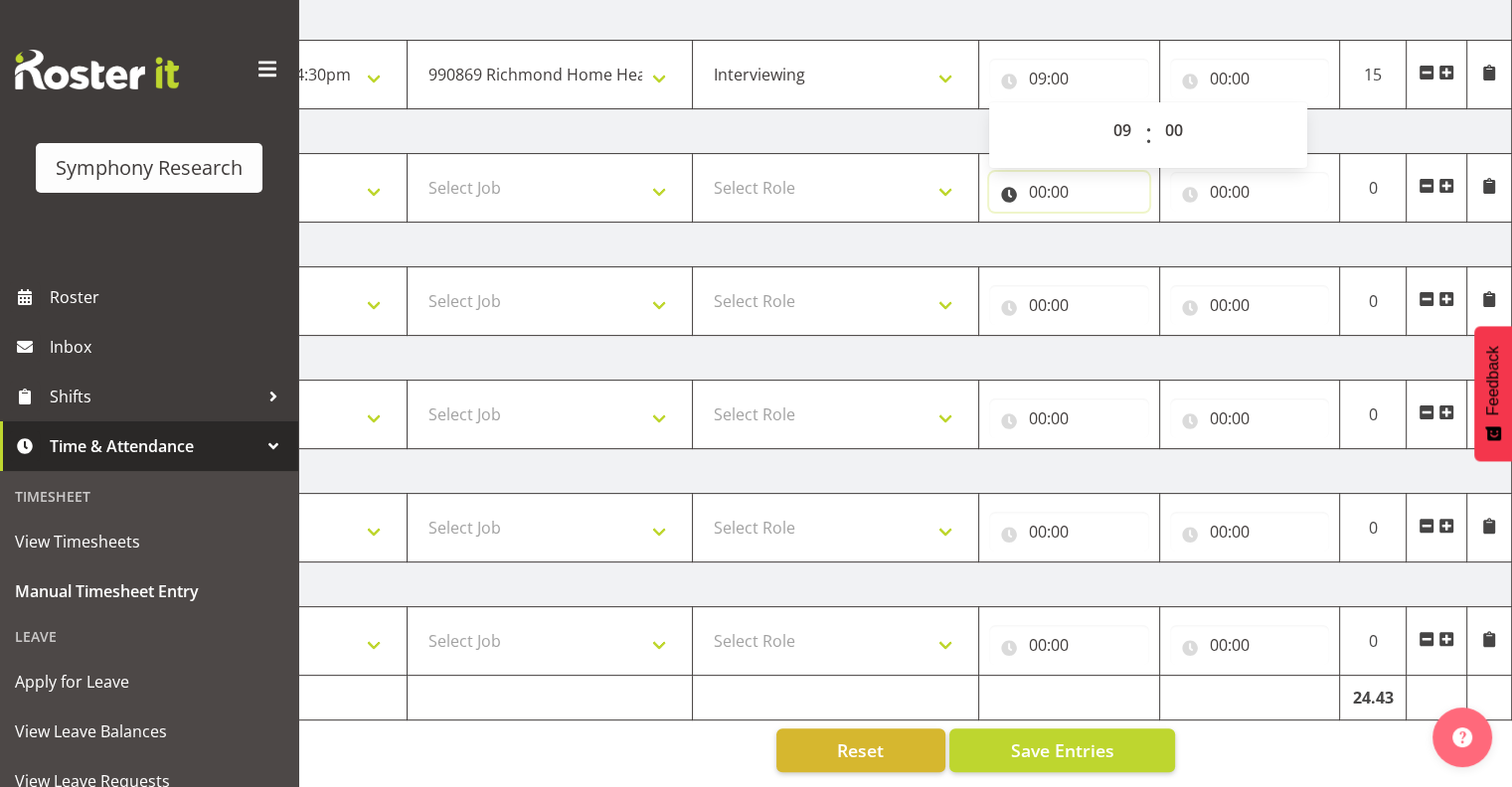 click on "00:00" at bounding box center [1069, 192] 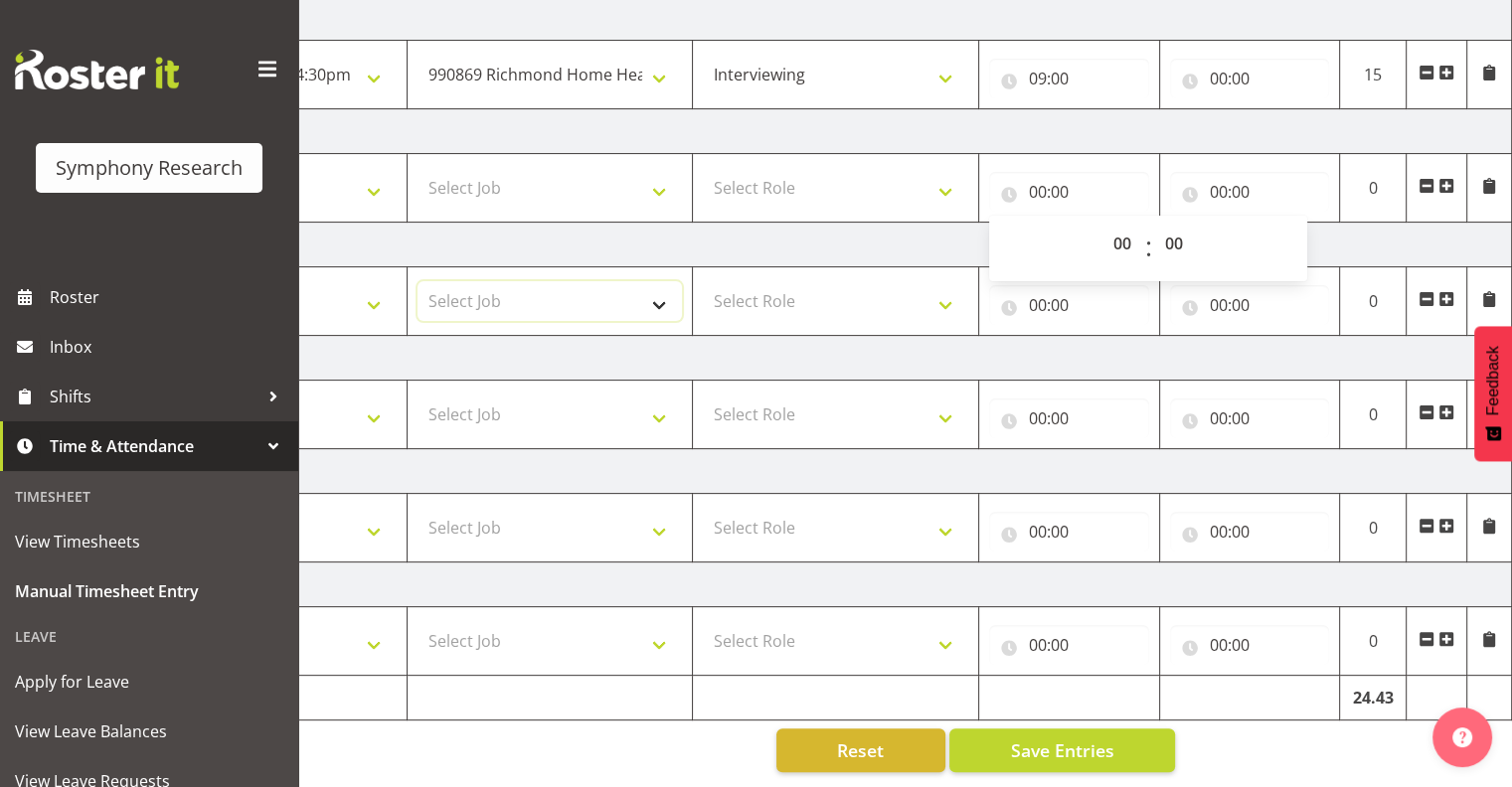 drag, startPoint x: 593, startPoint y: 278, endPoint x: 637, endPoint y: 282, distance: 44.181444 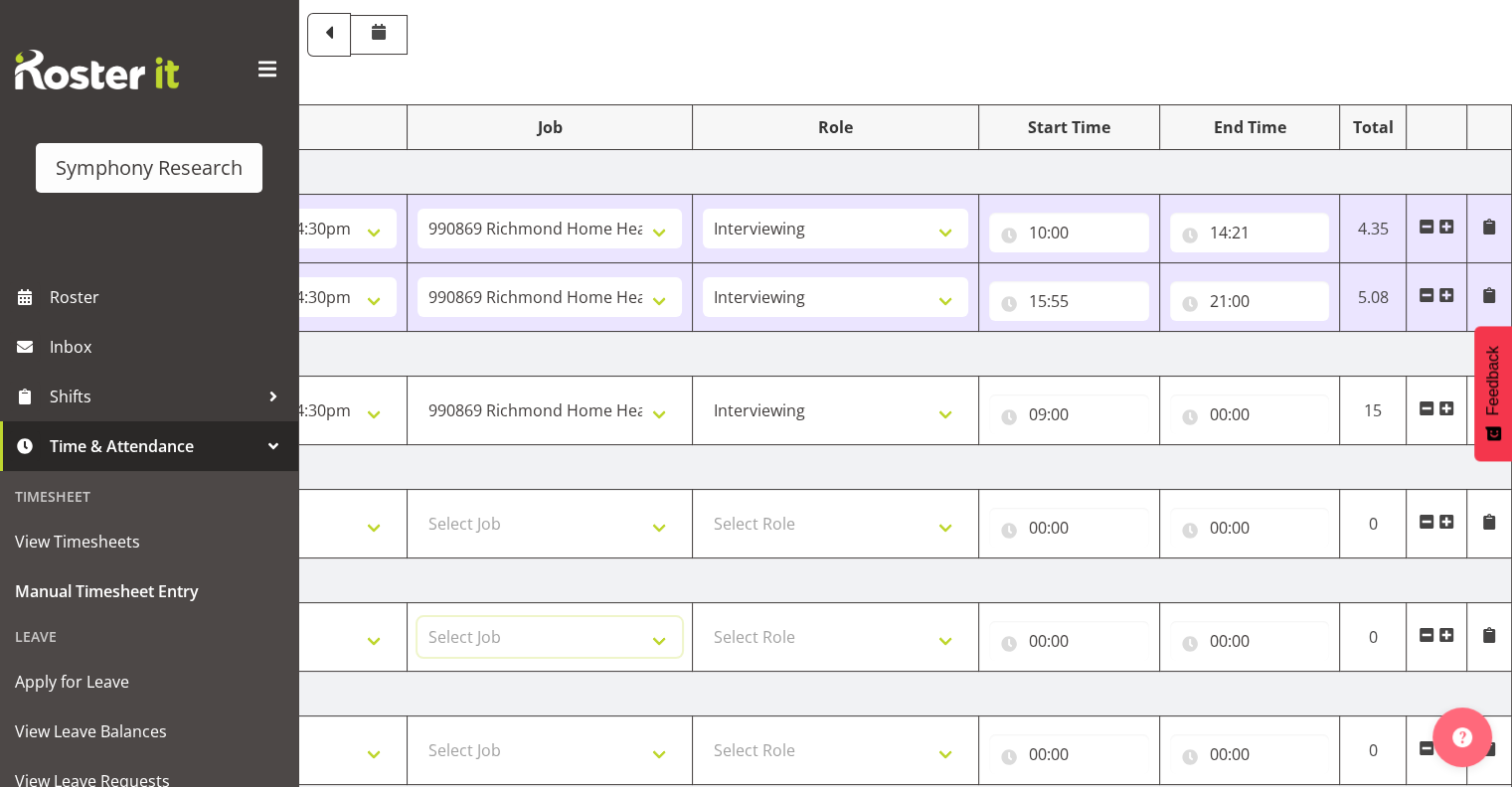 scroll, scrollTop: 162, scrollLeft: 0, axis: vertical 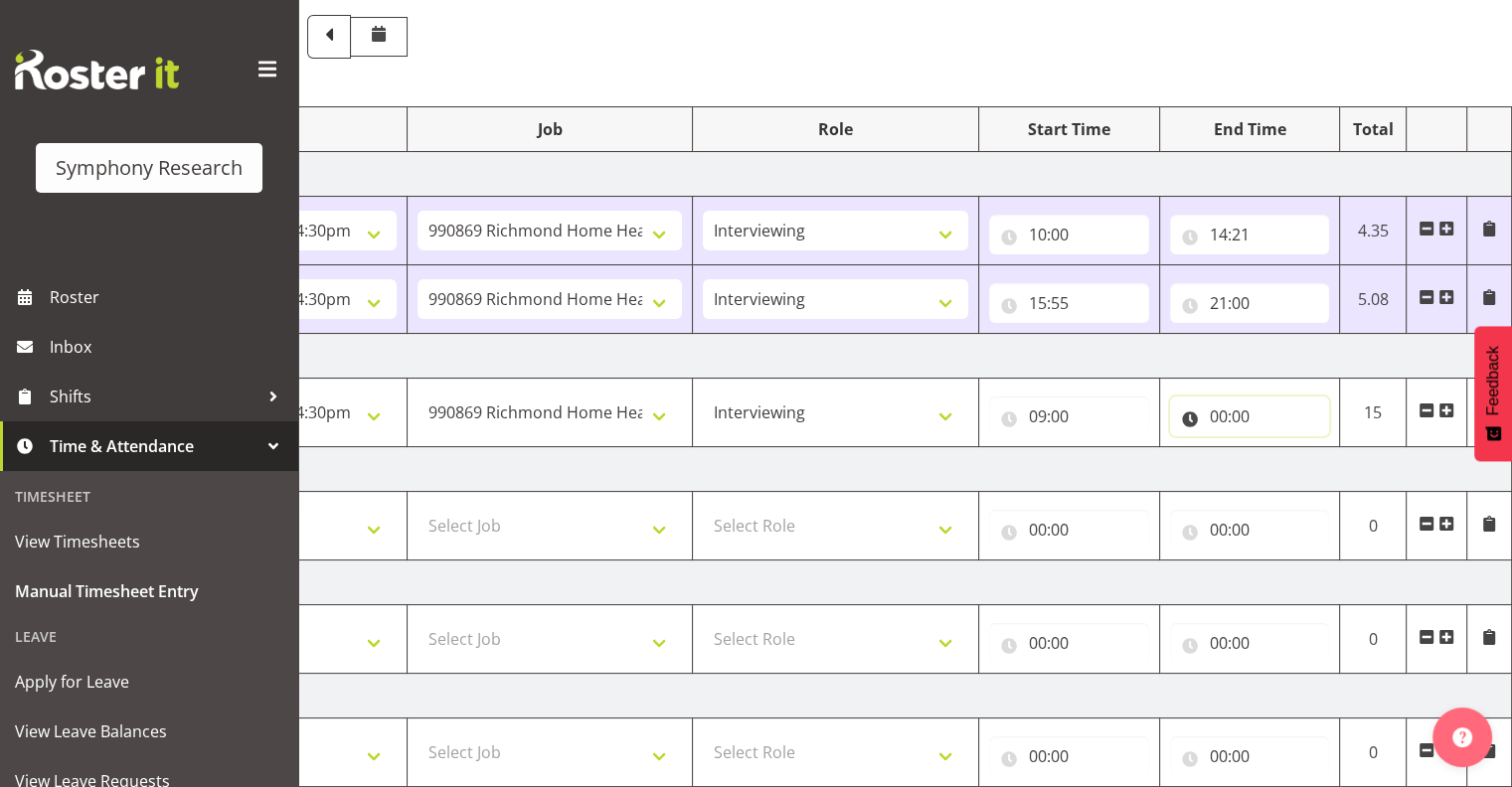 click on "00:00" at bounding box center (1250, 416) 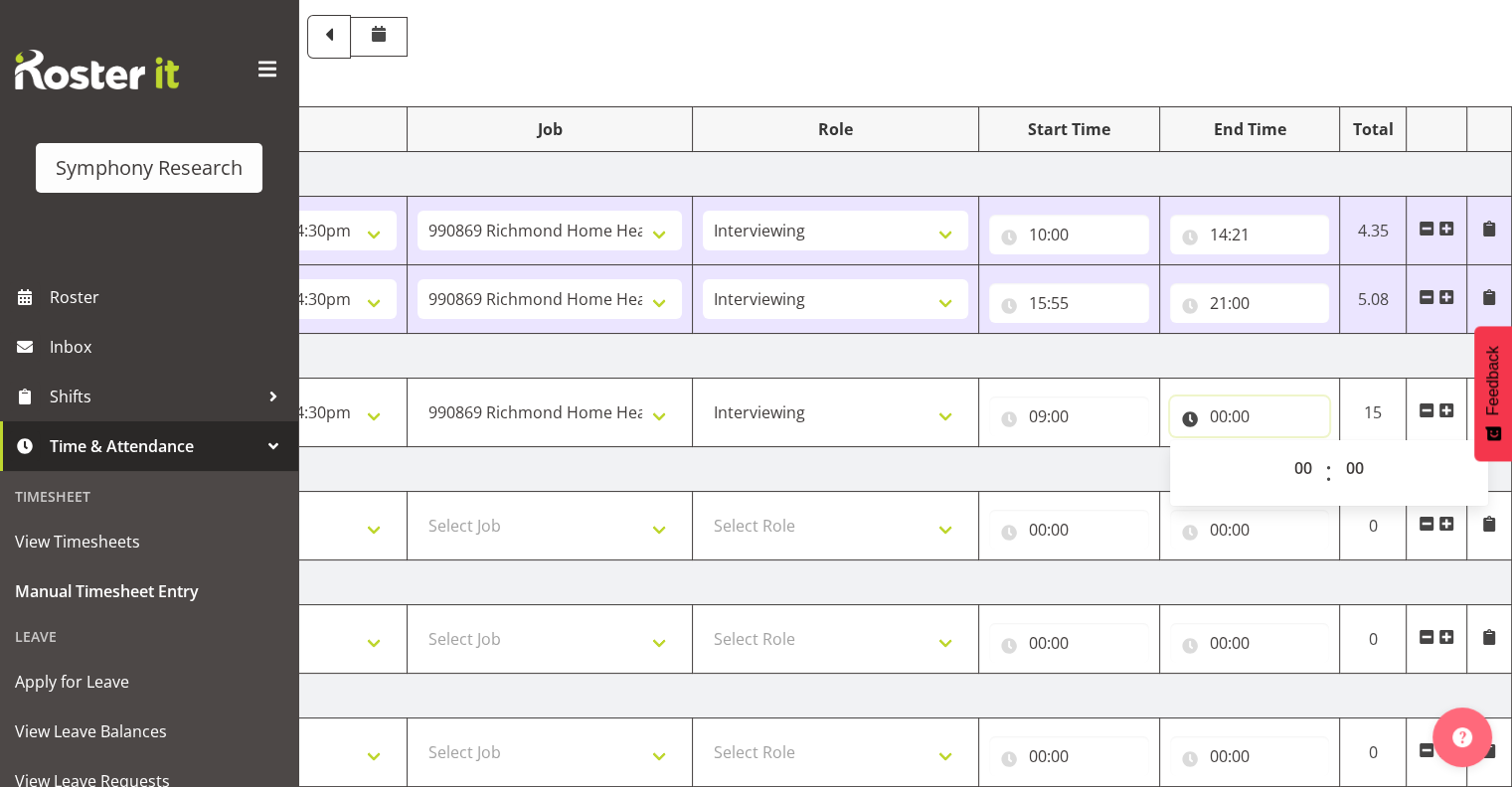 click on "00:00" at bounding box center (1250, 416) 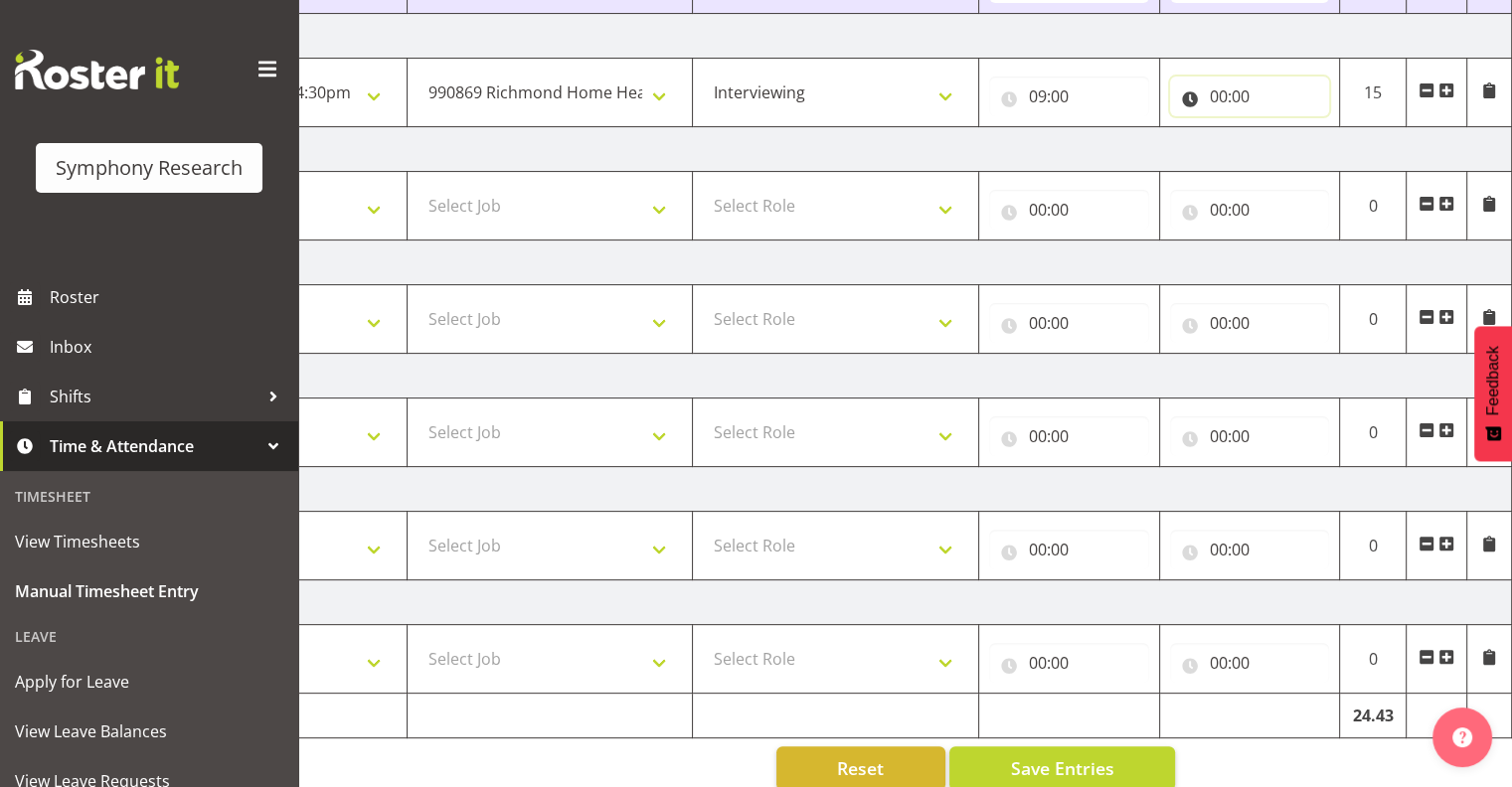 scroll, scrollTop: 511, scrollLeft: 0, axis: vertical 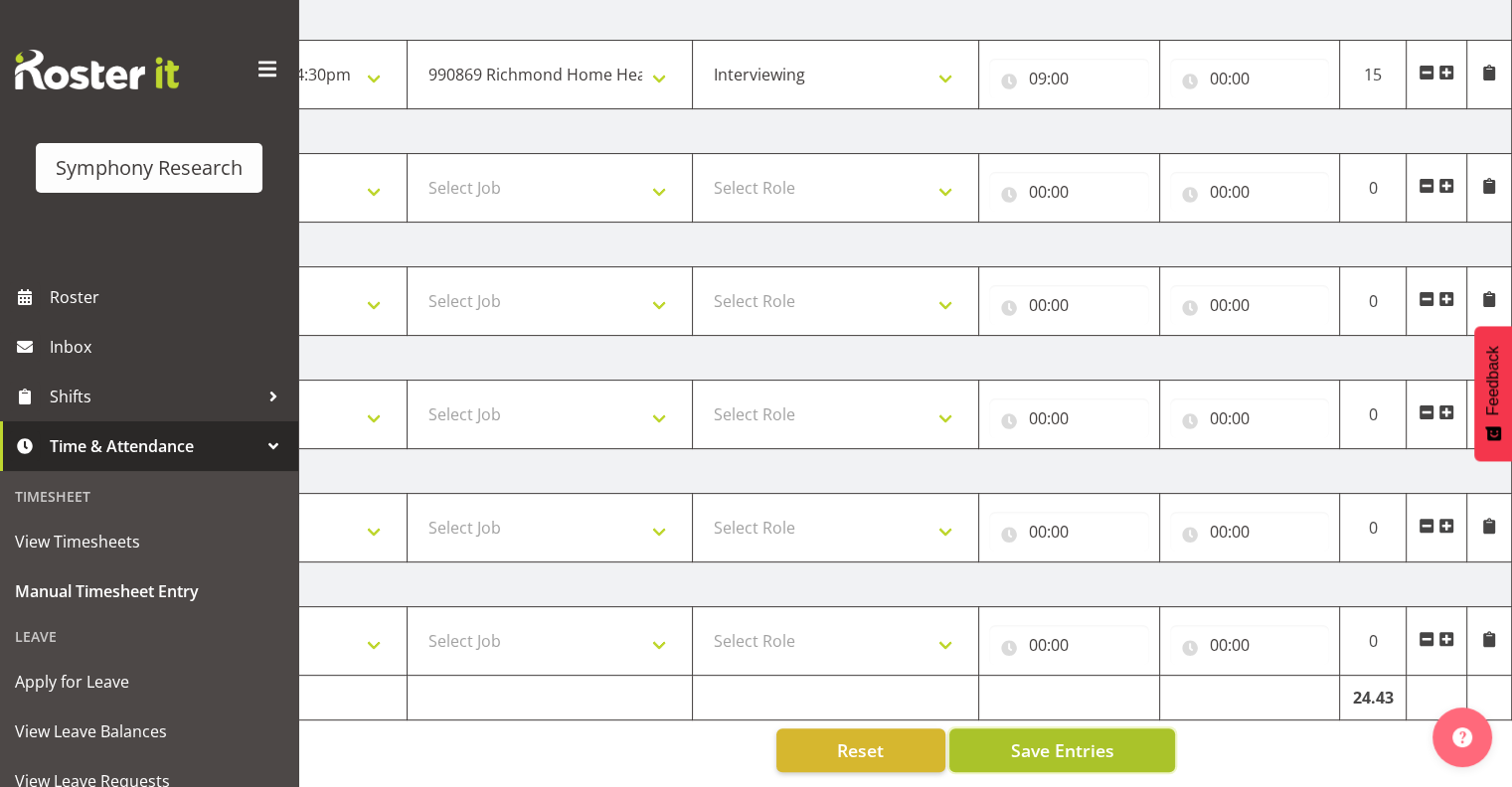 click on "Save
Entries" at bounding box center (1062, 750) 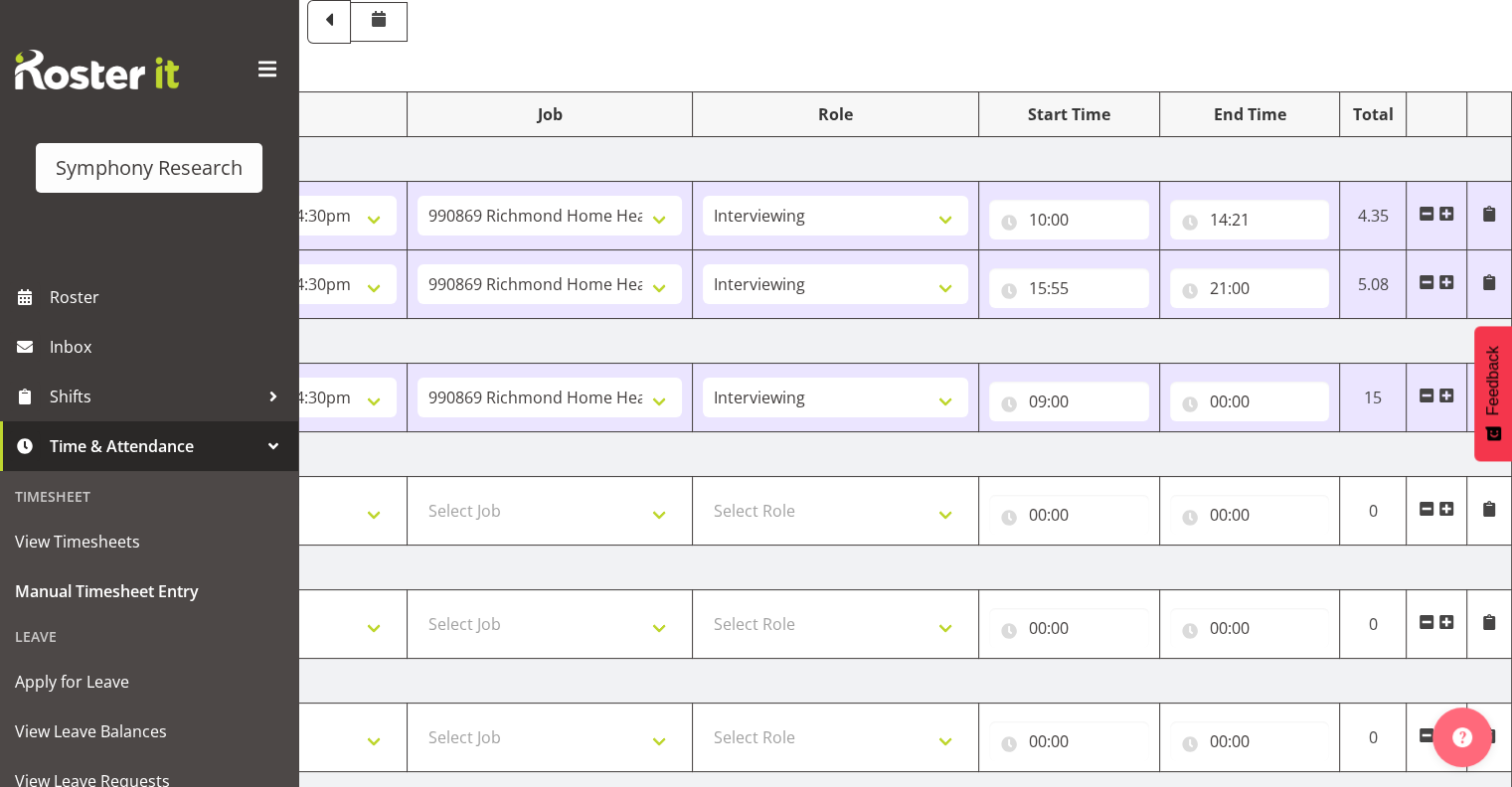 scroll, scrollTop: 143, scrollLeft: 0, axis: vertical 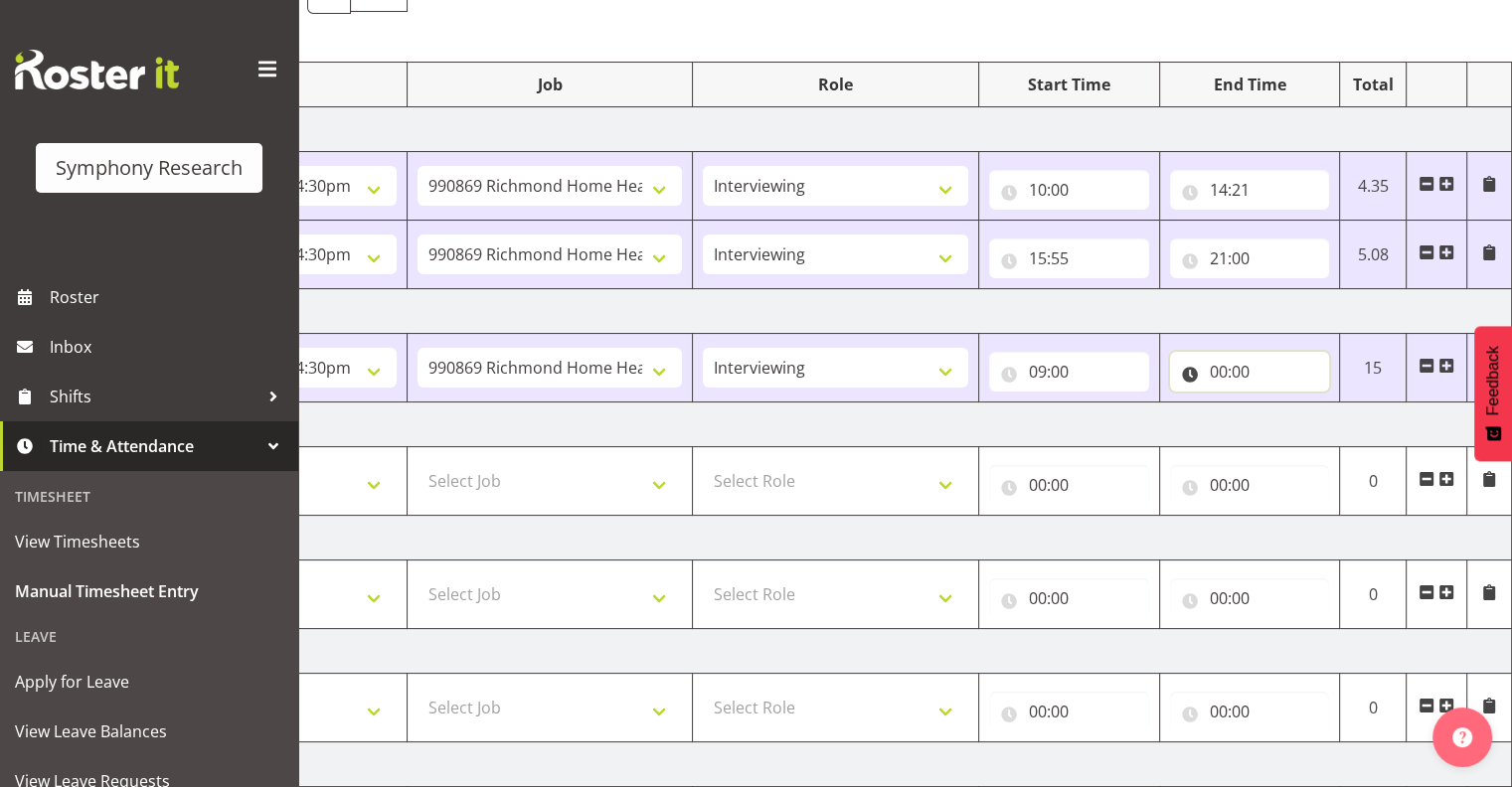 click on "00:00" at bounding box center (1250, 372) 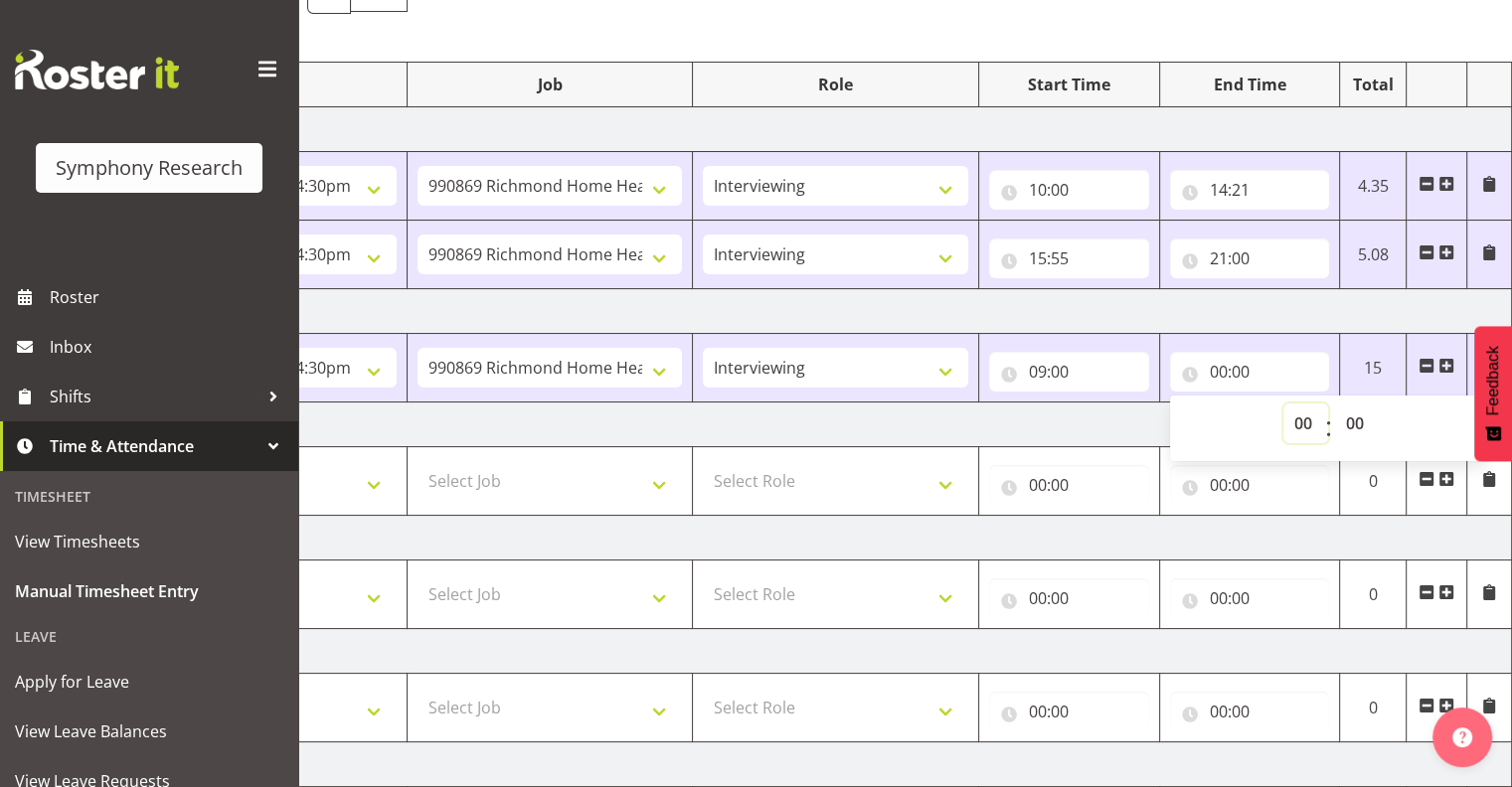 click on "00   01   02   03   04   05   06   07   08   09   10   11   12   13   14   15   16   17   18   19   20   21   22   23" at bounding box center (1305, 423) 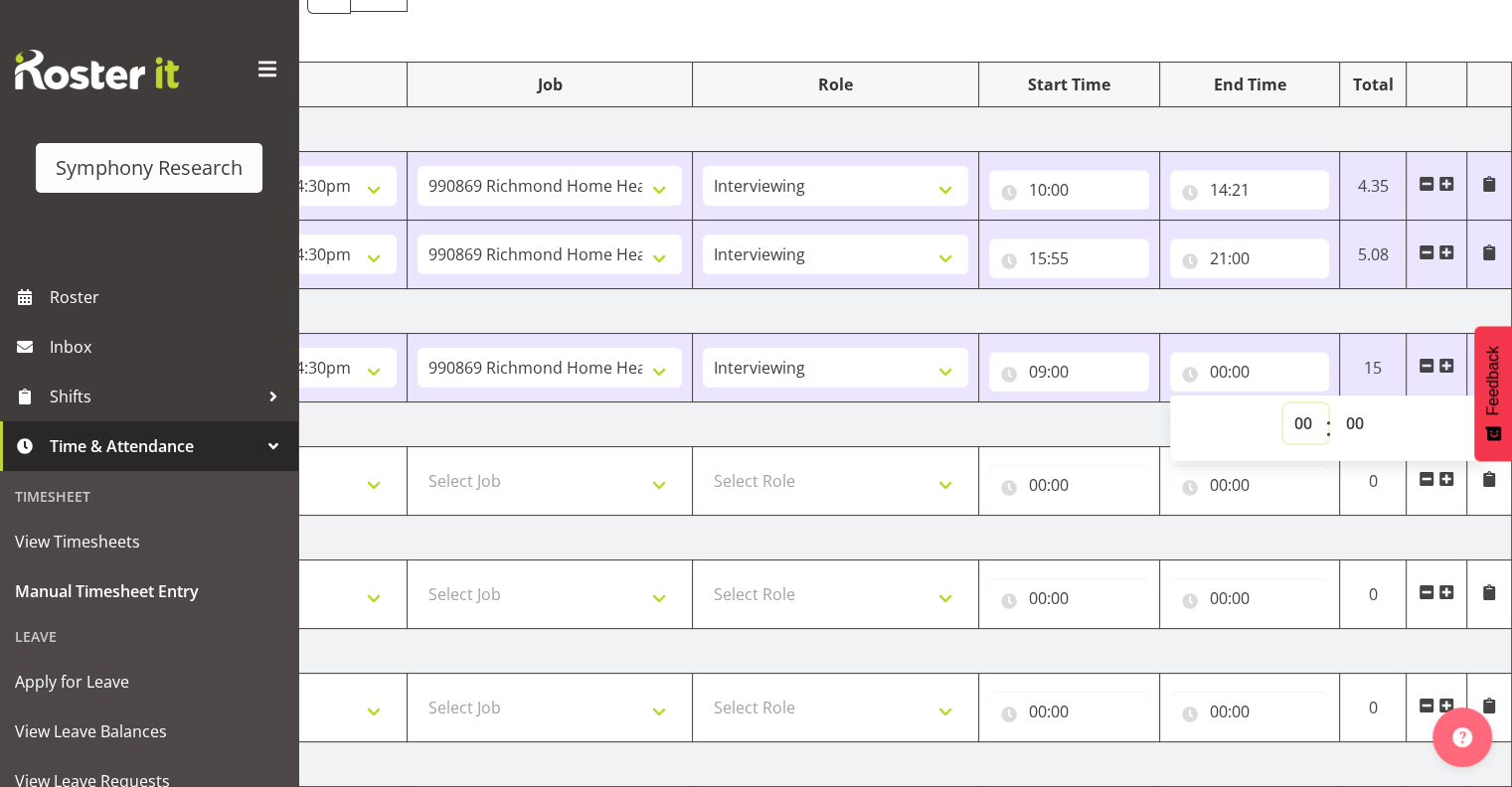 select on "11" 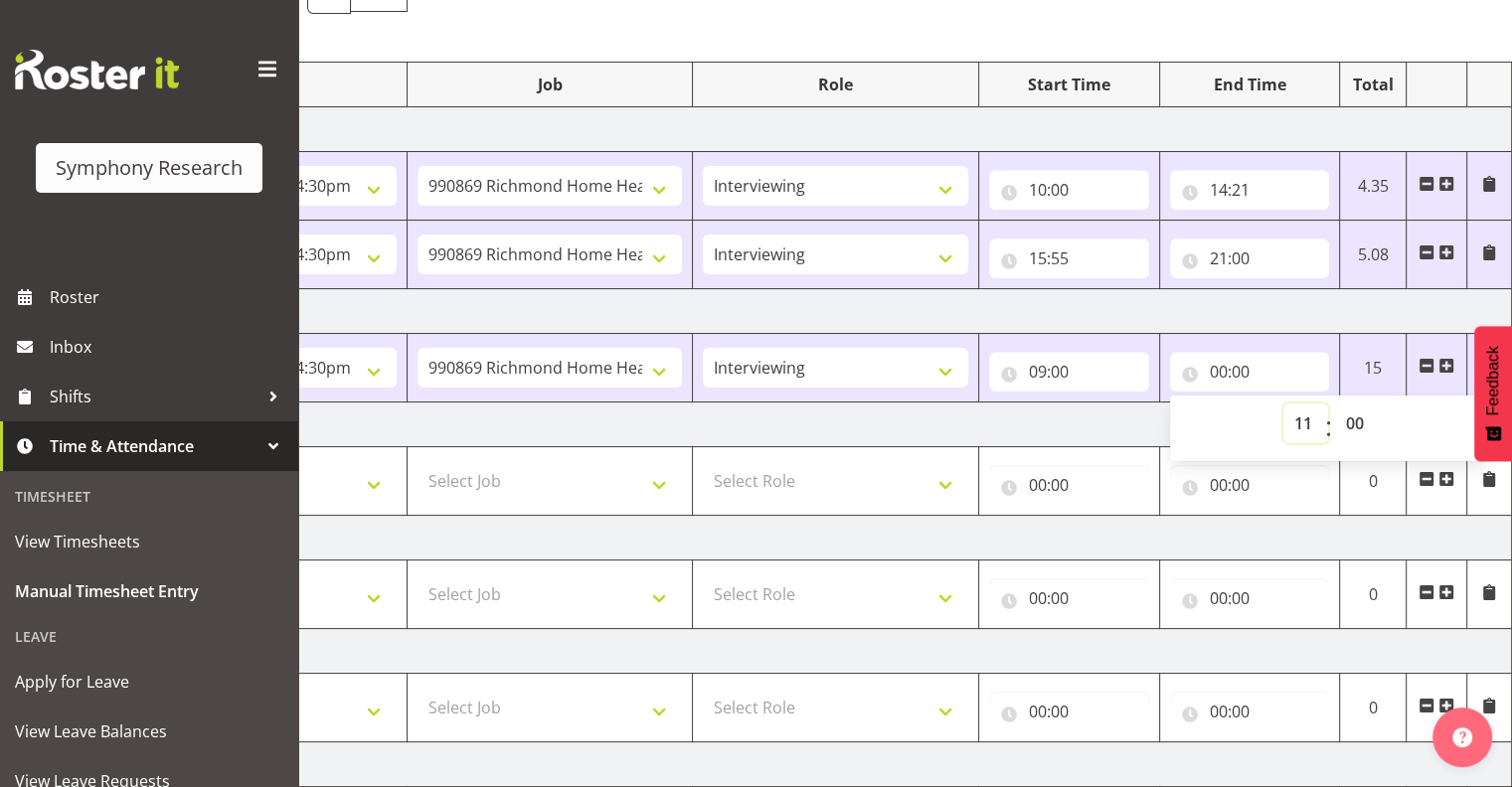 click on "00   01   02   03   04   05   06   07   08   09   10   11   12   13   14   15   16   17   18   19   20   21   22   23" at bounding box center (1305, 423) 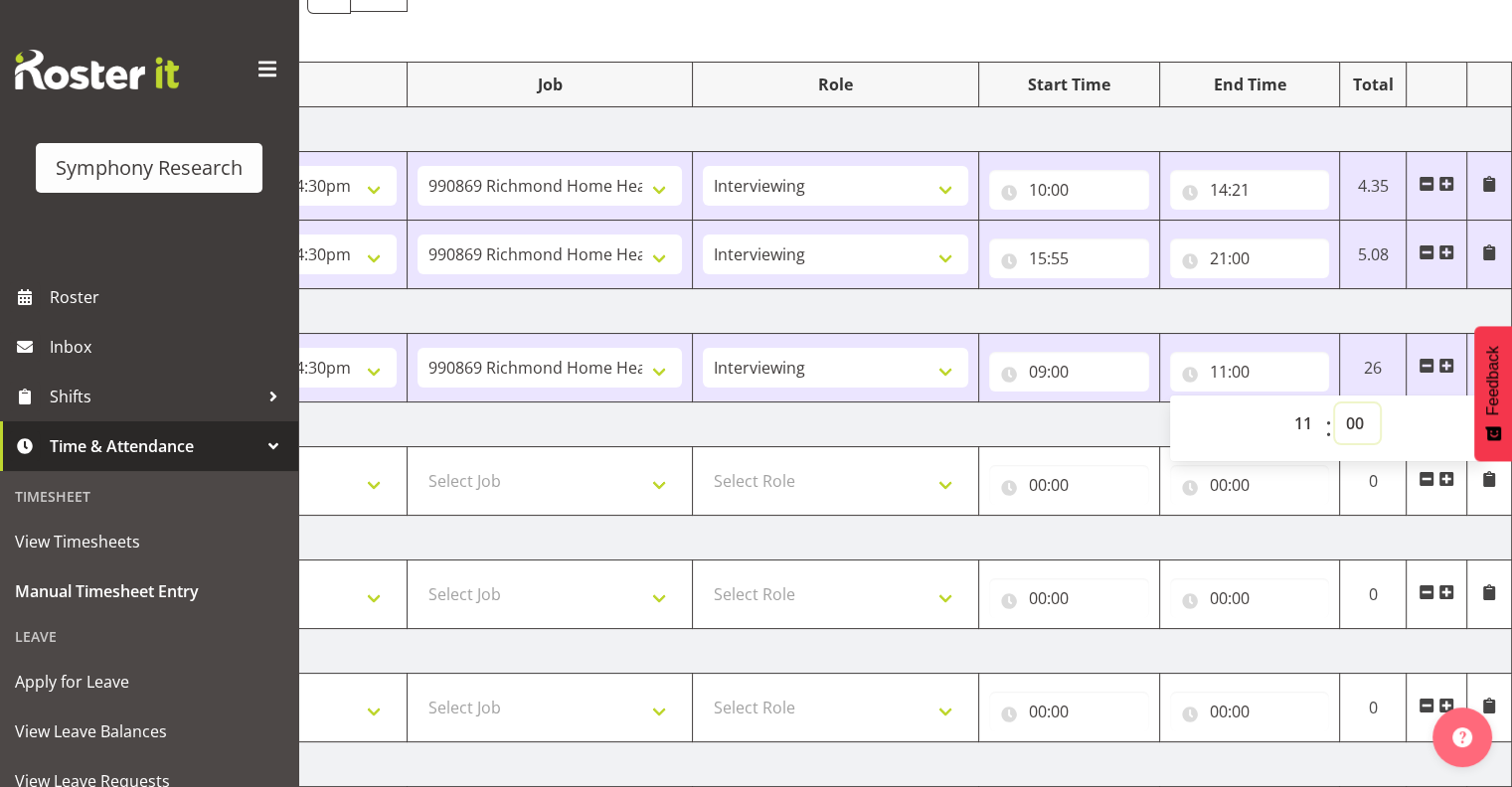 click on "00   01   02   03   04   05   06   07   08   09   10   11   12   13   14   15   16   17   18   19   20   21   22   23   24   25   26   27   28   29   30   31   32   33   34   35   36   37   38   39   40   41   42   43   44   45   46   47   48   49   50   51   52   53   54   55   56   57   58   59" at bounding box center [1357, 423] 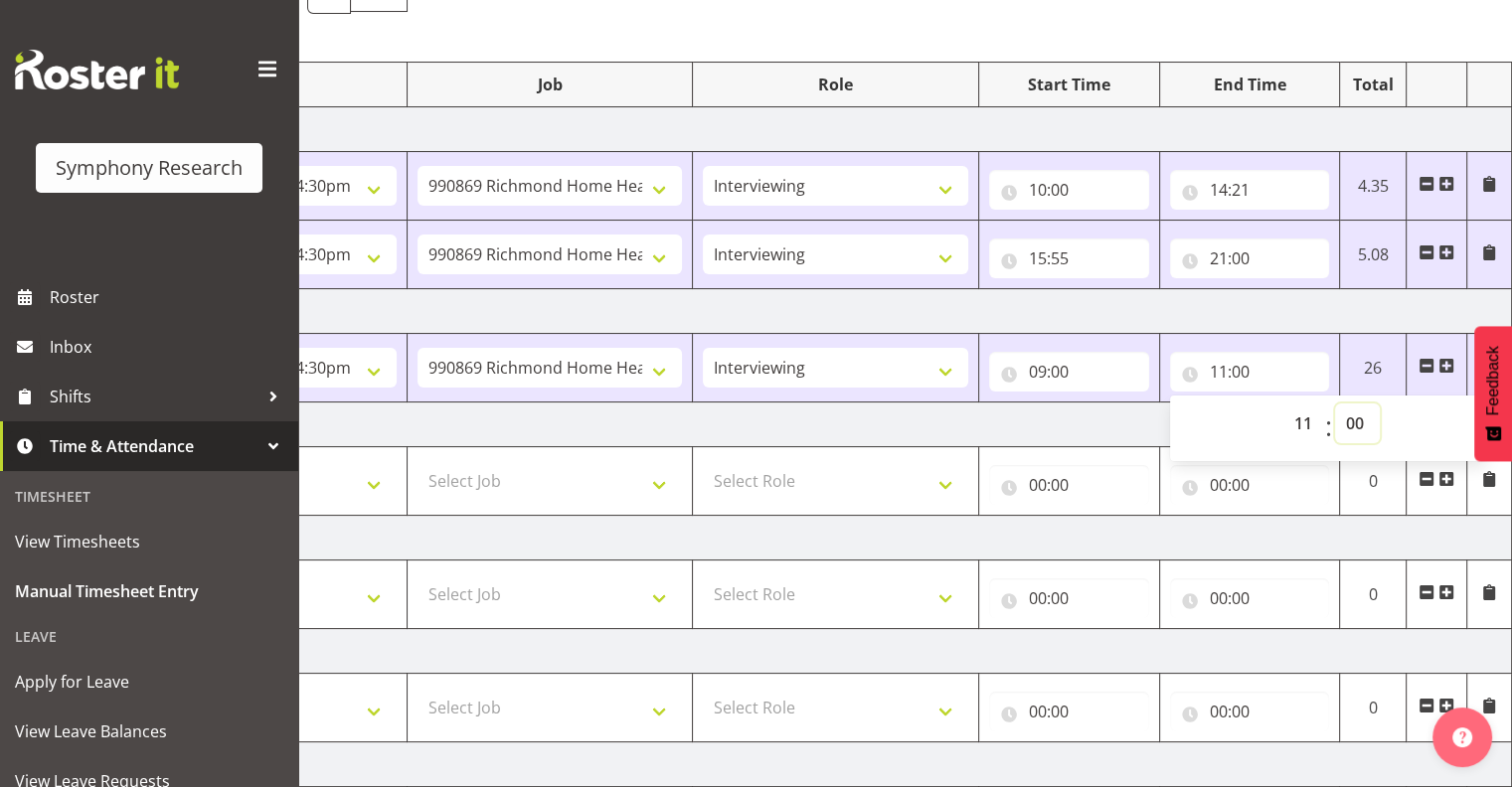 select on "16" 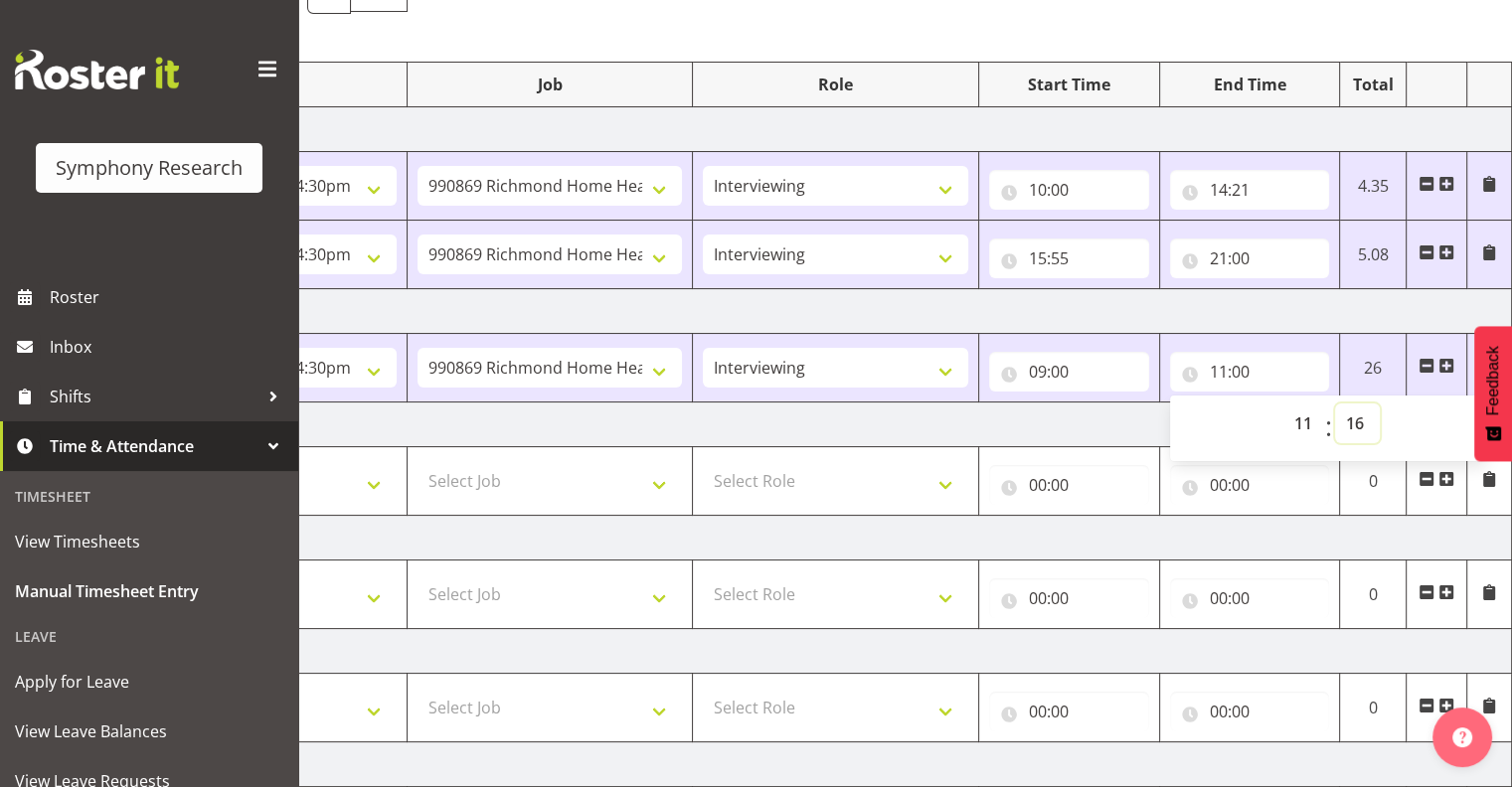 click on "00   01   02   03   04   05   06   07   08   09   10   11   12   13   14   15   16   17   18   19   20   21   22   23   24   25   26   27   28   29   30   31   32   33   34   35   36   37   38   39   40   41   42   43   44   45   46   47   48   49   50   51   52   53   54   55   56   57   58   59" at bounding box center (1357, 423) 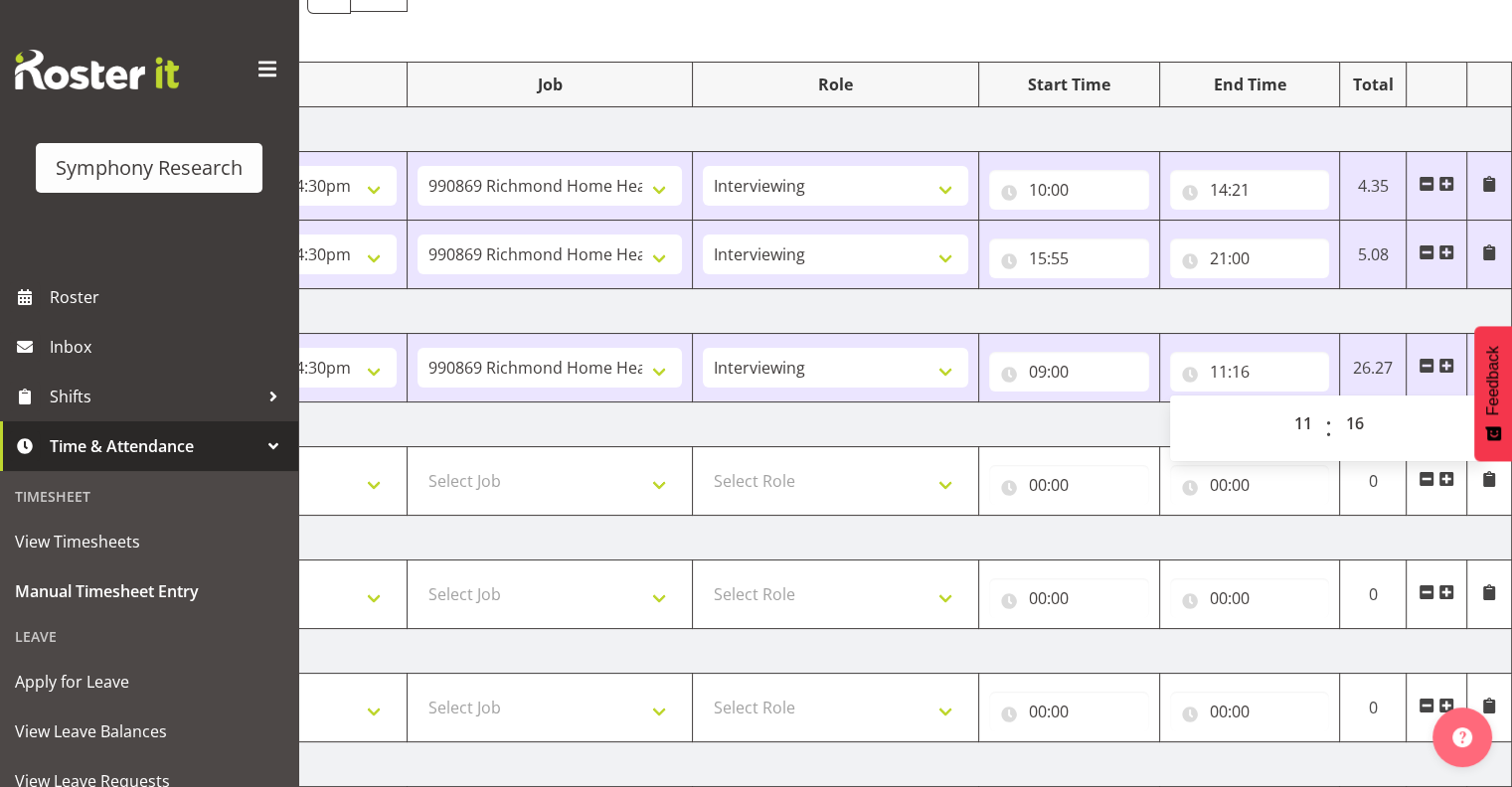 click at bounding box center [1446, 366] 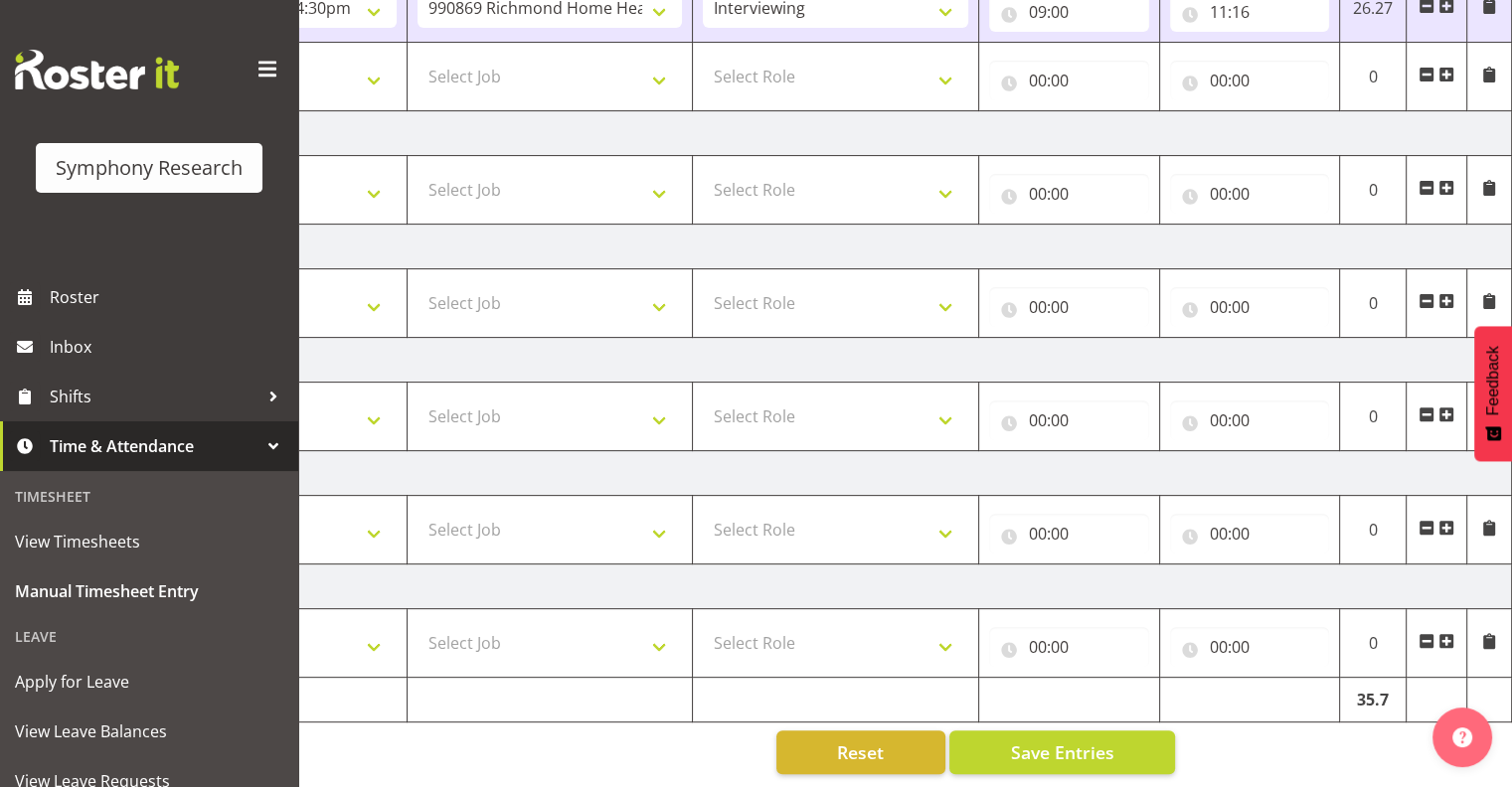 scroll, scrollTop: 579, scrollLeft: 0, axis: vertical 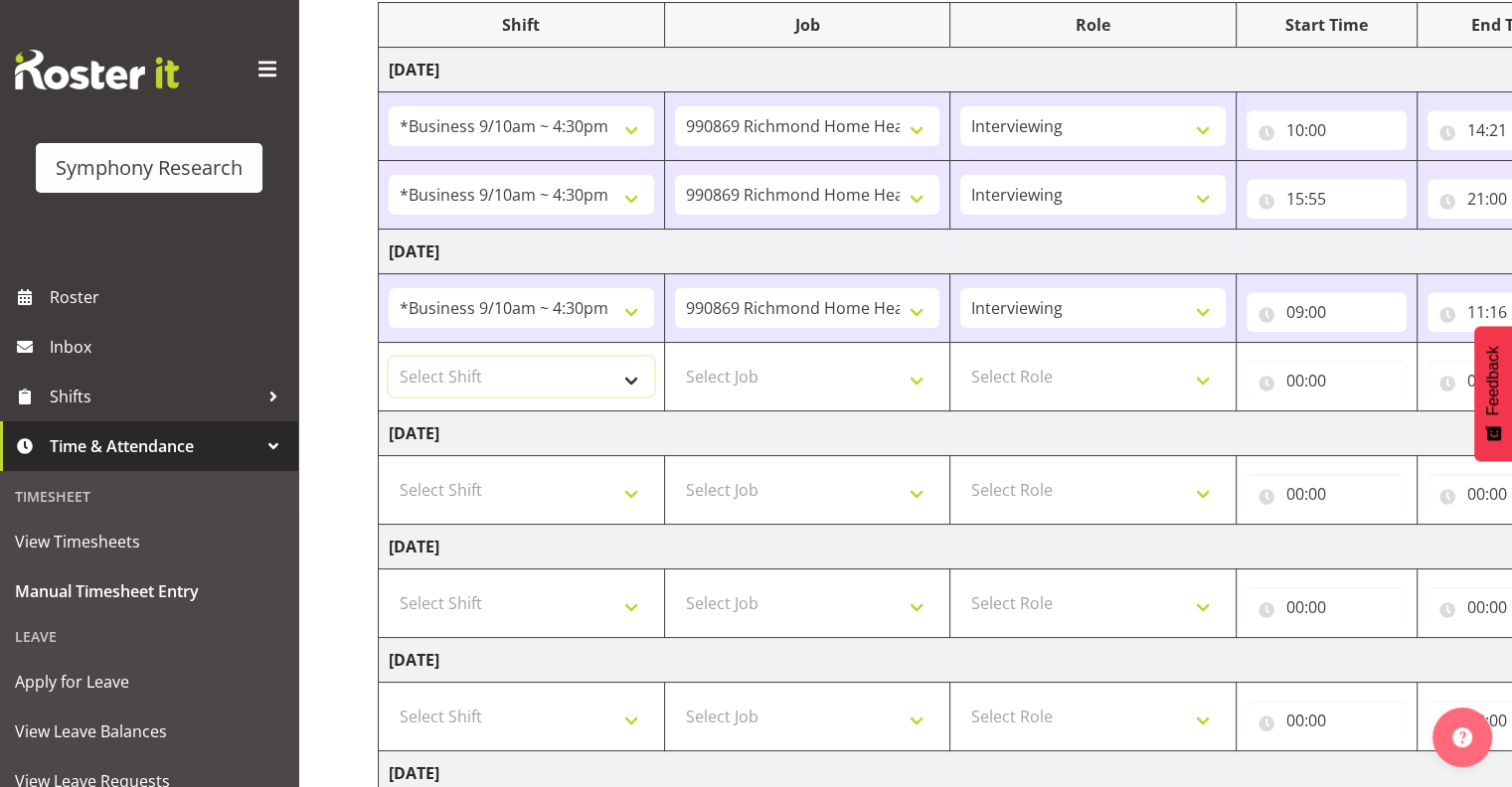 click on "Select Shift  !!Project Briefing  (Job to be assigned) !!Weekend Residential    (Roster IT Shift Label) *Business  9/10am ~ 4:30pm *Business Batteries Aust Shift 11am ~ 7pm *Business Supervisor *Evening Residential Shift 5-9pm *Farm Projects PGG Evening *Farm Projects PGG Weekend *Home Heating Evenings *Home Heating Weekend *RP Track  C *RP Track C Weekend *RP Weekly/Monthly Tracks *Supervisor Call Centre *Supervisor Evening *Supervisors & Call Centre Weekend *To Be Briefed AU Batteries Evening 5~7pm or later PowerNet Evenings PowerNet Weekend Test World Poll Aust Late 9p~10:30p World Poll Aust Wkend World Poll Aust. Pilot 6:30~10:30pm World Poll Pilot Aust 6:30~10:30pm" at bounding box center [521, 377] 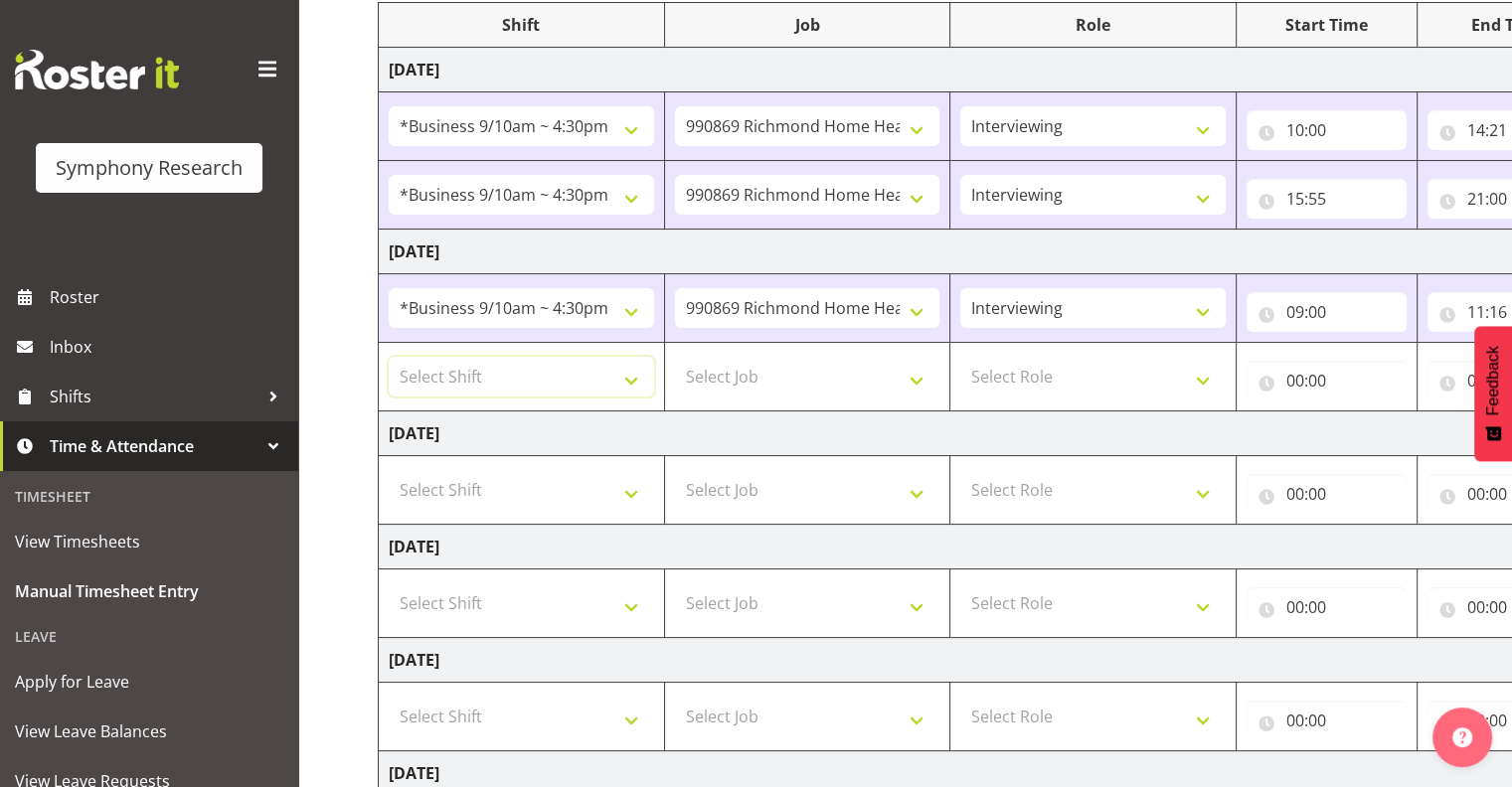select on "26078" 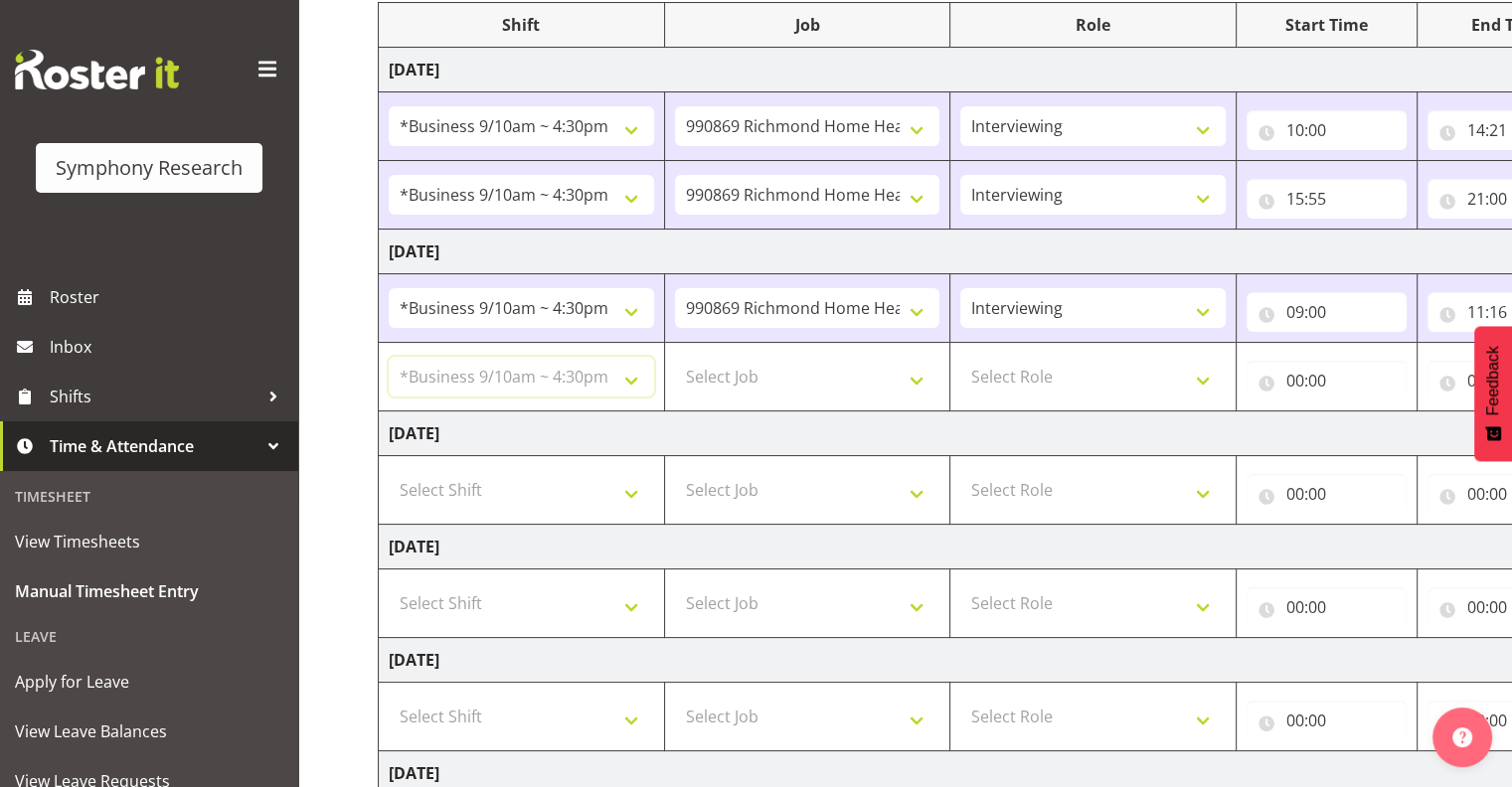 click on "Select Shift  !!Project Briefing  (Job to be assigned) !!Weekend Residential    (Roster IT Shift Label) *Business  9/10am ~ 4:30pm *Business Batteries Aust Shift 11am ~ 7pm *Business Supervisor *Evening Residential Shift 5-9pm *Farm Projects PGG Evening *Farm Projects PGG Weekend *Home Heating Evenings *Home Heating Weekend *RP Track  C *RP Track C Weekend *RP Weekly/Monthly Tracks *Supervisor Call Centre *Supervisor Evening *Supervisors & Call Centre Weekend *To Be Briefed AU Batteries Evening 5~7pm or later PowerNet Evenings PowerNet Weekend Test World Poll Aust Late 9p~10:30p World Poll Aust Wkend World Poll Aust. Pilot 6:30~10:30pm World Poll Pilot Aust 6:30~10:30pm" at bounding box center [521, 377] 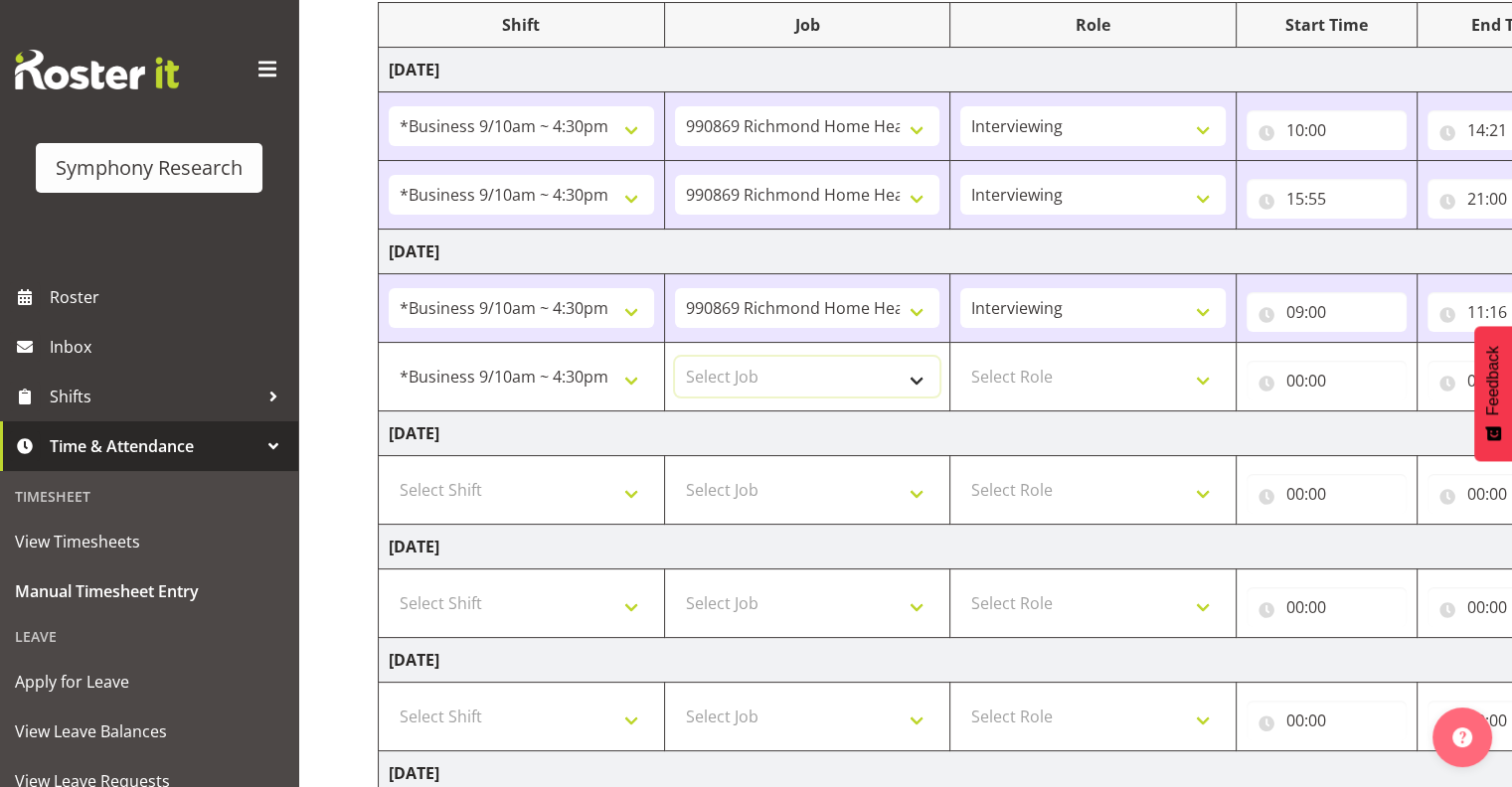 click on "Select Job  550060 IF Admin 553495 Rural Omnibus [DATE] - [DATE] 553500 BFM [DATE] - [DATE] 553501 FMG [DATE] 990000 General 990820 Mobtest 2024 990821 Goldrush 2024 990846 Toka Tu Ake 2025 990855 FENZ 990869 Richmond Home Heating 990873 Batteries 990877 PGG 2025 990878 CMI Q3 2025 990879 Selwyn DC 990881 PowerNet 999996 Training 999997 Recruitment & Training 999999 DT" at bounding box center (807, 377) 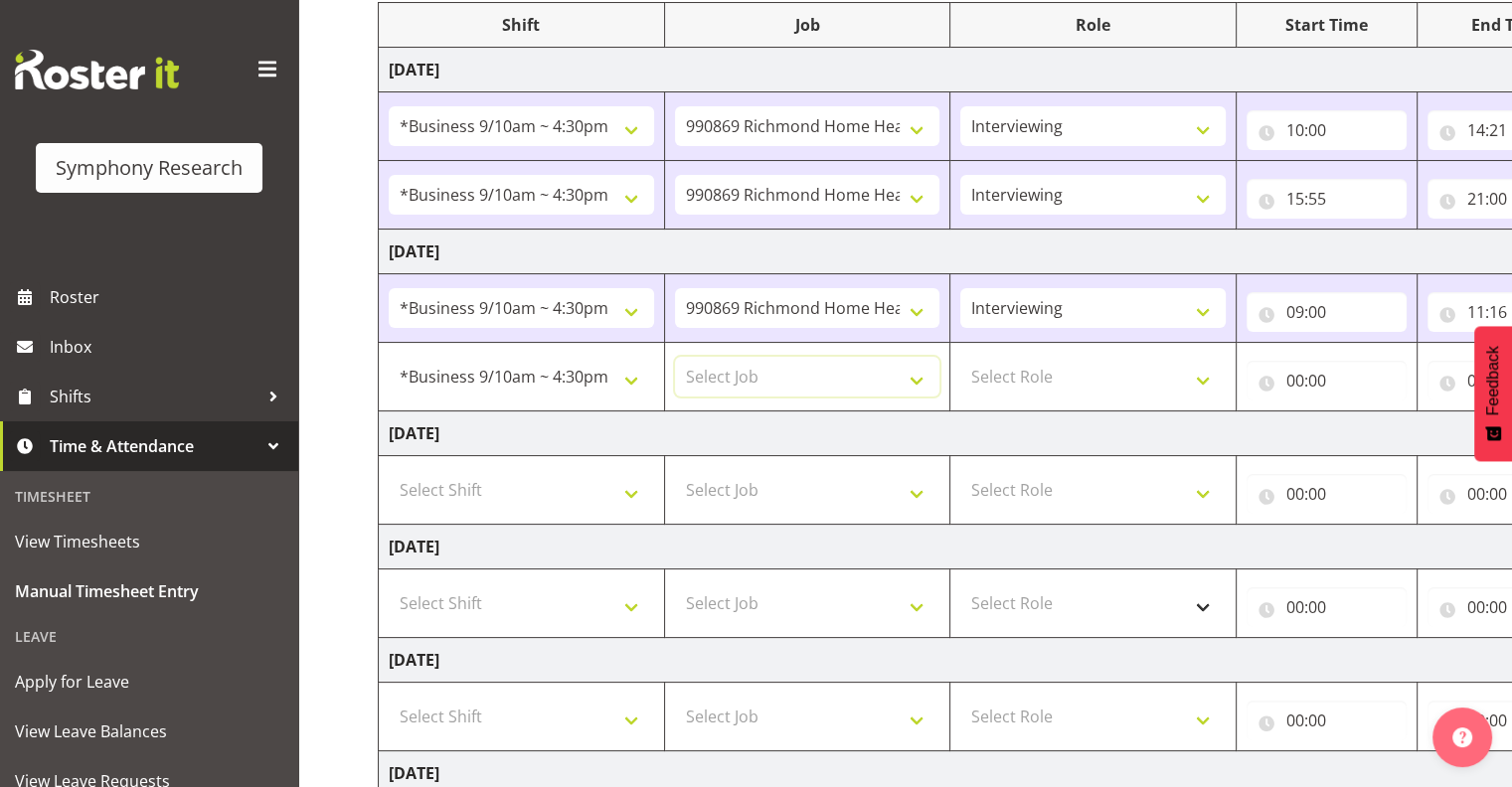 select on "10095" 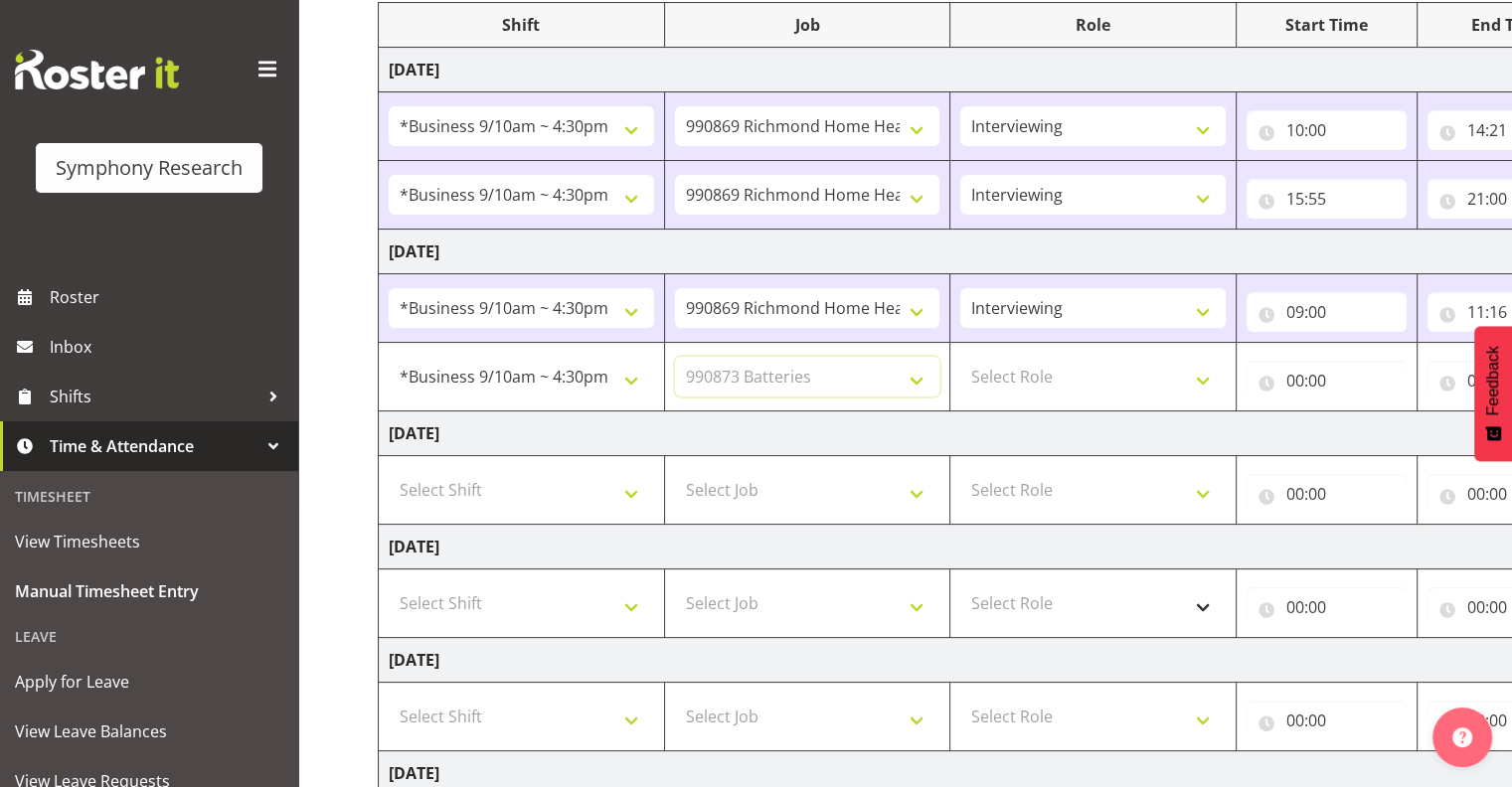 click on "Select Job  550060 IF Admin 553495 Rural Omnibus [DATE] - [DATE] 553500 BFM [DATE] - [DATE] 553501 FMG [DATE] 990000 General 990820 Mobtest 2024 990821 Goldrush 2024 990846 Toka Tu Ake 2025 990855 FENZ 990869 Richmond Home Heating 990873 Batteries 990877 PGG 2025 990878 CMI Q3 2025 990879 Selwyn DC 990881 PowerNet 999996 Training 999997 Recruitment & Training 999999 DT" at bounding box center (807, 377) 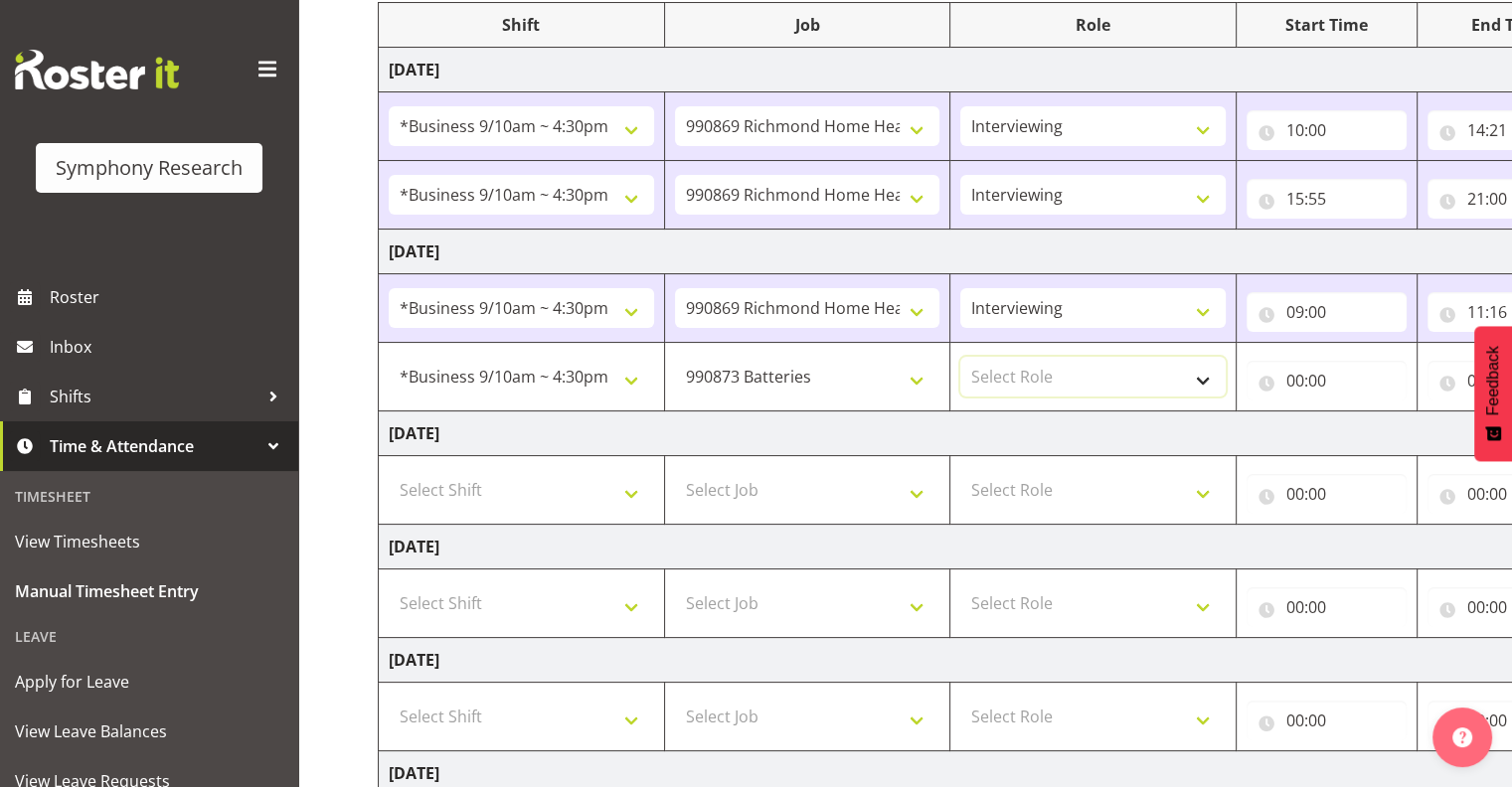 click on "Select Role  Interviewing Briefing" at bounding box center (1092, 377) 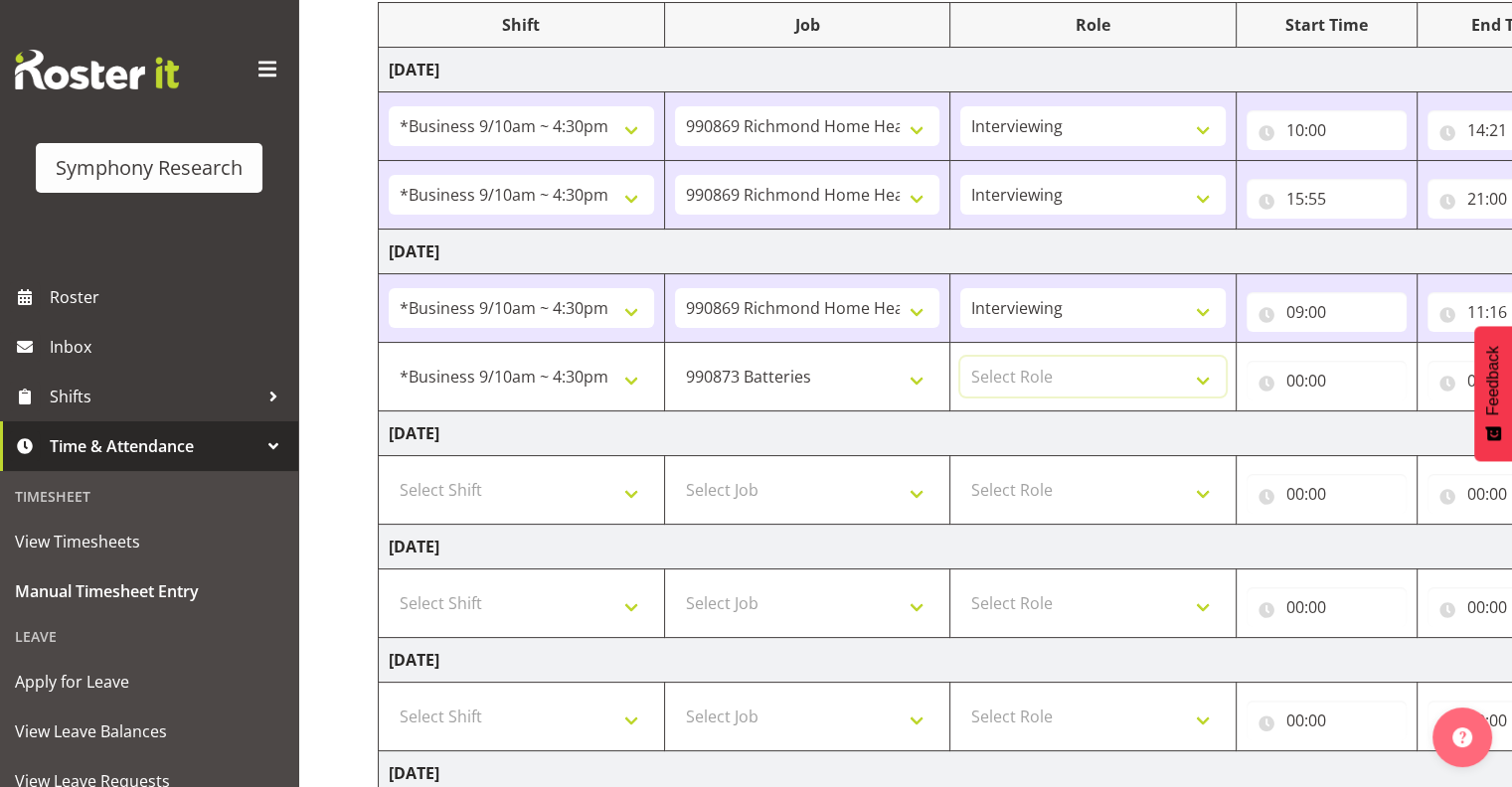 select on "47" 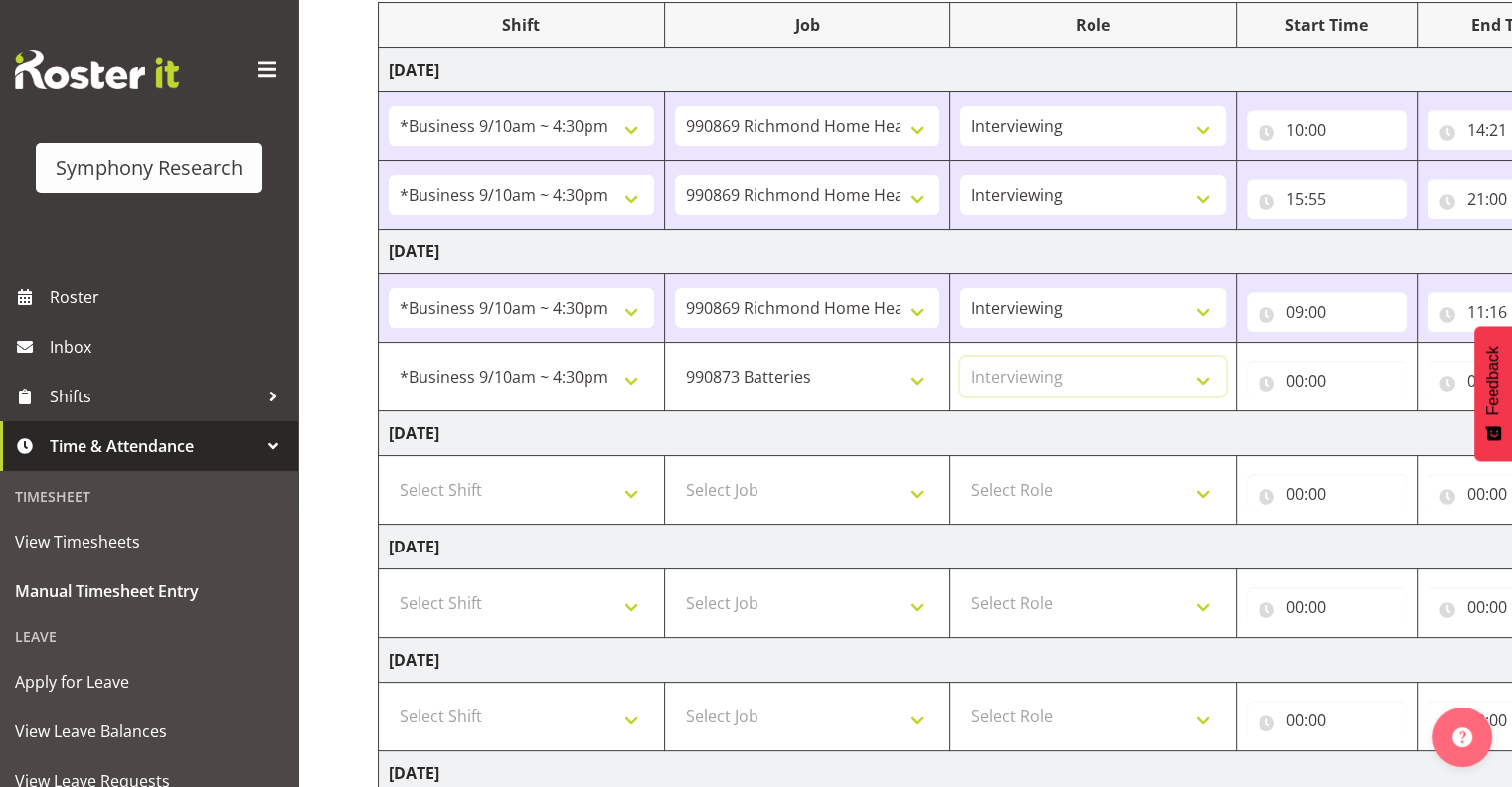 click on "Select Role  Interviewing Briefing" at bounding box center [1092, 377] 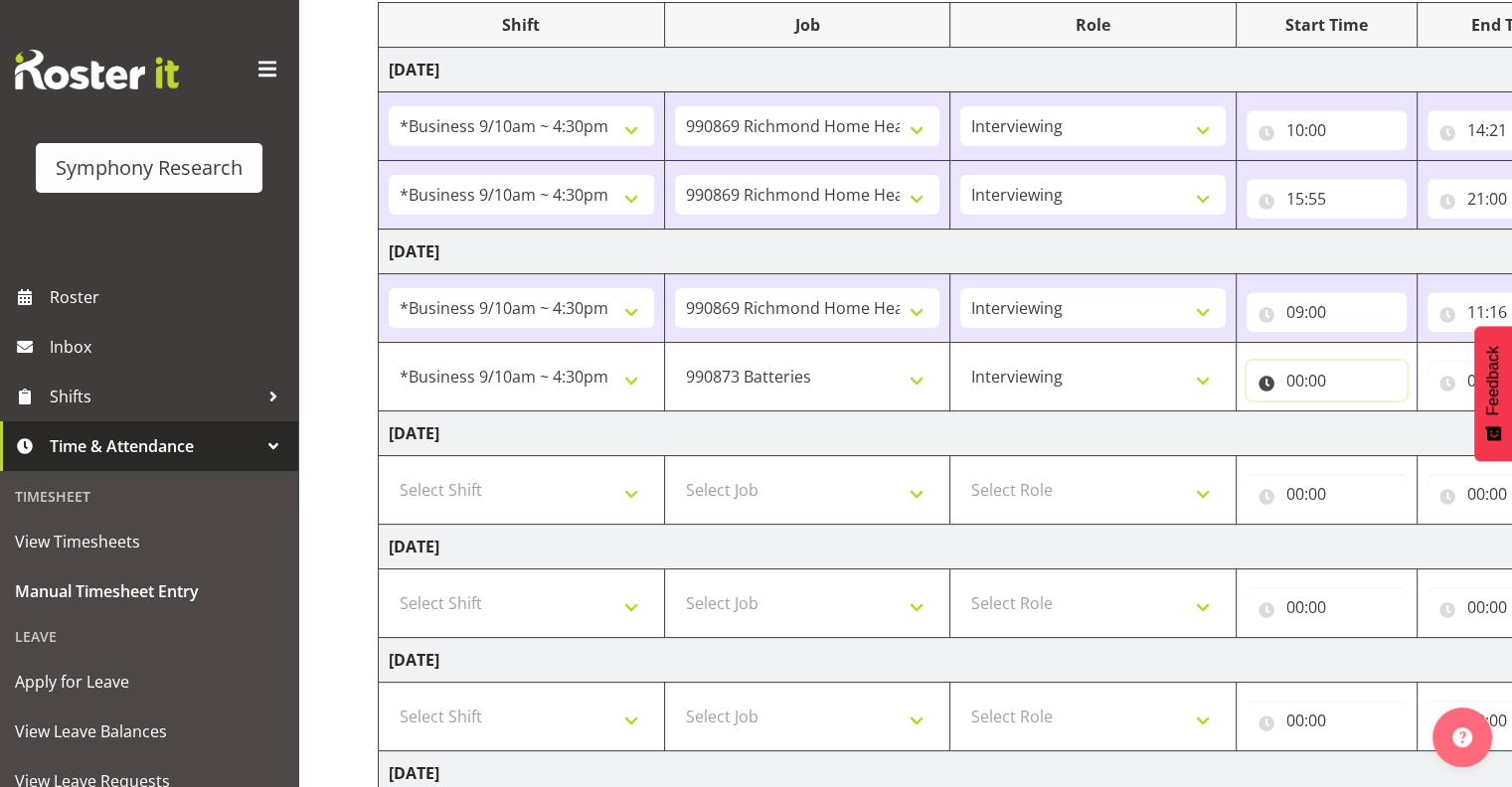 click on "00:00" at bounding box center (1326, 381) 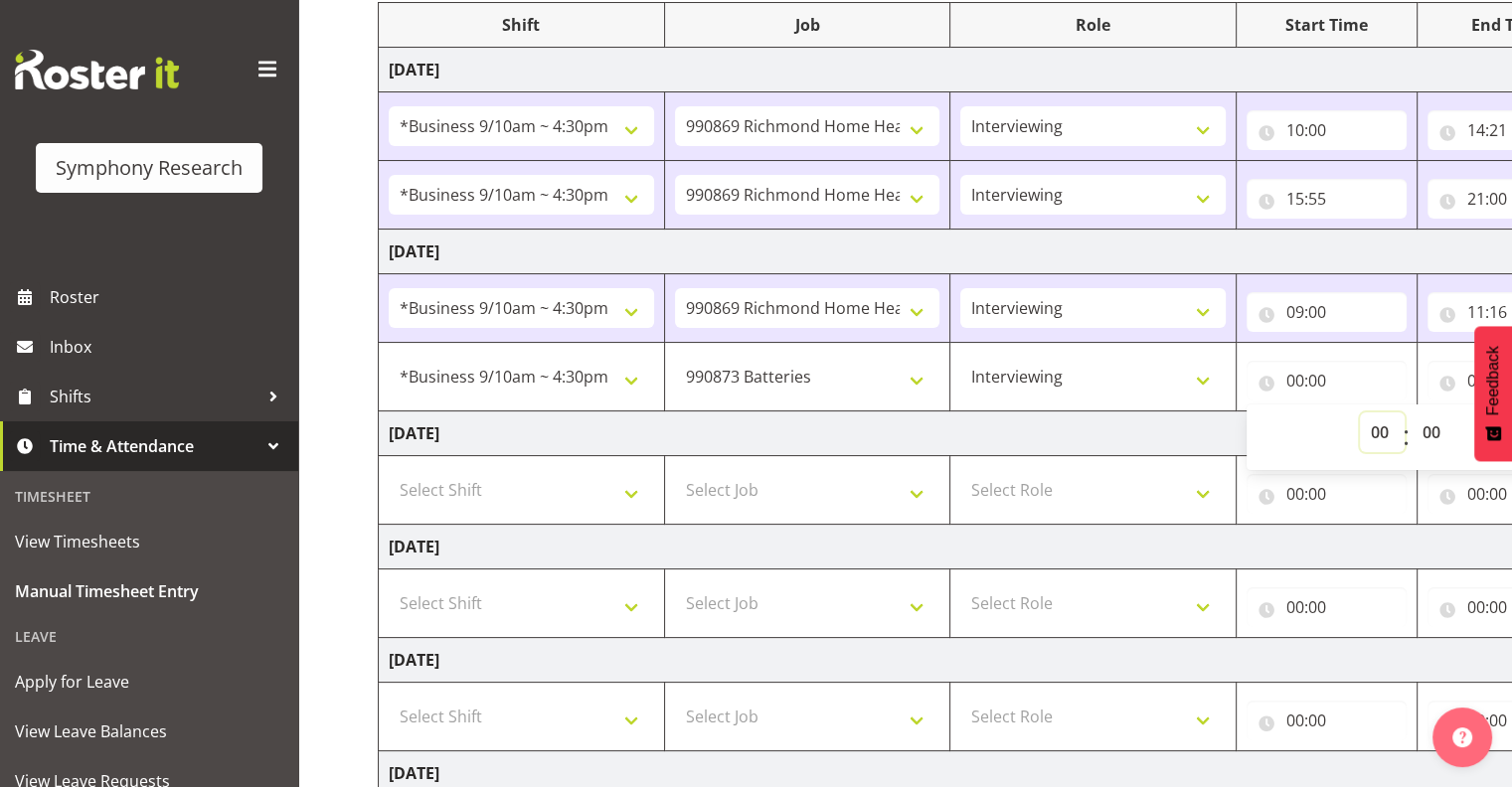 click on "00   01   02   03   04   05   06   07   08   09   10   11   12   13   14   15   16   17   18   19   20   21   22   23" at bounding box center (1382, 432) 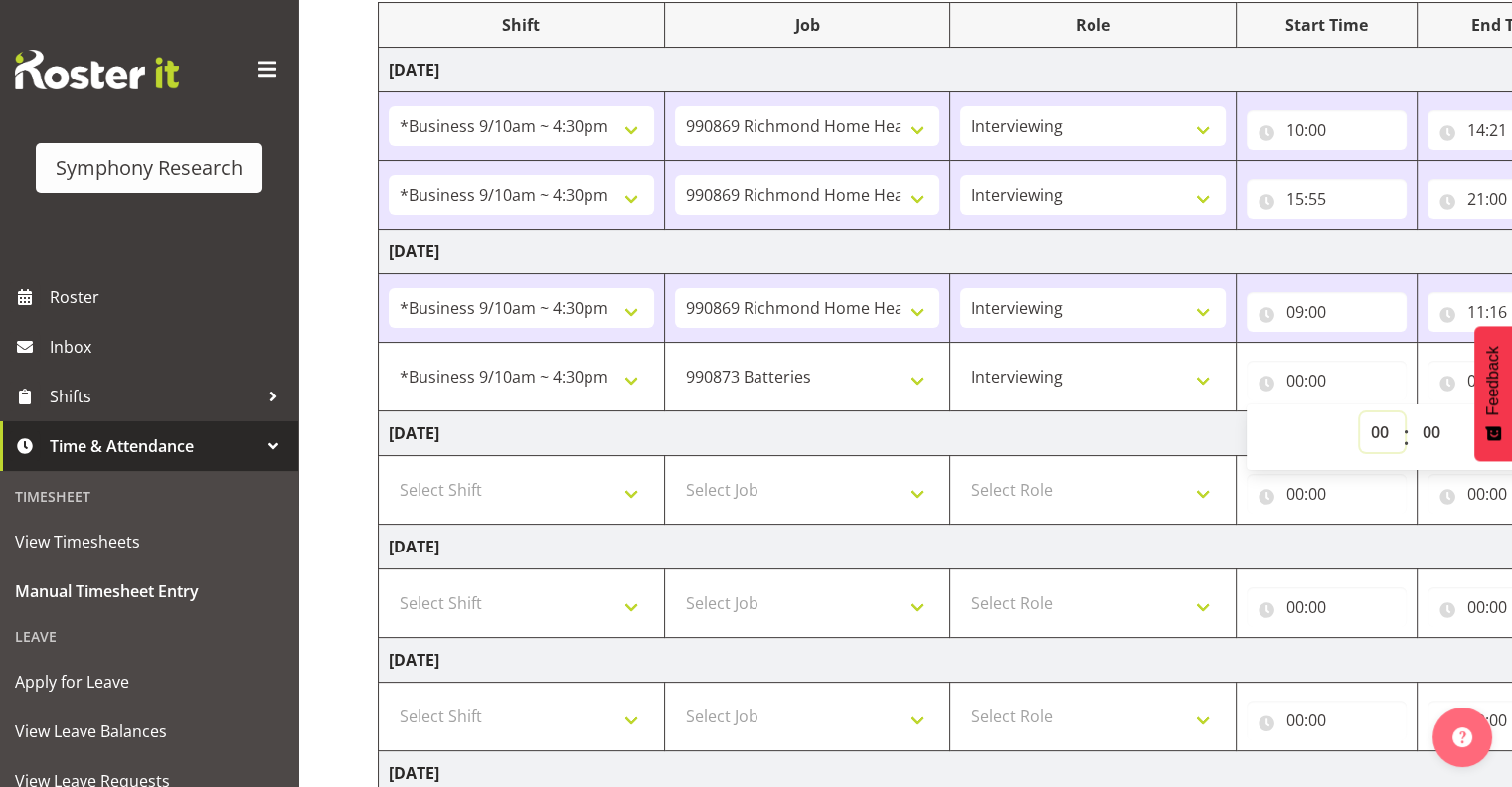 select on "11" 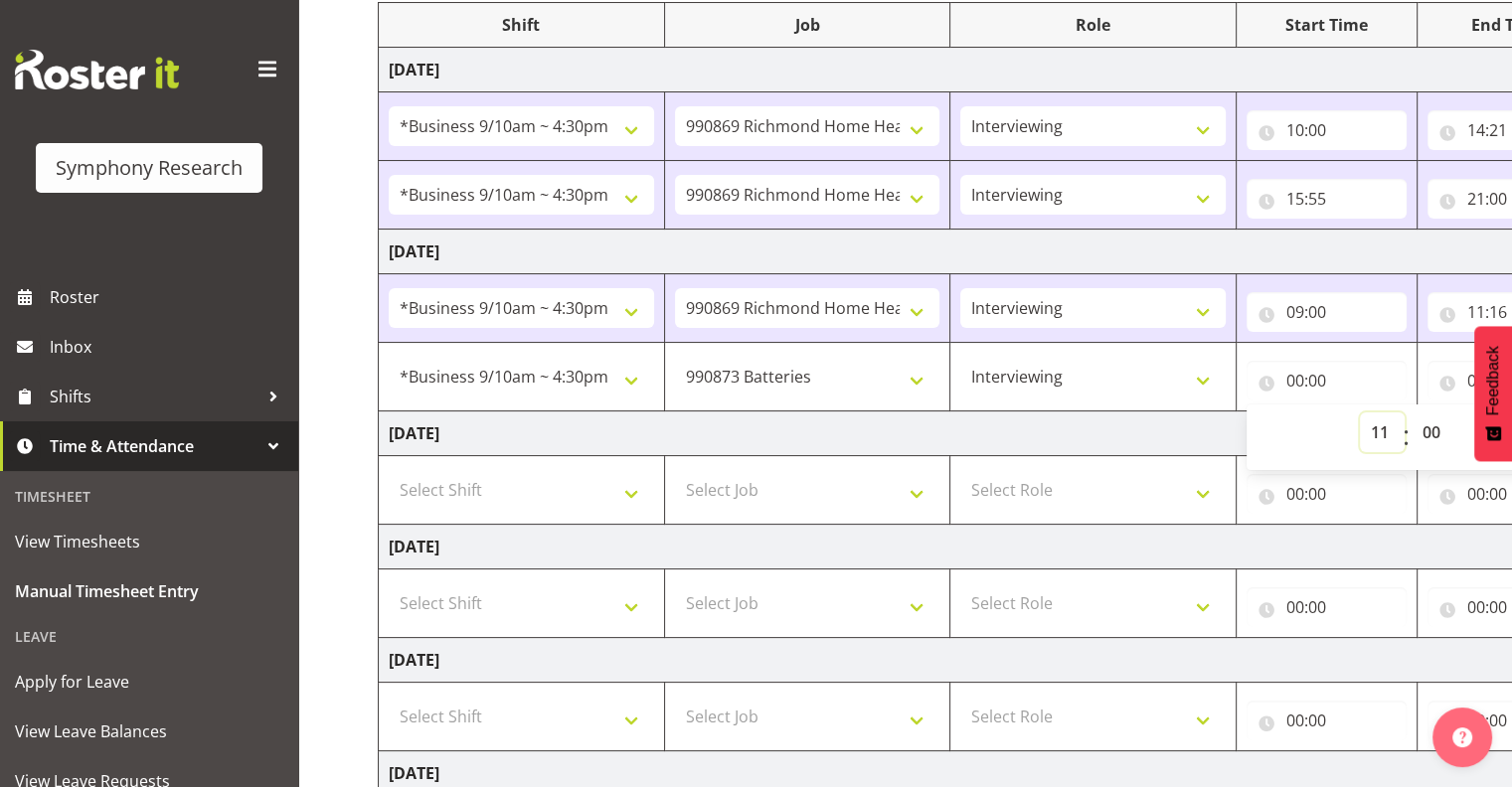 click on "00   01   02   03   04   05   06   07   08   09   10   11   12   13   14   15   16   17   18   19   20   21   22   23" at bounding box center (1382, 432) 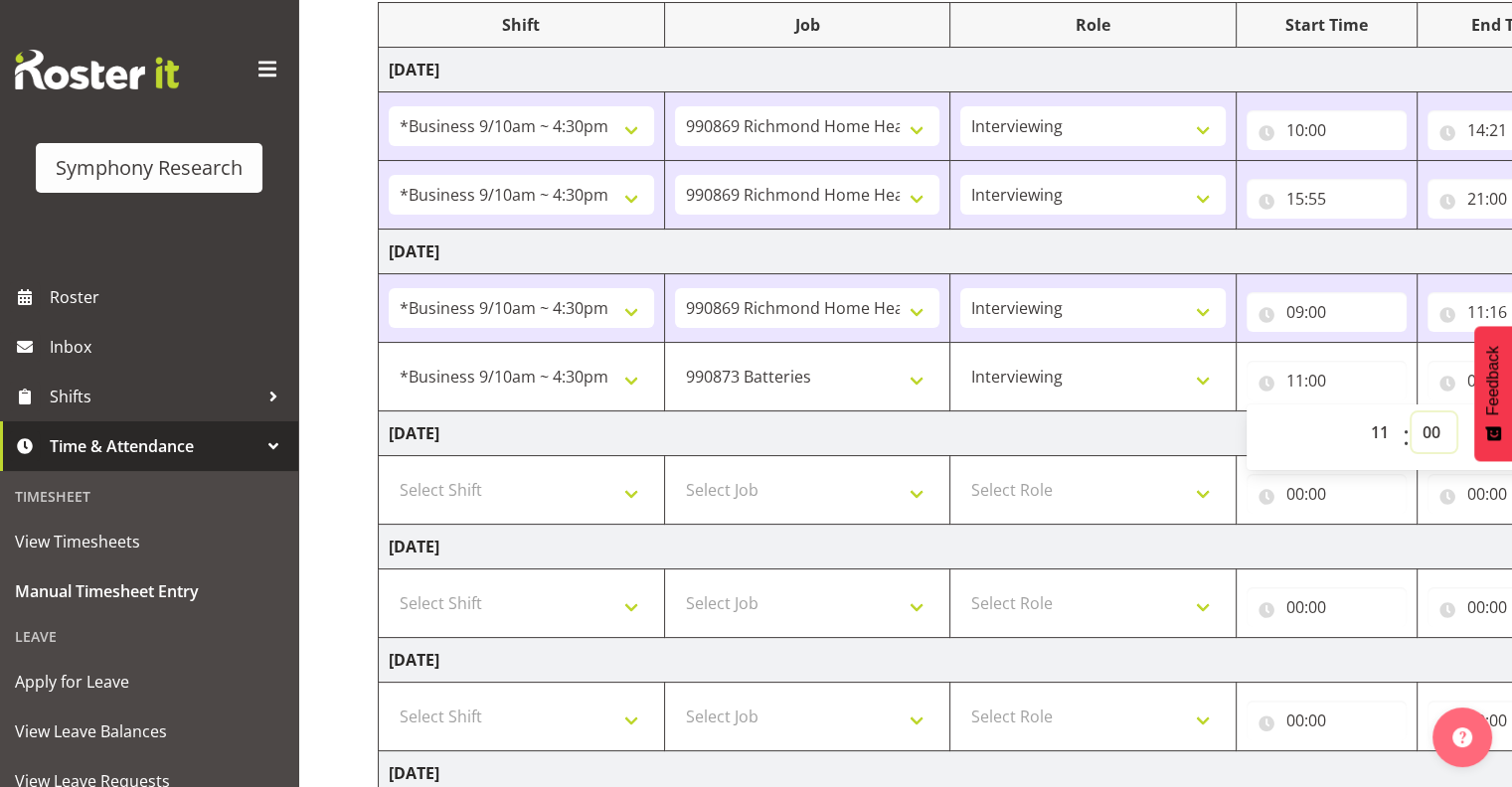 click on "00   01   02   03   04   05   06   07   08   09   10   11   12   13   14   15   16   17   18   19   20   21   22   23   24   25   26   27   28   29   30   31   32   33   34   35   36   37   38   39   40   41   42   43   44   45   46   47   48   49   50   51   52   53   54   55   56   57   58   59" at bounding box center [1433, 432] 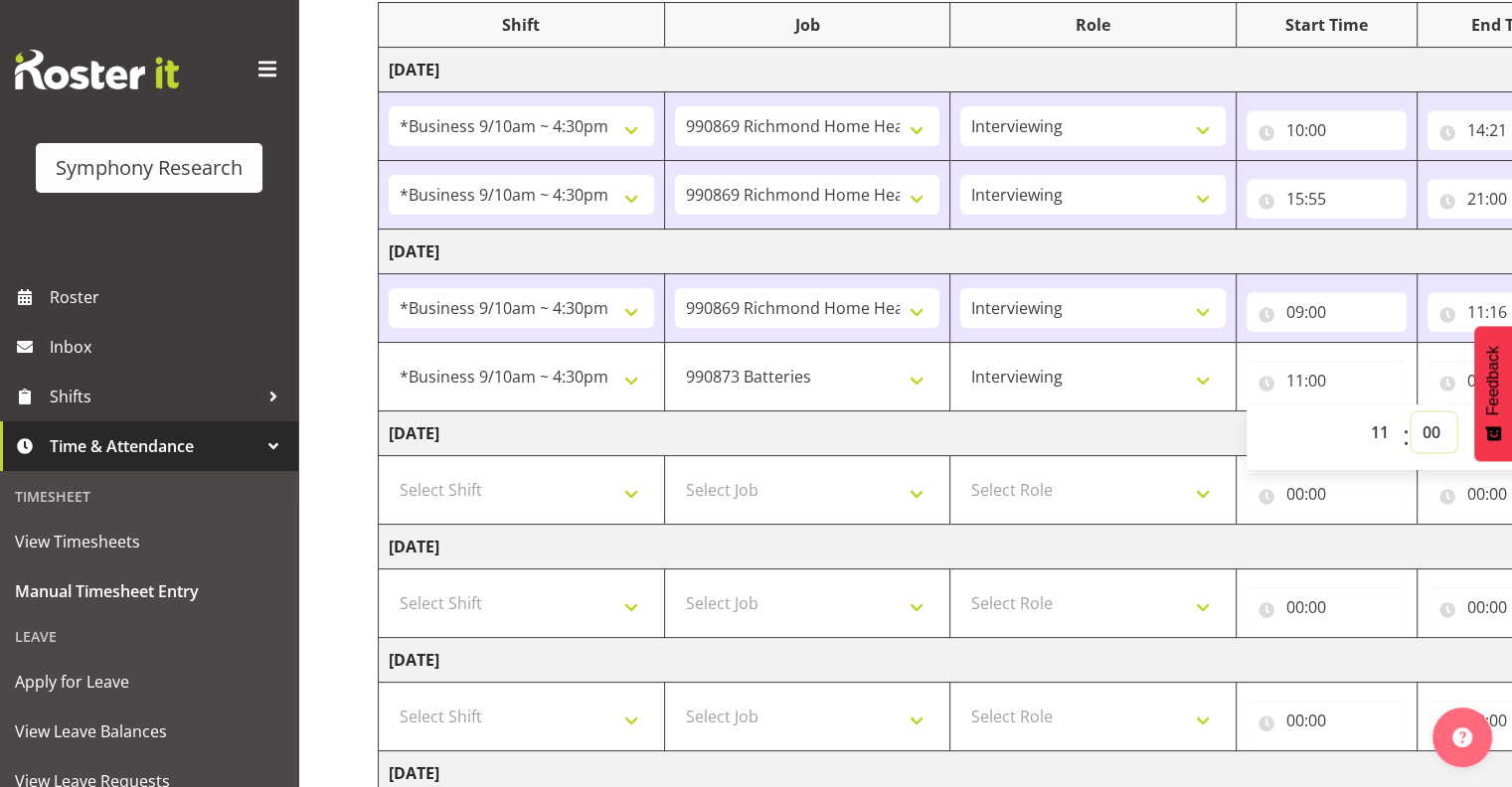 select on "20" 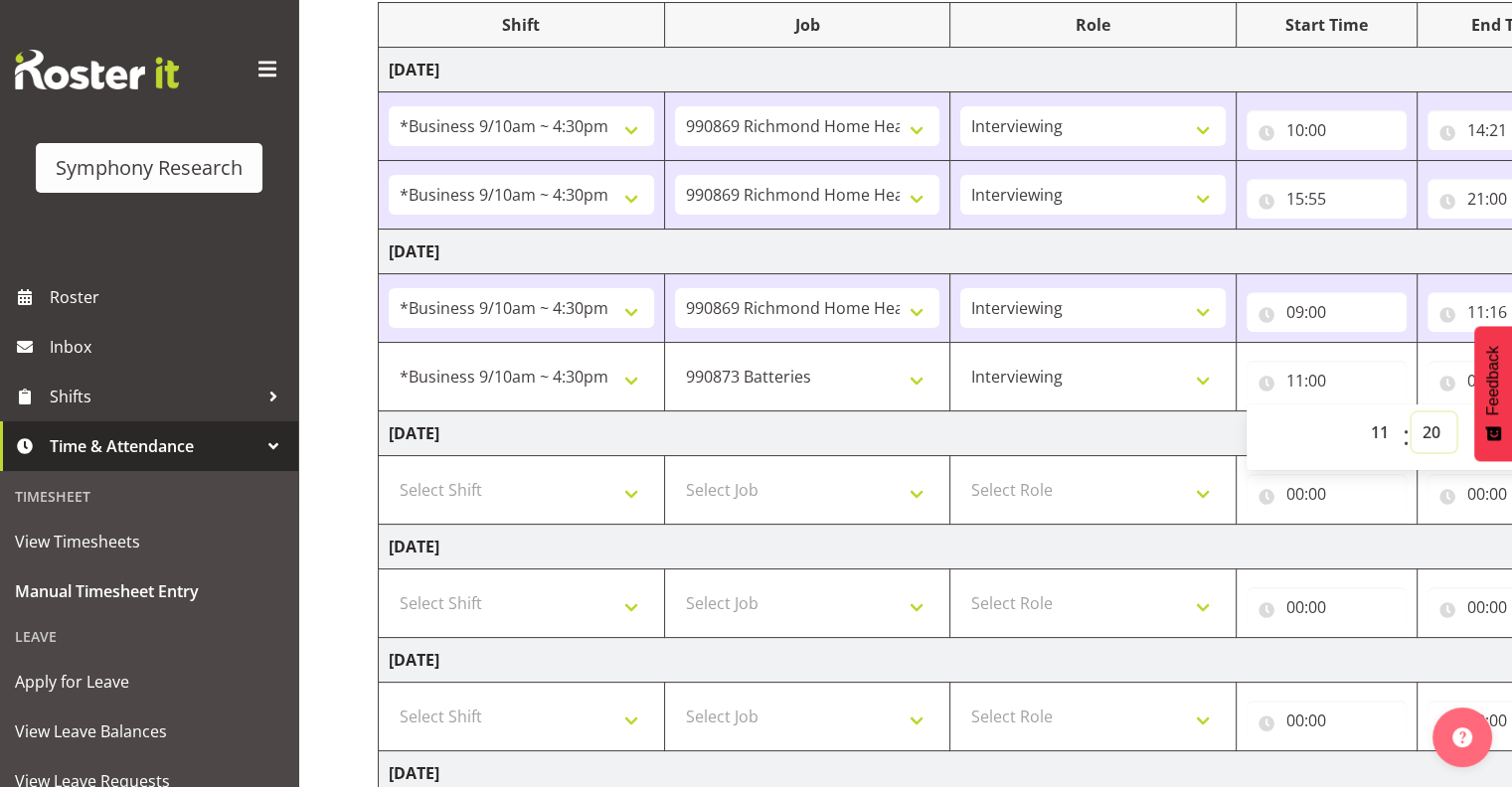 click on "00   01   02   03   04   05   06   07   08   09   10   11   12   13   14   15   16   17   18   19   20   21   22   23   24   25   26   27   28   29   30   31   32   33   34   35   36   37   38   39   40   41   42   43   44   45   46   47   48   49   50   51   52   53   54   55   56   57   58   59" at bounding box center [1433, 432] 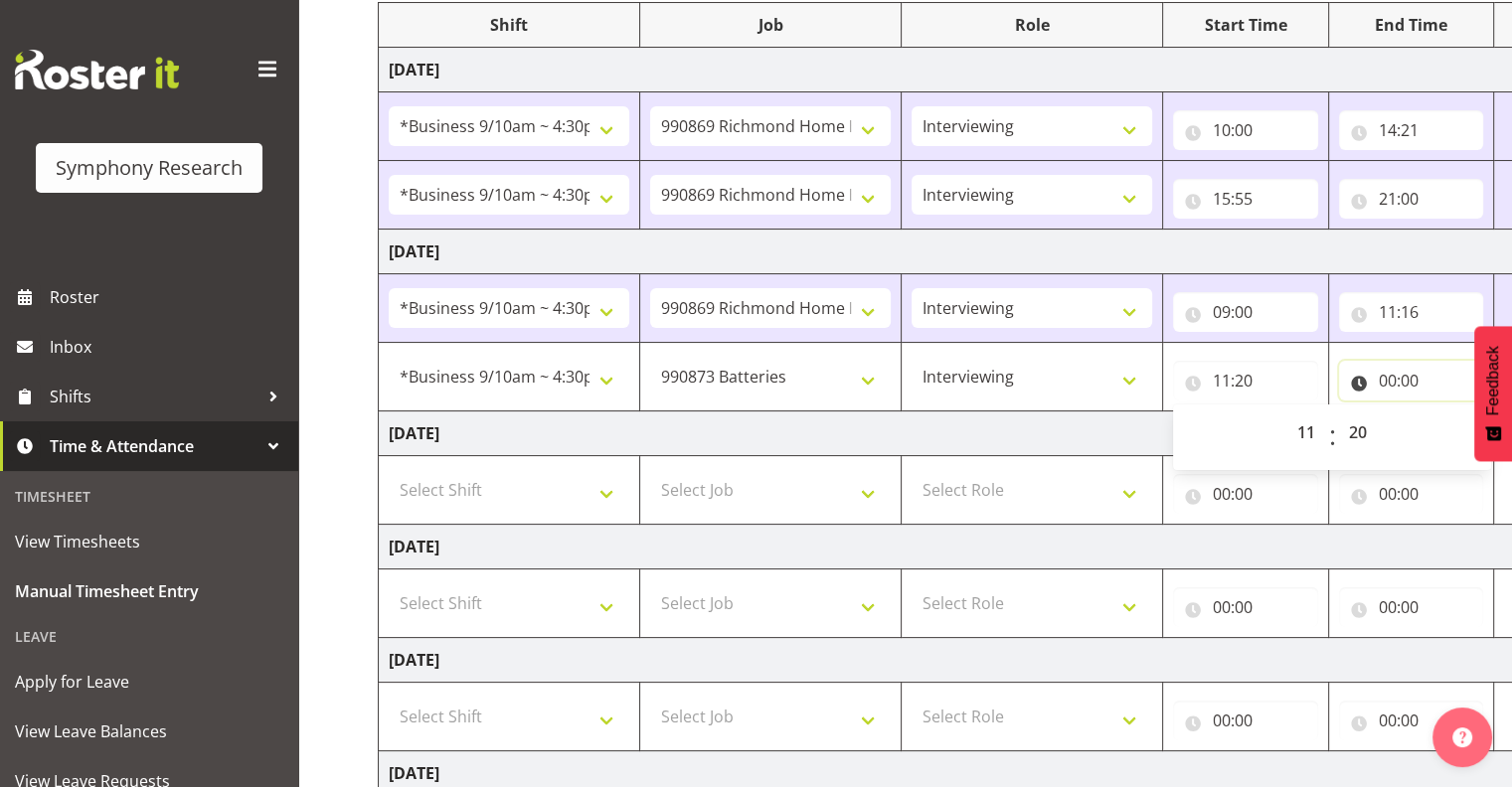 click on "00:00" at bounding box center [1412, 381] 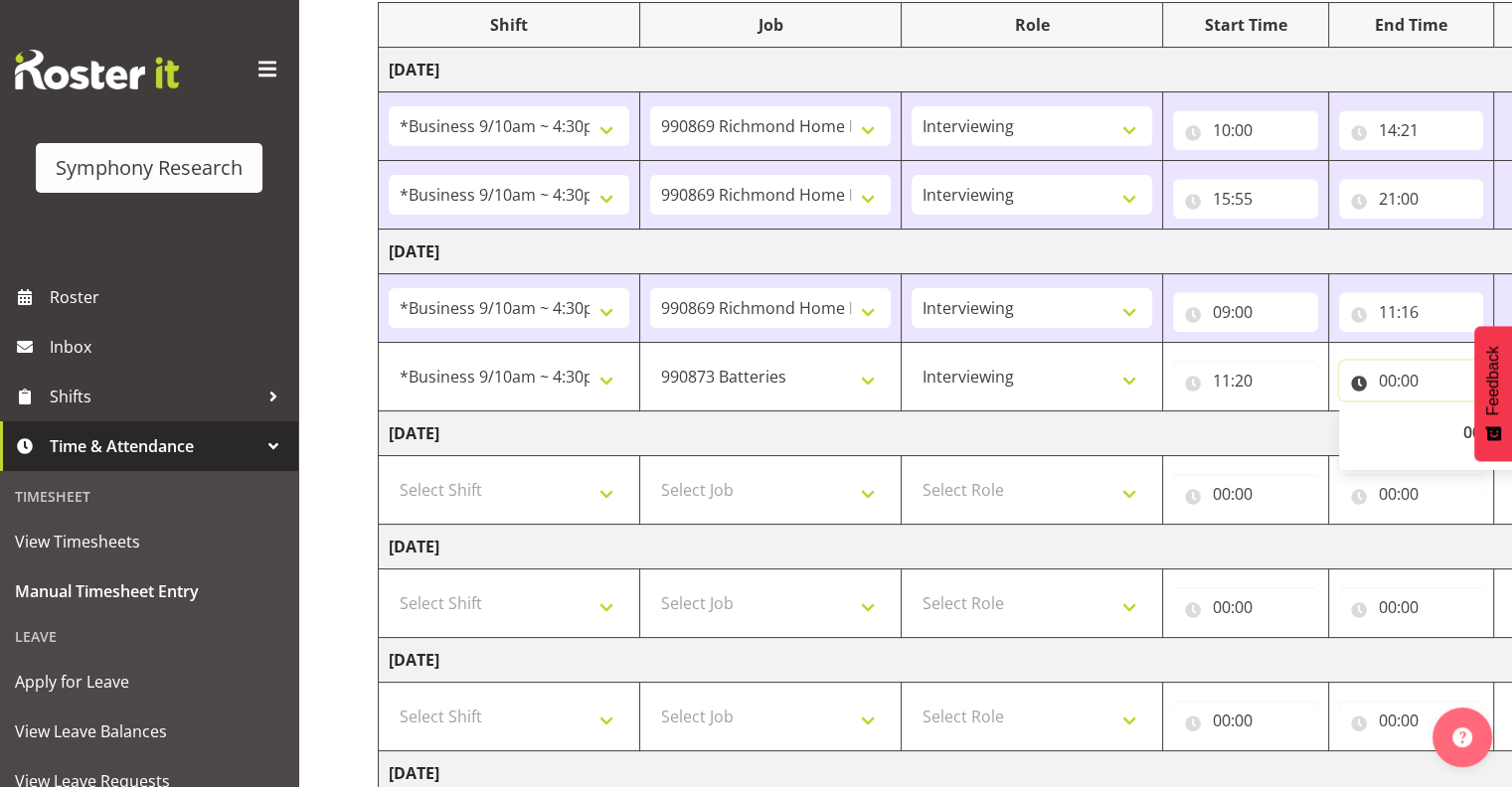 click on "00:00" at bounding box center (1412, 381) 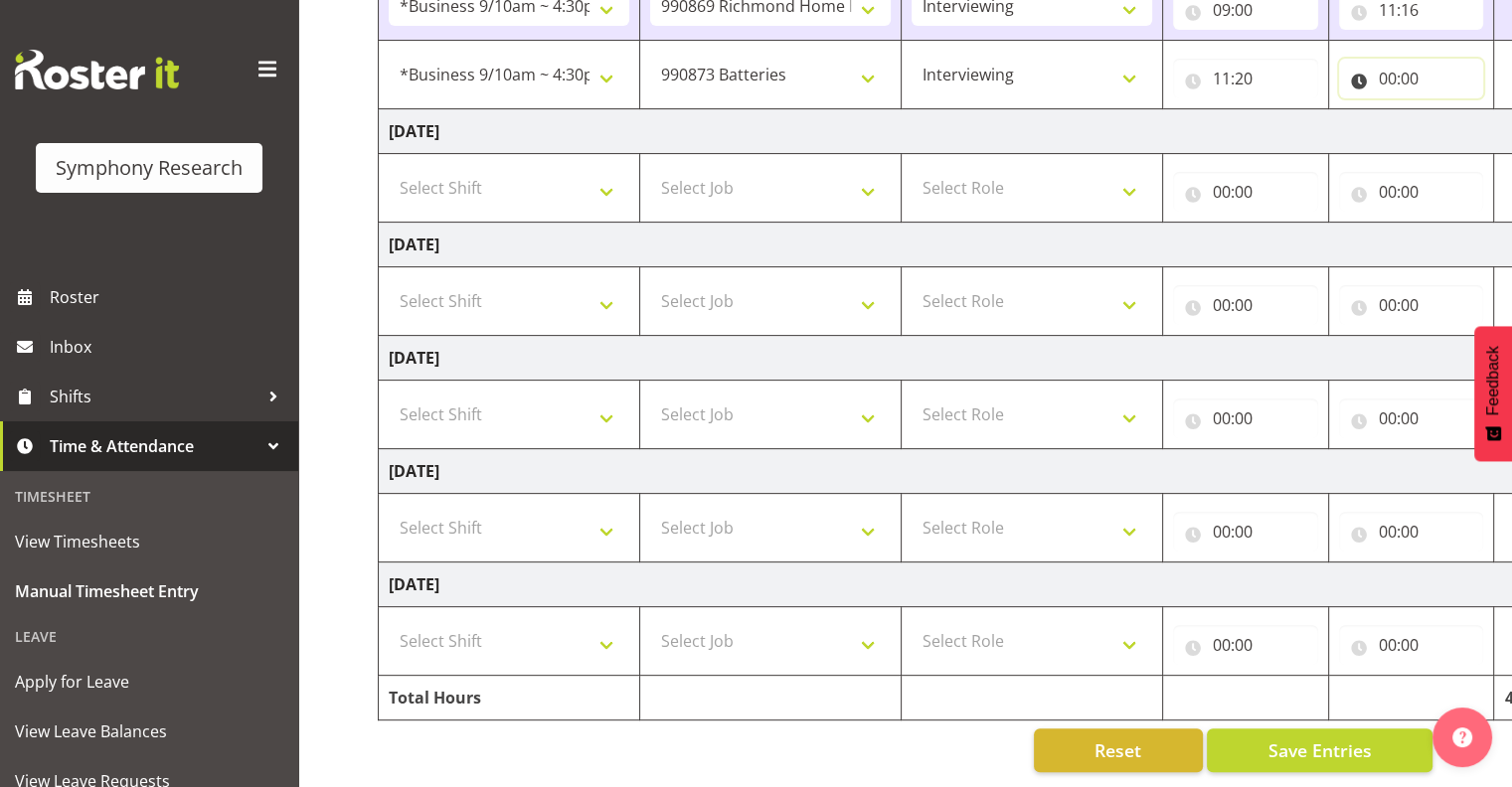 scroll, scrollTop: 579, scrollLeft: 0, axis: vertical 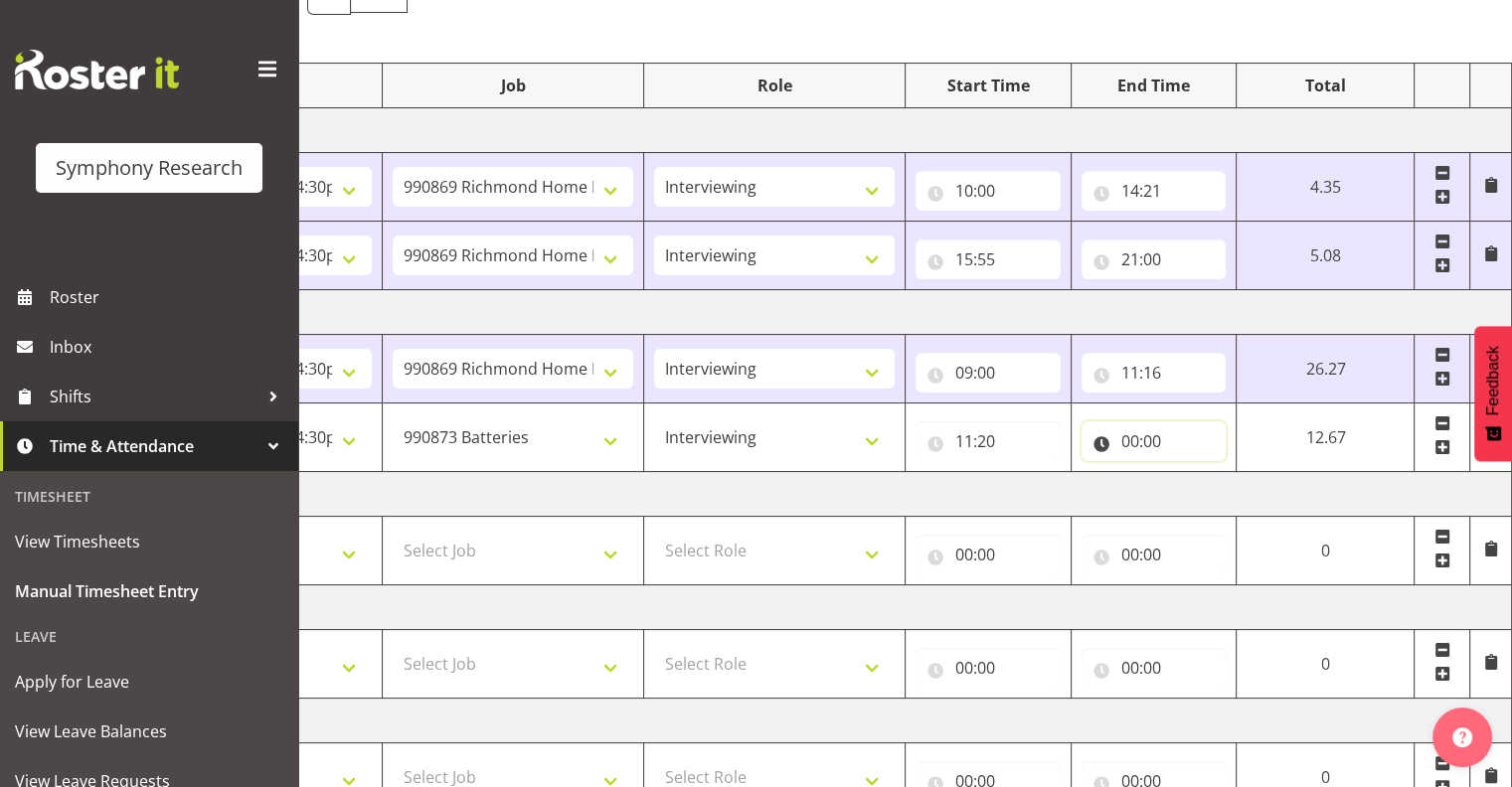 click on "00:00" at bounding box center [1154, 441] 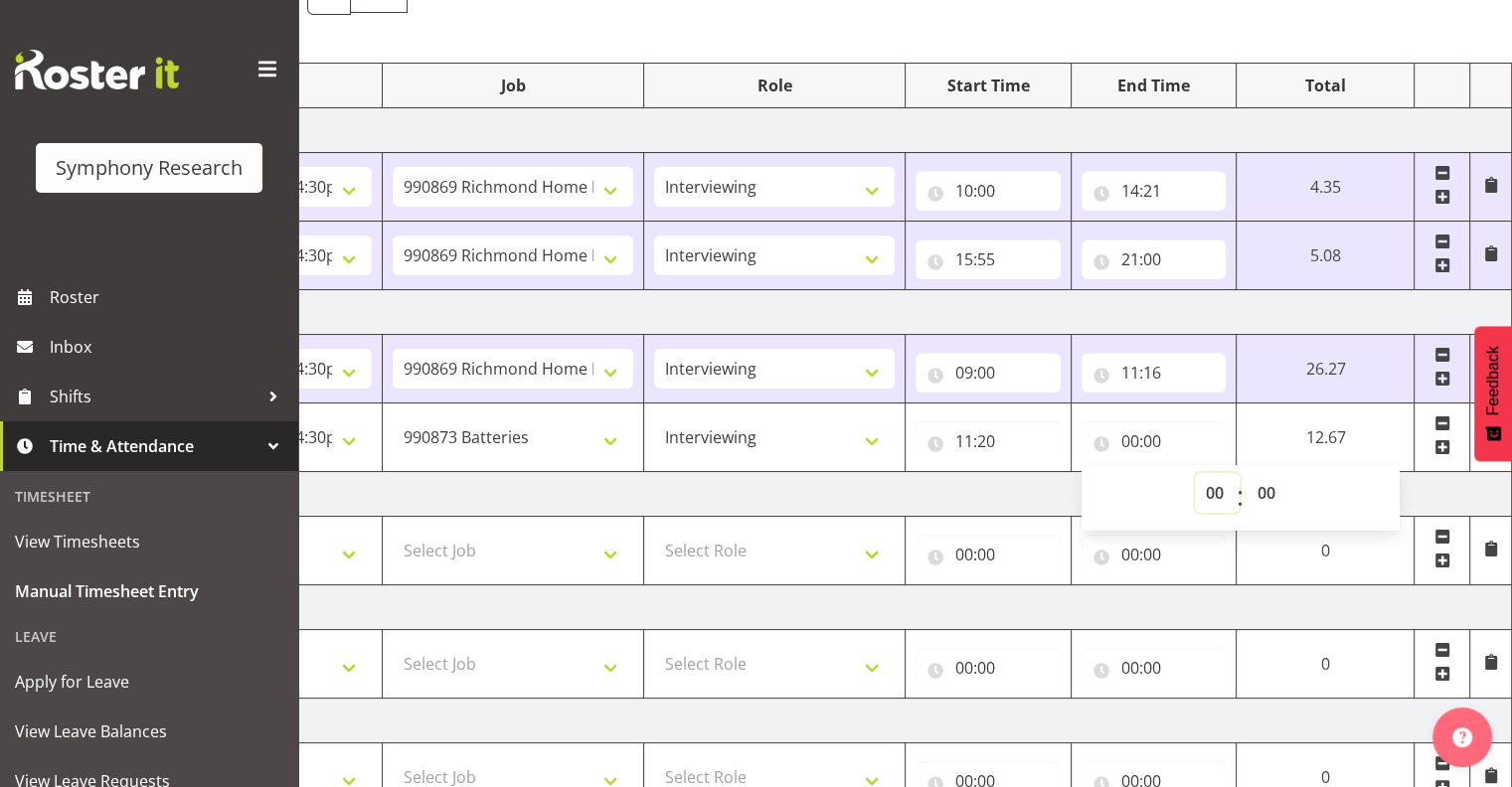 click on "00   01   02   03   04   05   06   07   08   09   10   11   12   13   14   15   16   17   18   19   20   21   22   23" at bounding box center [1217, 493] 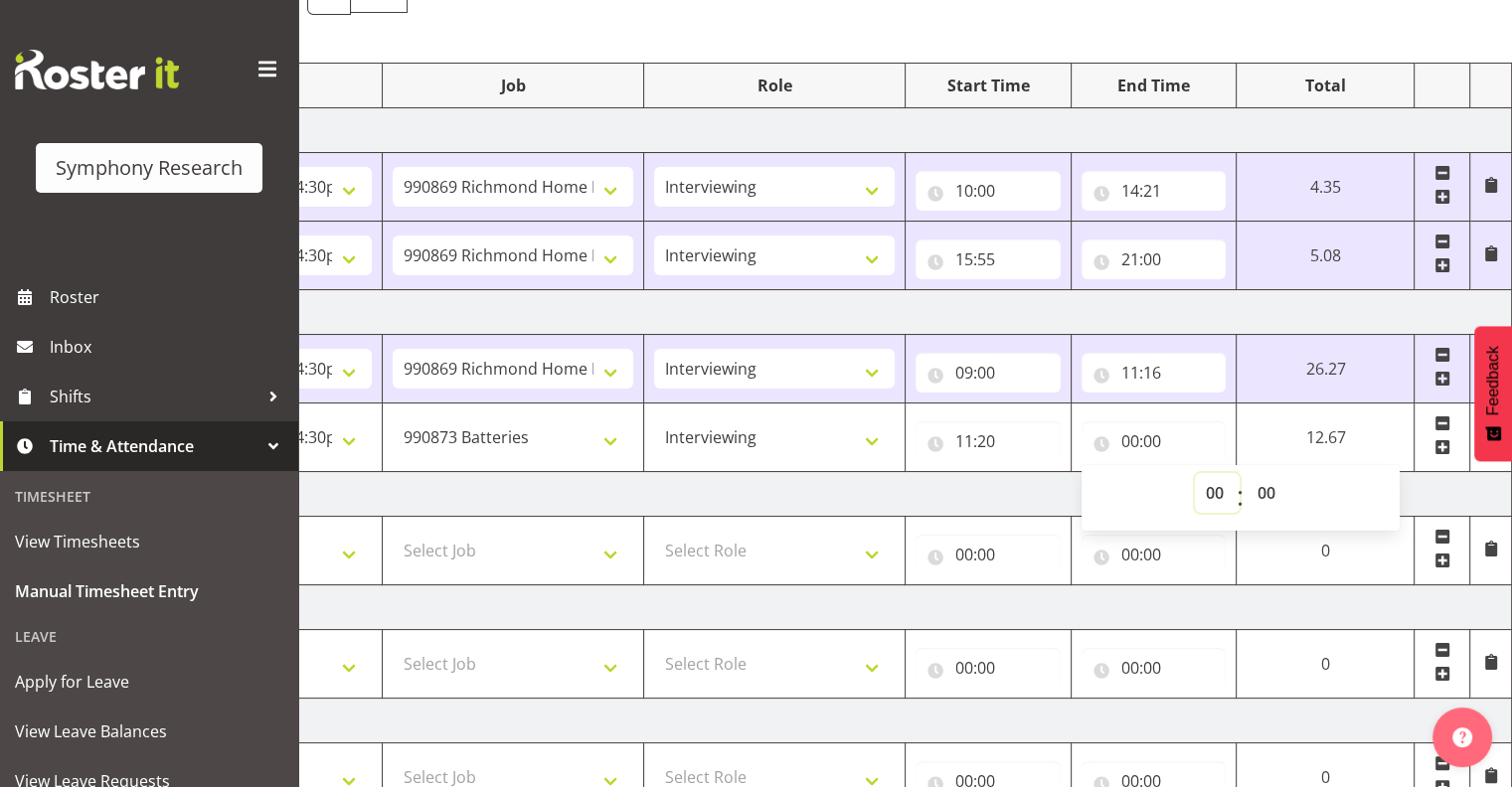 select on "14" 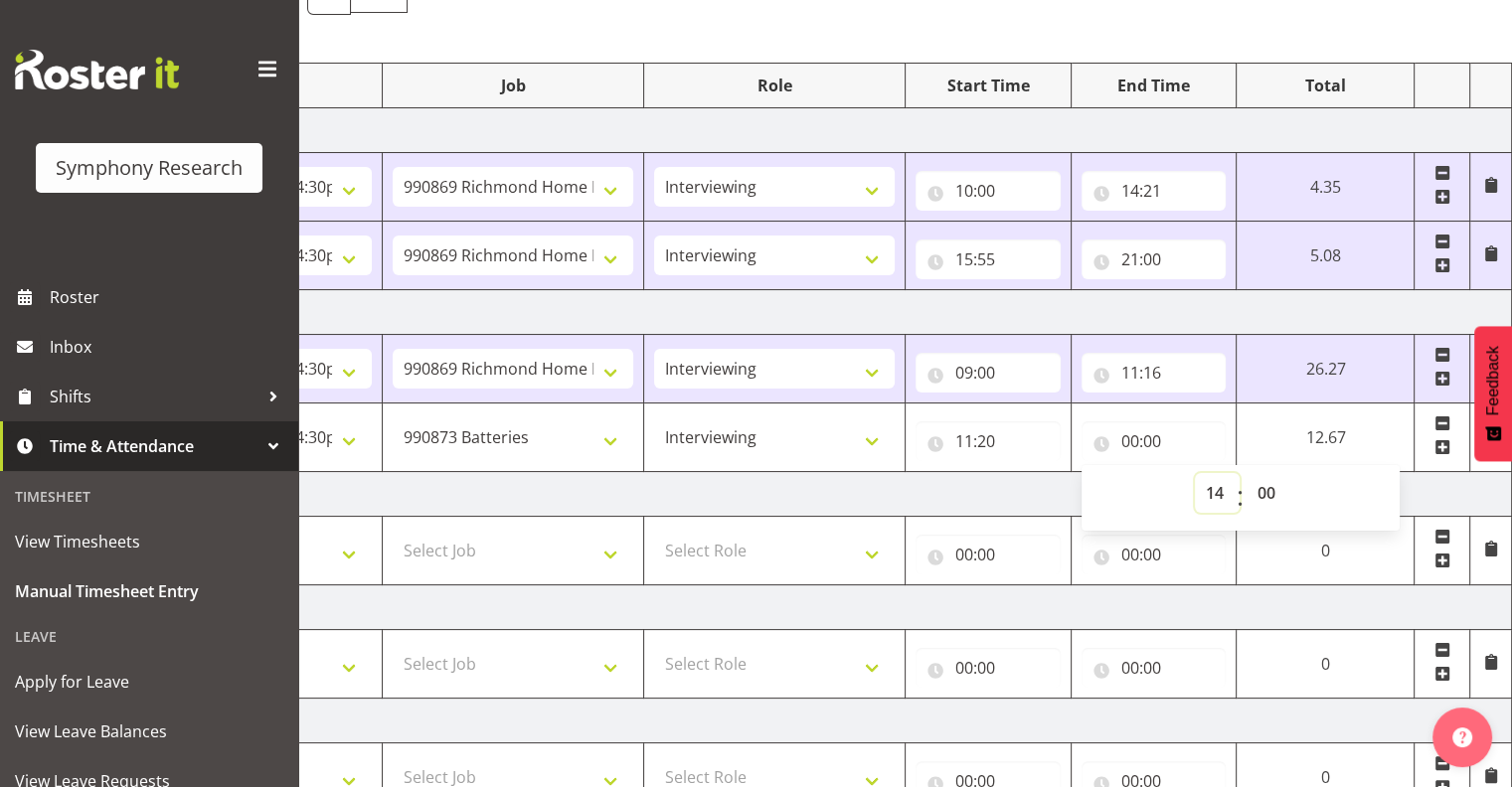 click on "00   01   02   03   04   05   06   07   08   09   10   11   12   13   14   15   16   17   18   19   20   21   22   23" at bounding box center [1217, 493] 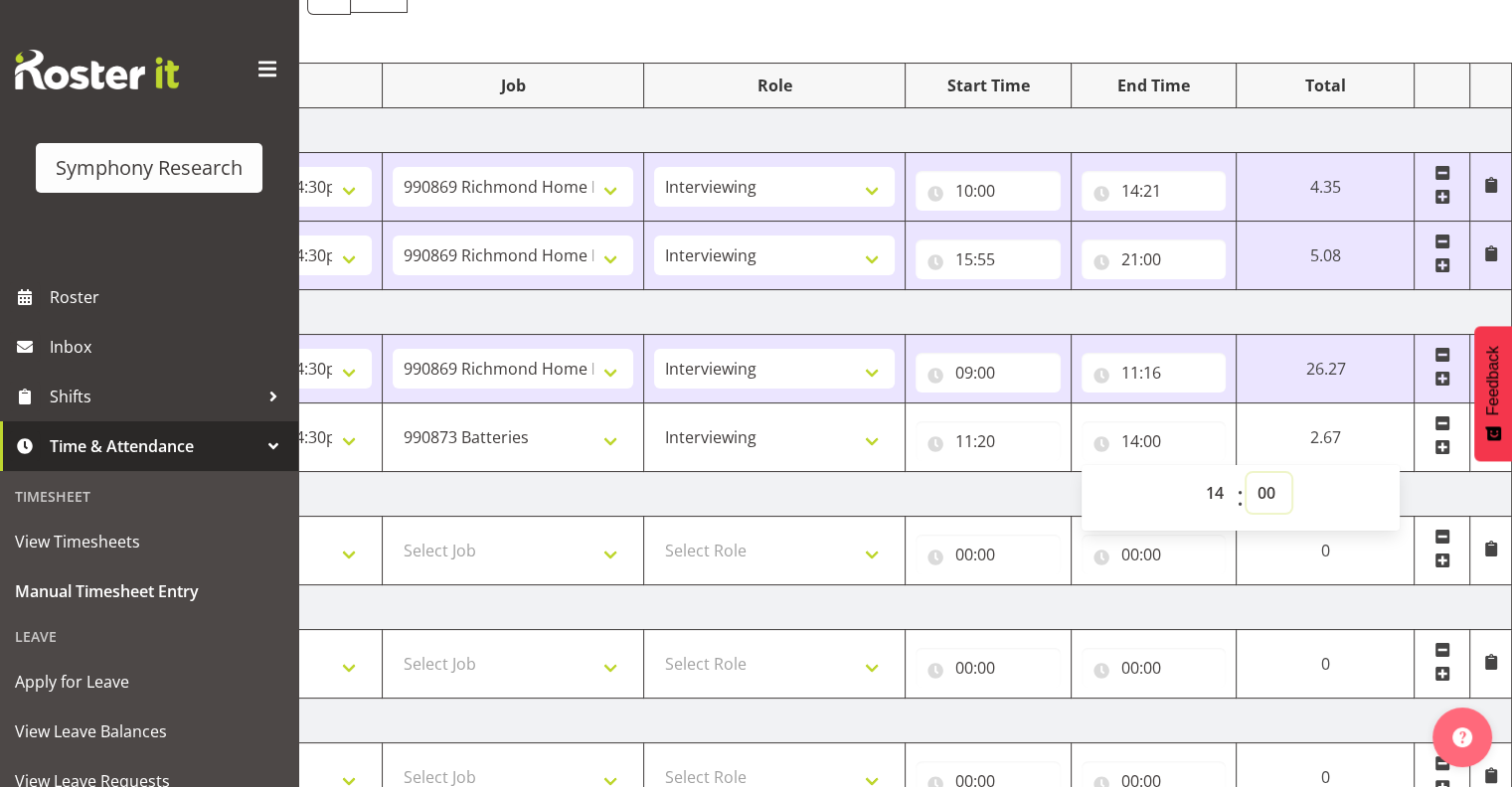 click on "00   01   02   03   04   05   06   07   08   09   10   11   12   13   14   15   16   17   18   19   20   21   22   23   24   25   26   27   28   29   30   31   32   33   34   35   36   37   38   39   40   41   42   43   44   45   46   47   48   49   50   51   52   53   54   55   56   57   58   59" at bounding box center (1268, 493) 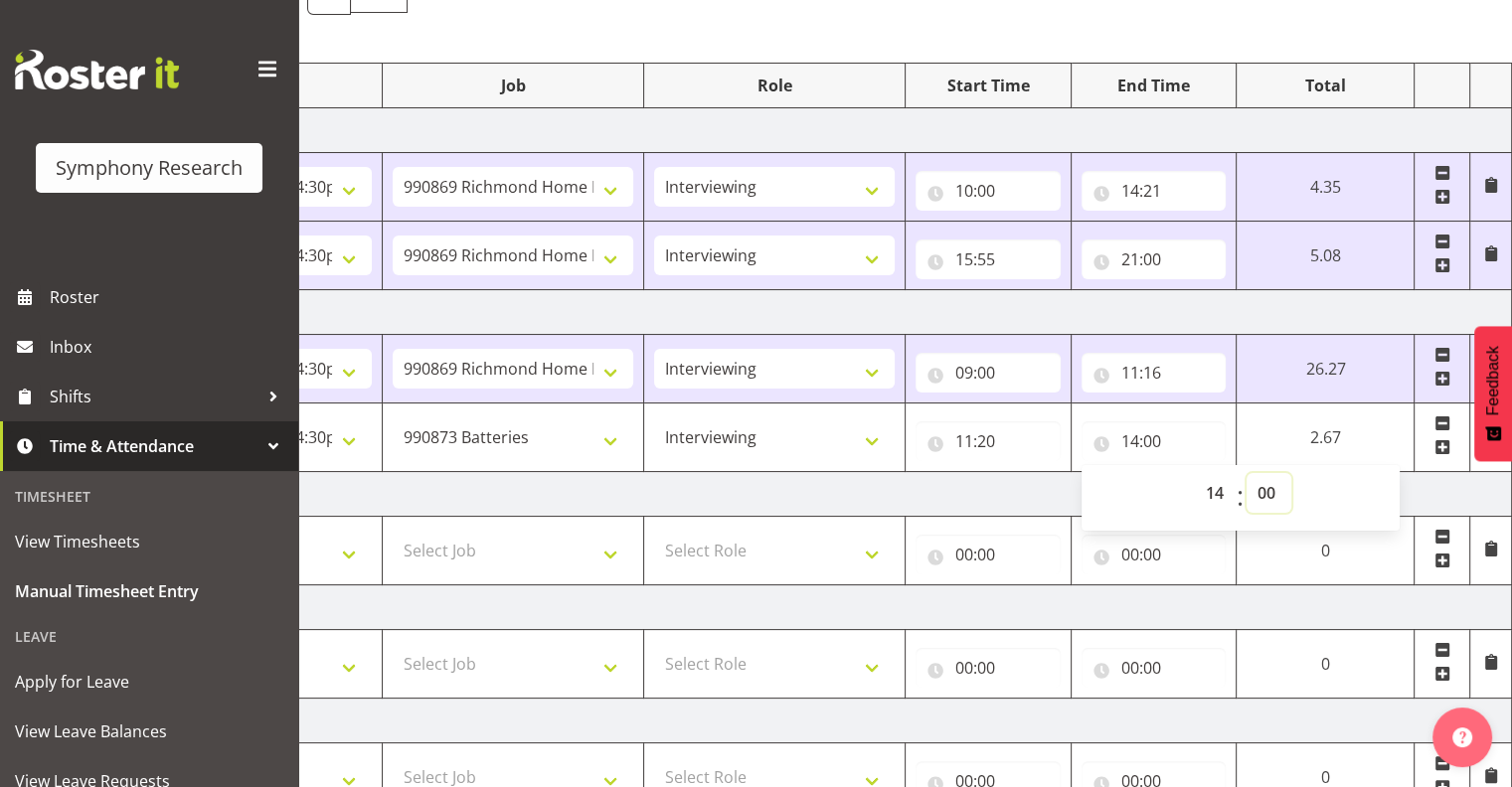 select on "42" 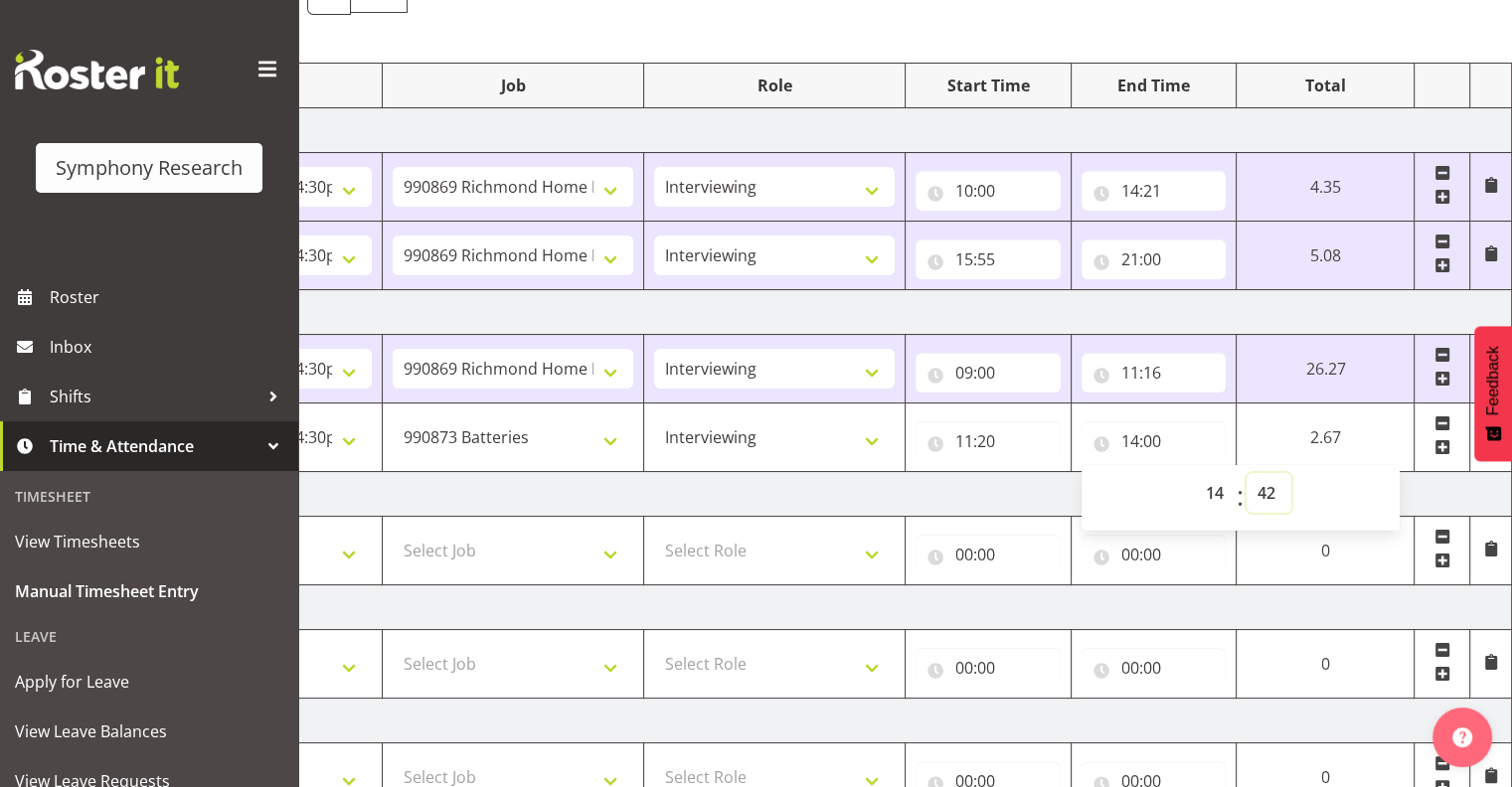 click on "00   01   02   03   04   05   06   07   08   09   10   11   12   13   14   15   16   17   18   19   20   21   22   23   24   25   26   27   28   29   30   31   32   33   34   35   36   37   38   39   40   41   42   43   44   45   46   47   48   49   50   51   52   53   54   55   56   57   58   59" at bounding box center (1268, 493) 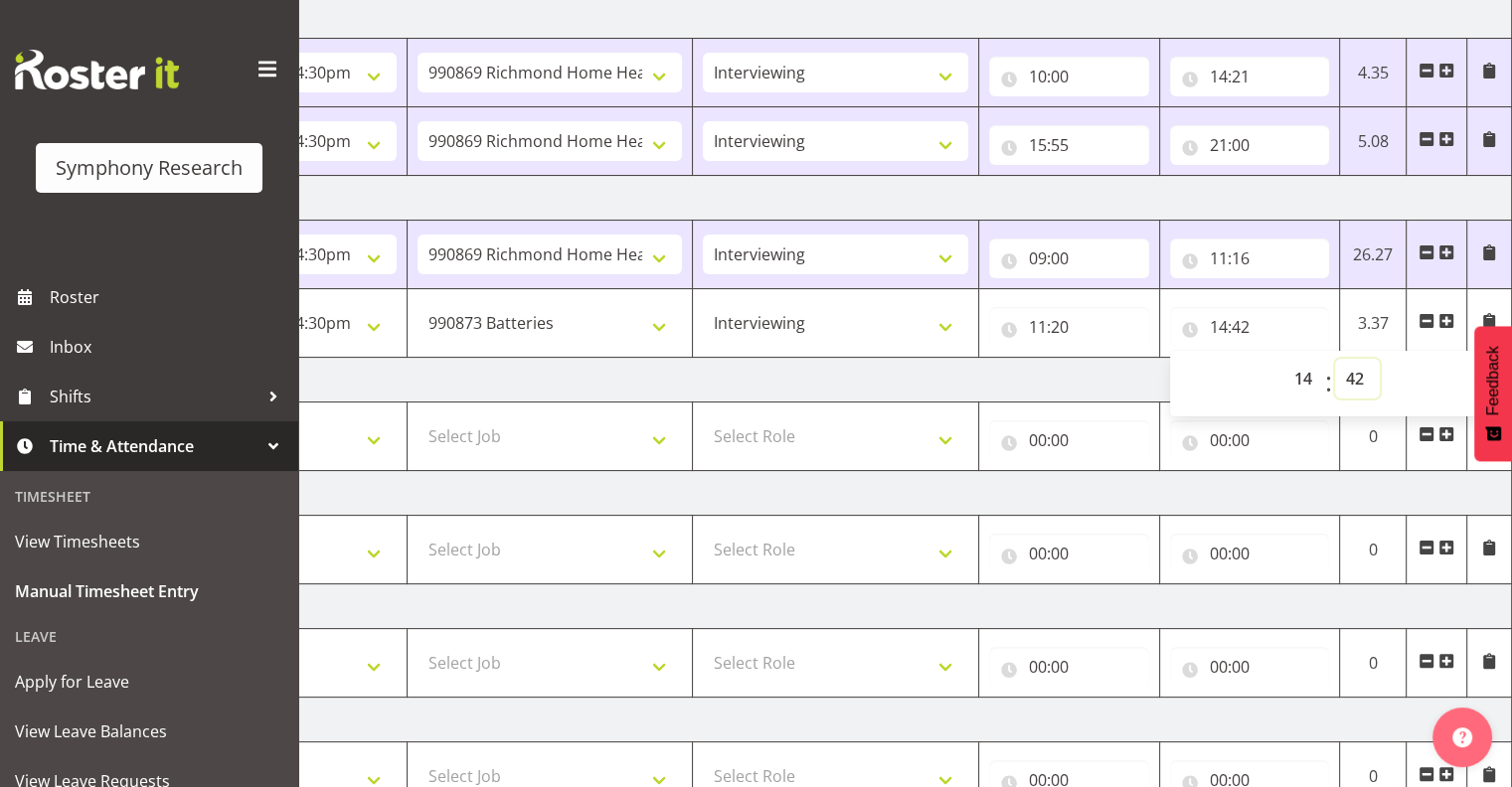 scroll, scrollTop: 326, scrollLeft: 0, axis: vertical 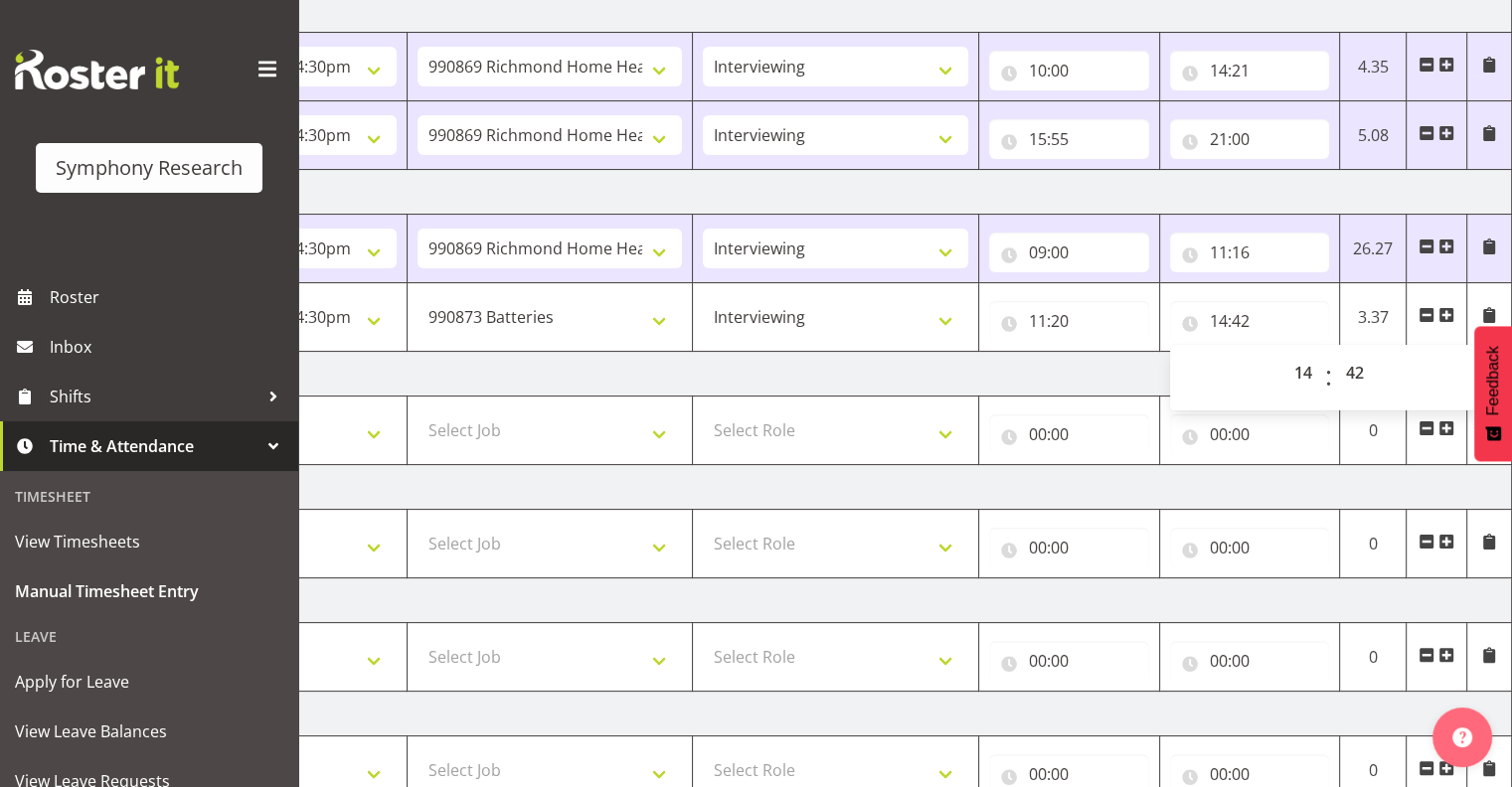 click at bounding box center (1446, 315) 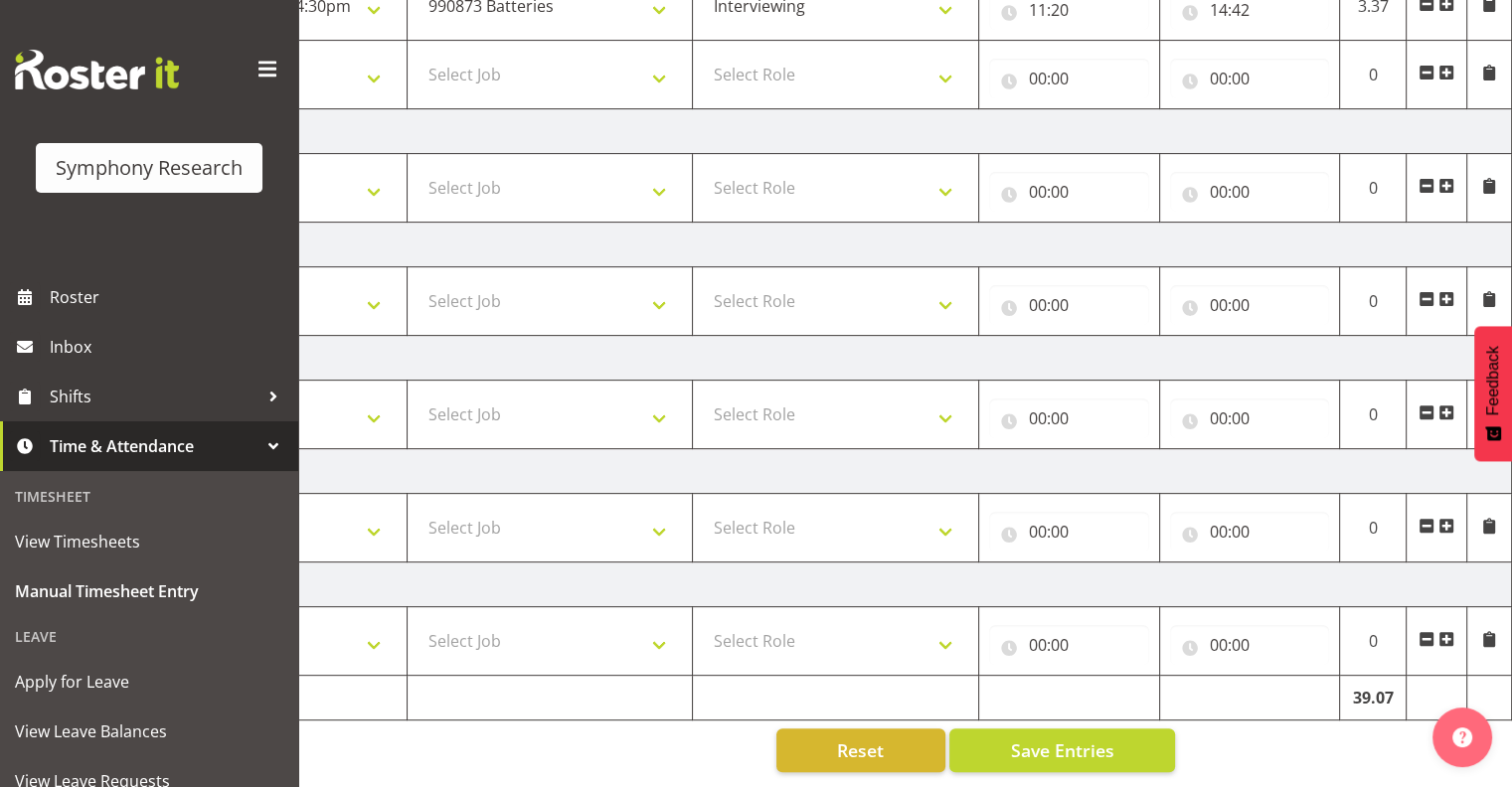 scroll, scrollTop: 648, scrollLeft: 0, axis: vertical 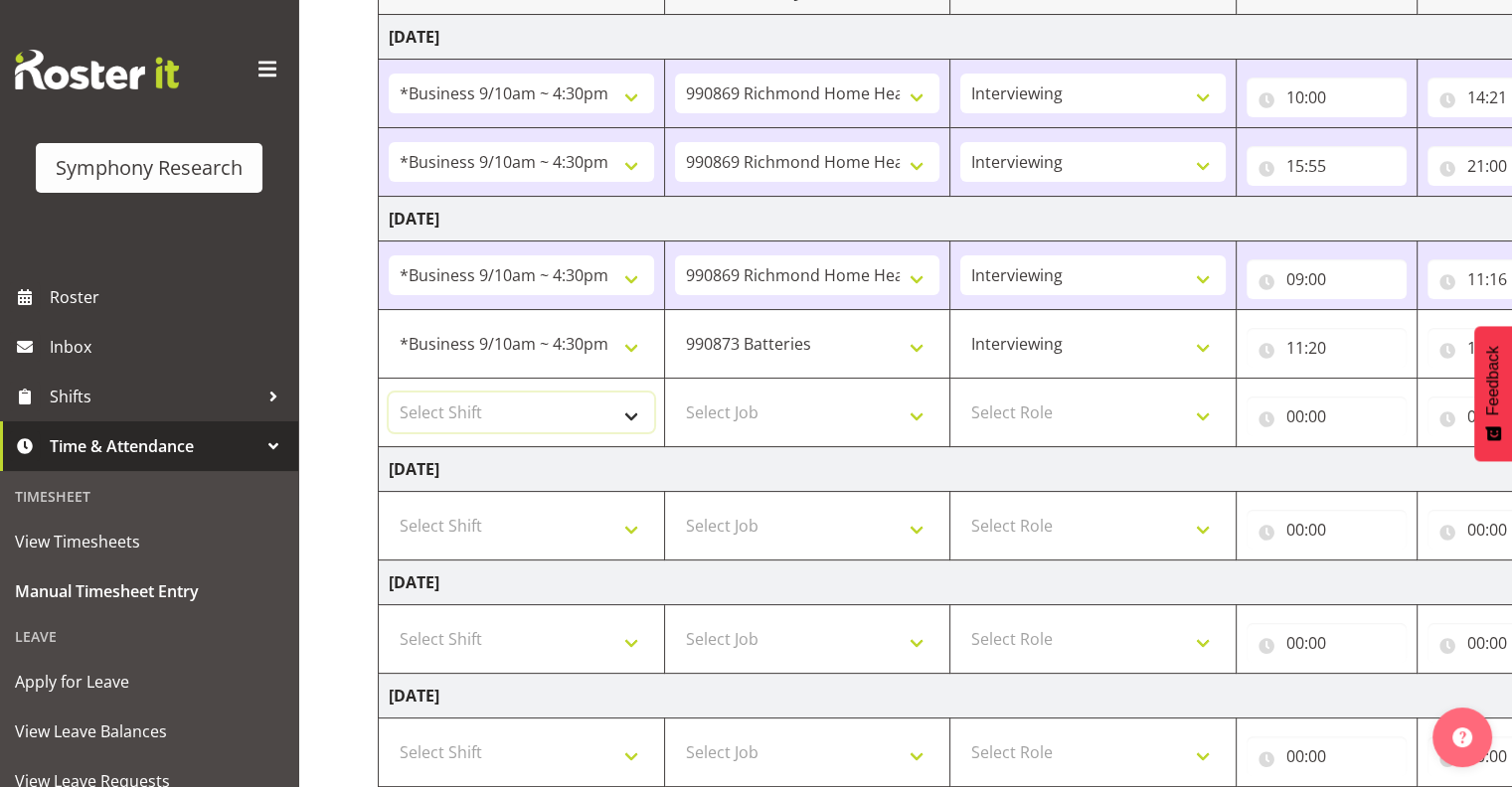 click on "Select Shift  !!Project Briefing  (Job to be assigned) !!Weekend Residential    (Roster IT Shift Label) *Business  9/10am ~ 4:30pm *Business Batteries Aust Shift 11am ~ 7pm *Business Supervisor *Evening Residential Shift 5-9pm *Farm Projects PGG Evening *Farm Projects PGG Weekend *Home Heating Evenings *Home Heating Weekend *RP Track  C *RP Track C Weekend *RP Weekly/Monthly Tracks *Supervisor Call Centre *Supervisor Evening *Supervisors & Call Centre Weekend *To Be Briefed AU Batteries Evening 5~7pm or later PowerNet Evenings PowerNet Weekend Test World Poll Aust Late 9p~10:30p World Poll Aust Wkend World Poll Aust. Pilot 6:30~10:30pm World Poll Pilot Aust 6:30~10:30pm" at bounding box center (521, 412) 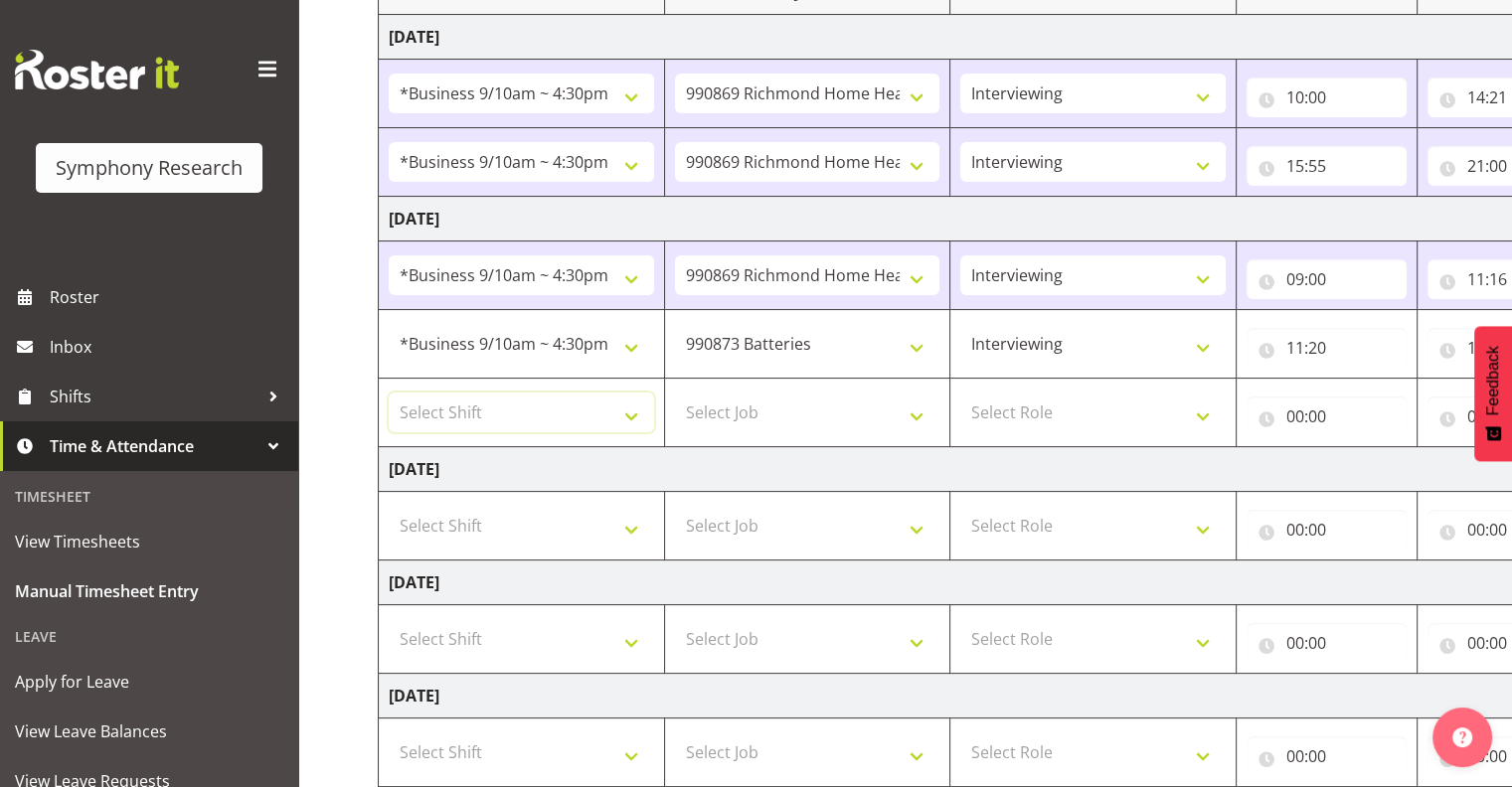 select on "26078" 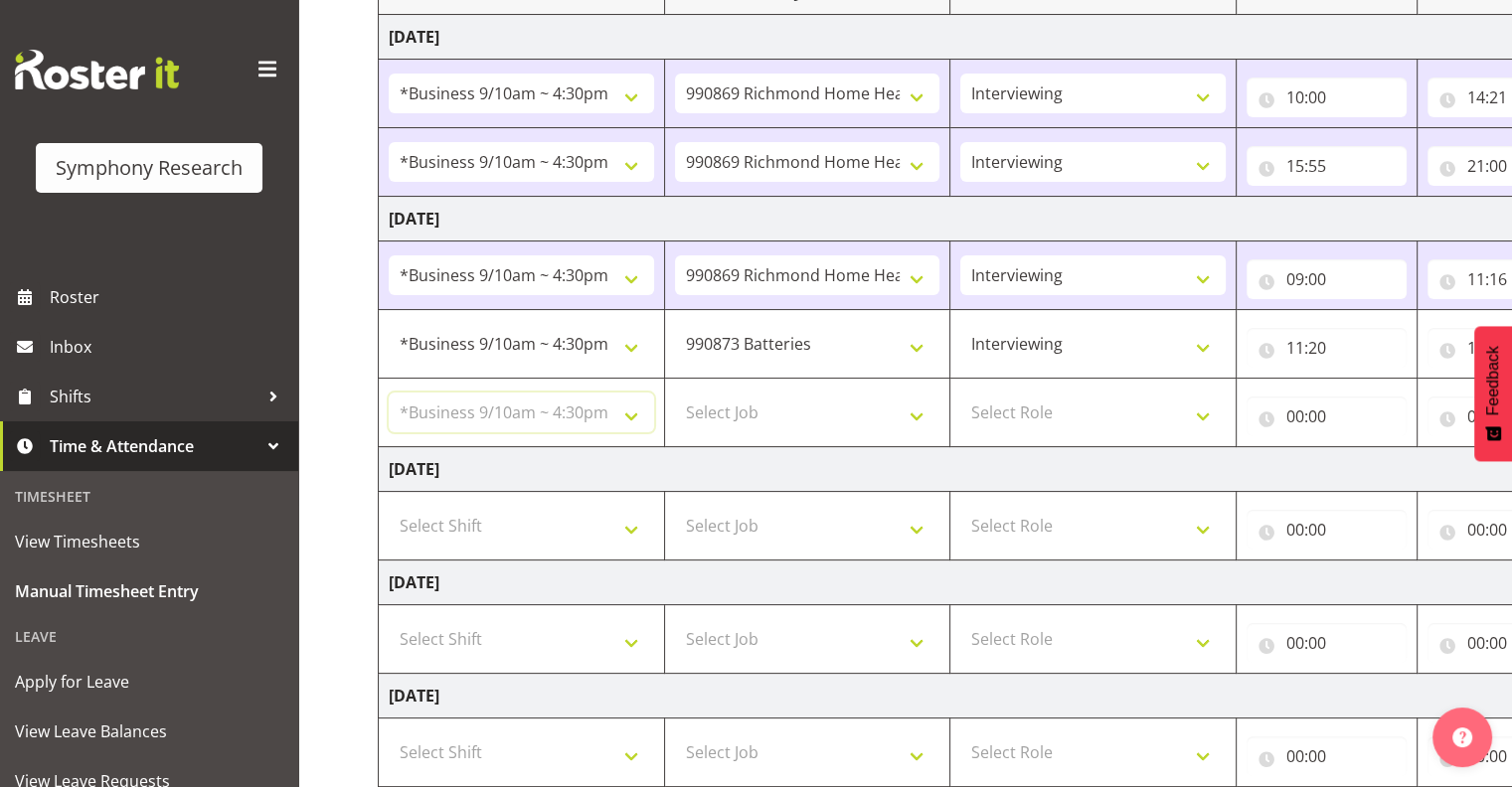 click on "Select Shift  !!Project Briefing  (Job to be assigned) !!Weekend Residential    (Roster IT Shift Label) *Business  9/10am ~ 4:30pm *Business Batteries Aust Shift 11am ~ 7pm *Business Supervisor *Evening Residential Shift 5-9pm *Farm Projects PGG Evening *Farm Projects PGG Weekend *Home Heating Evenings *Home Heating Weekend *RP Track  C *RP Track C Weekend *RP Weekly/Monthly Tracks *Supervisor Call Centre *Supervisor Evening *Supervisors & Call Centre Weekend *To Be Briefed AU Batteries Evening 5~7pm or later PowerNet Evenings PowerNet Weekend Test World Poll Aust Late 9p~10:30p World Poll Aust Wkend World Poll Aust. Pilot 6:30~10:30pm World Poll Pilot Aust 6:30~10:30pm" at bounding box center [521, 412] 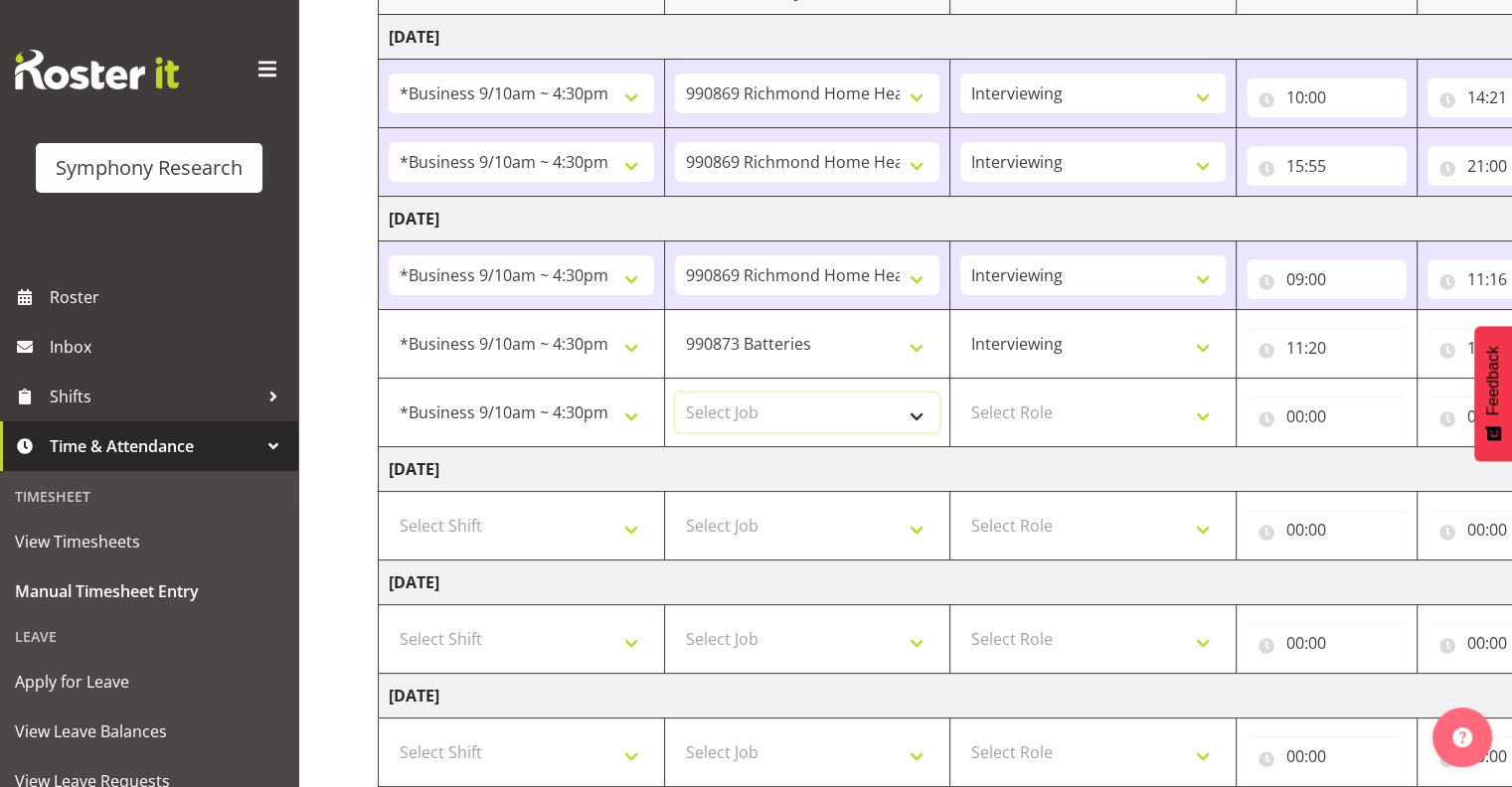 click on "Select Job  550060 IF Admin 553495 Rural Omnibus [DATE] - [DATE] 553500 BFM [DATE] - [DATE] 553501 FMG [DATE] 990000 General 990820 Mobtest 2024 990821 Goldrush 2024 990846 Toka Tu Ake 2025 990855 FENZ 990869 Richmond Home Heating 990873 Batteries 990877 PGG 2025 990878 CMI Q3 2025 990879 Selwyn DC 990881 PowerNet 999996 Training 999997 Recruitment & Training 999999 DT" at bounding box center [807, 412] 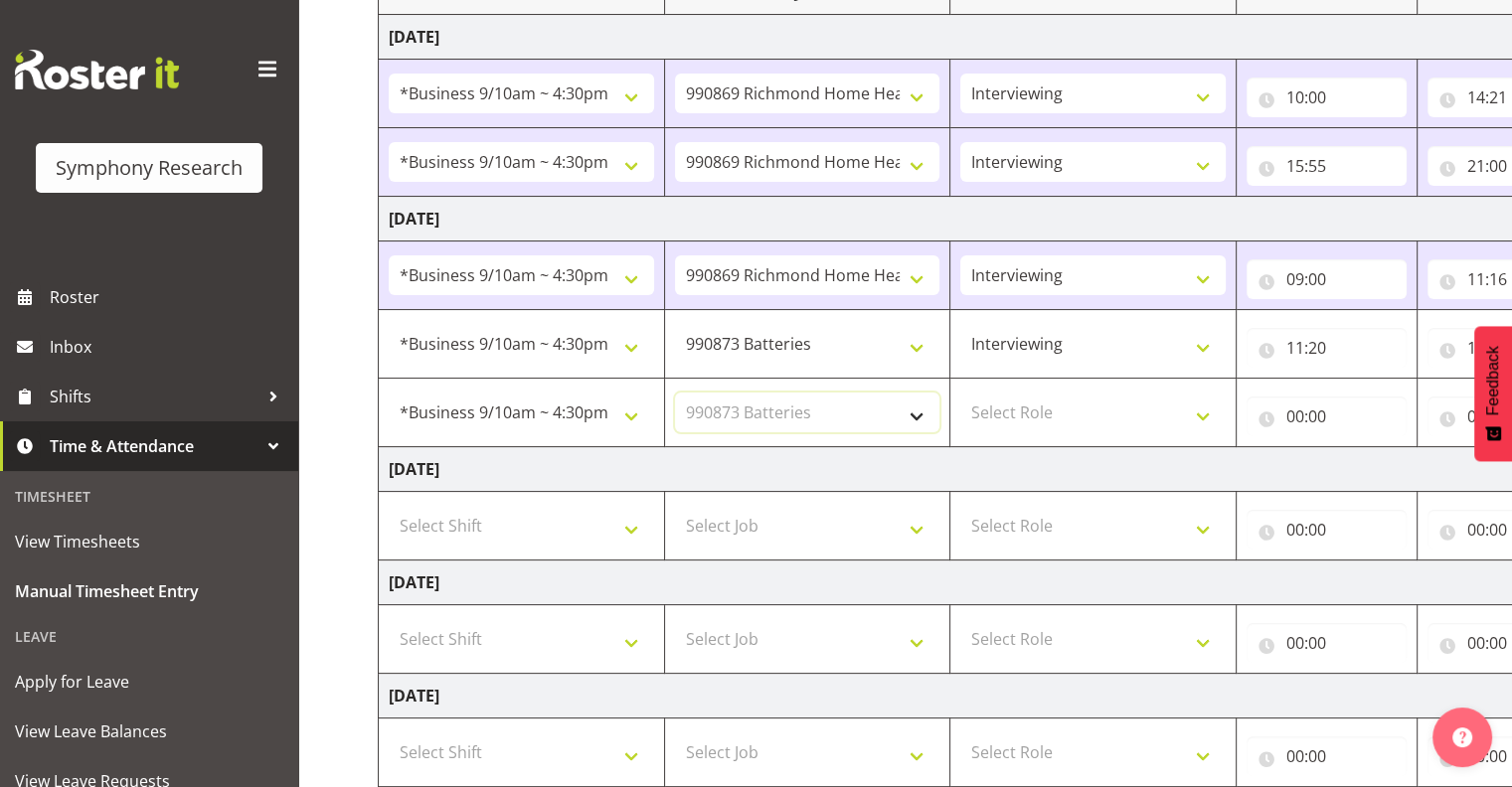 click on "Select Job  550060 IF Admin 553495 Rural Omnibus [DATE] - [DATE] 553500 BFM [DATE] - [DATE] 553501 FMG [DATE] 990000 General 990820 Mobtest 2024 990821 Goldrush 2024 990846 Toka Tu Ake 2025 990855 FENZ 990869 Richmond Home Heating 990873 Batteries 990877 PGG 2025 990878 CMI Q3 2025 990879 Selwyn DC 990881 PowerNet 999996 Training 999997 Recruitment & Training 999999 DT" at bounding box center [807, 412] 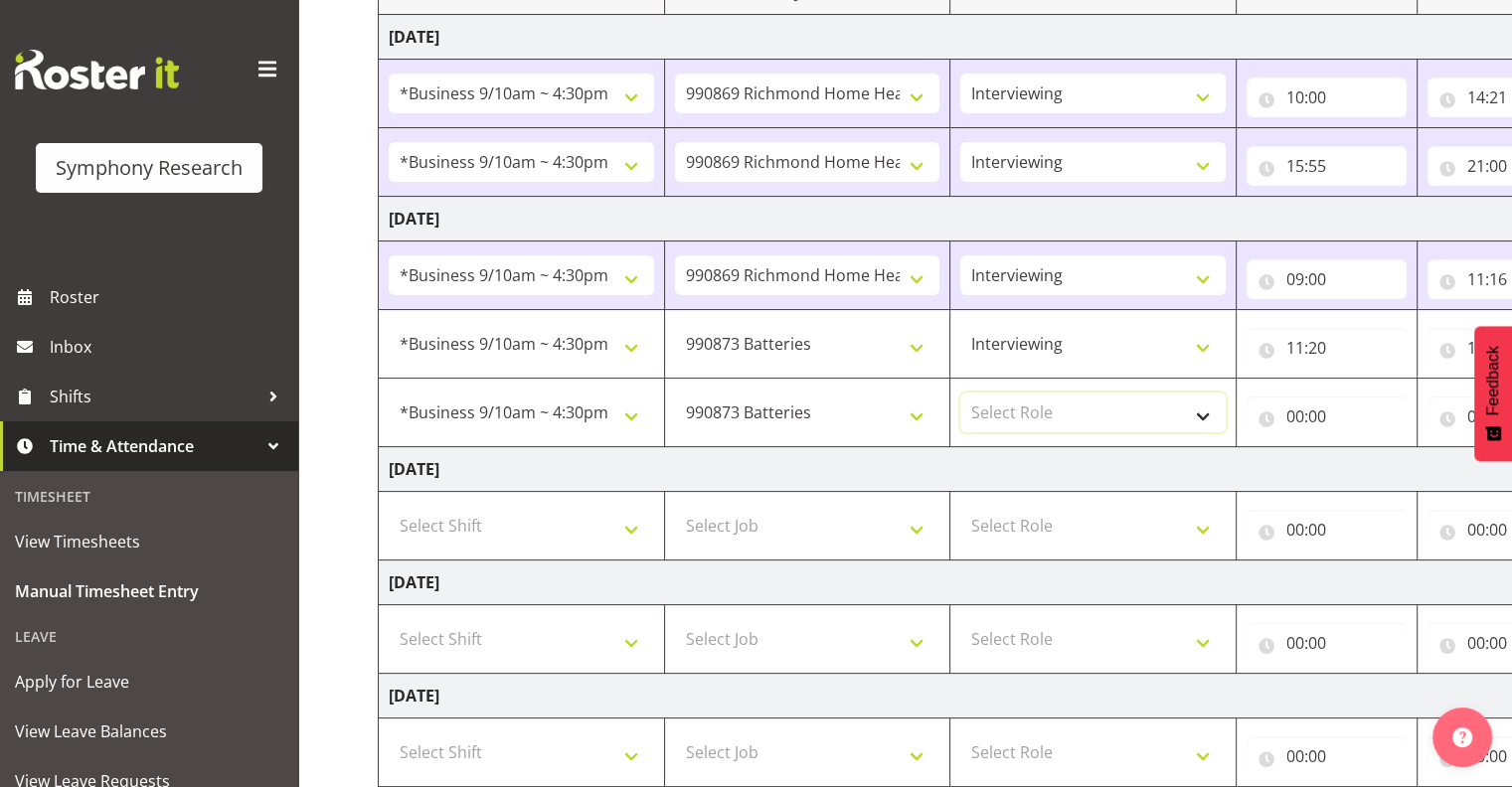 click on "Select Role  Interviewing Briefing" at bounding box center [1092, 412] 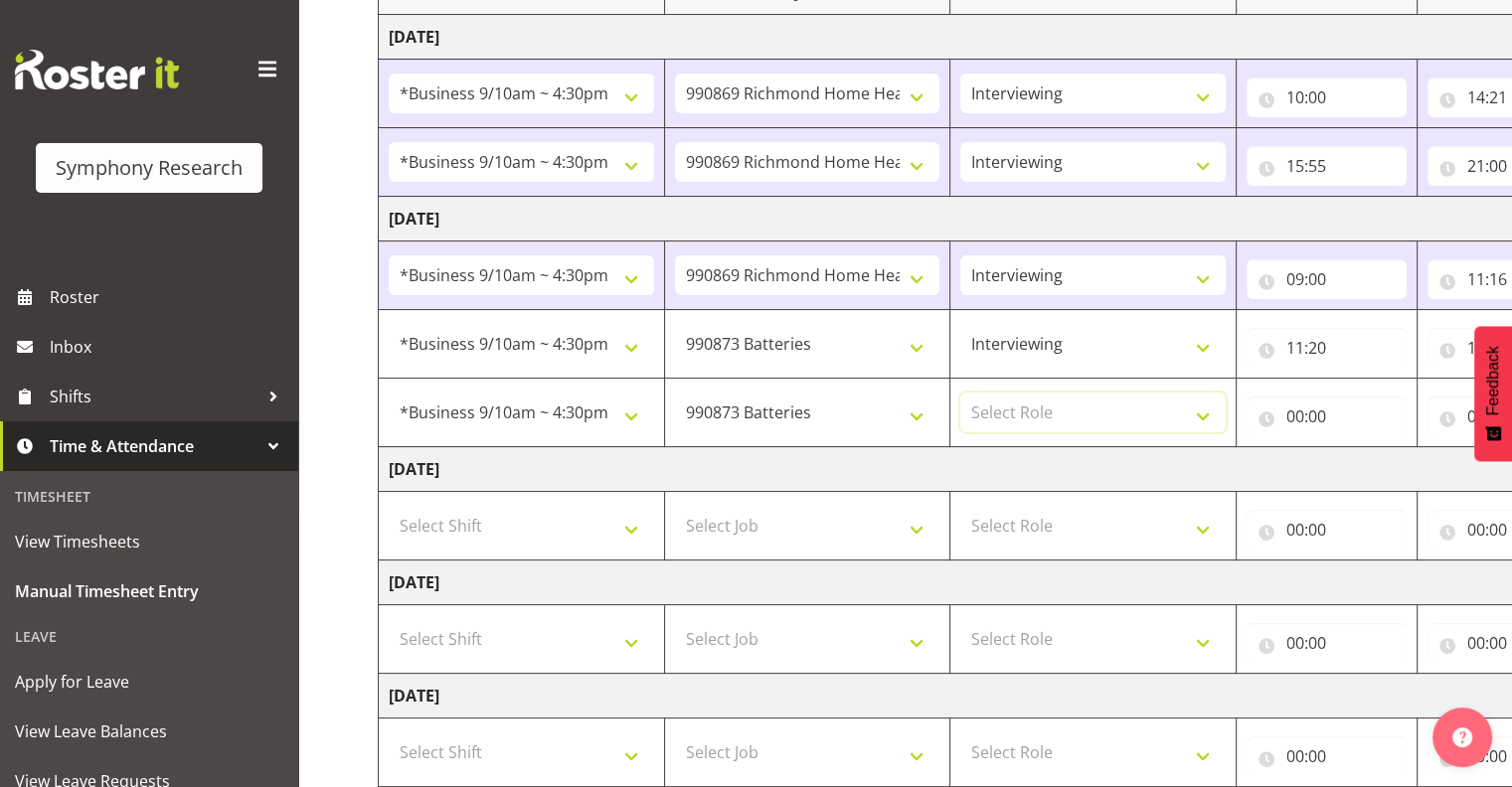 select on "47" 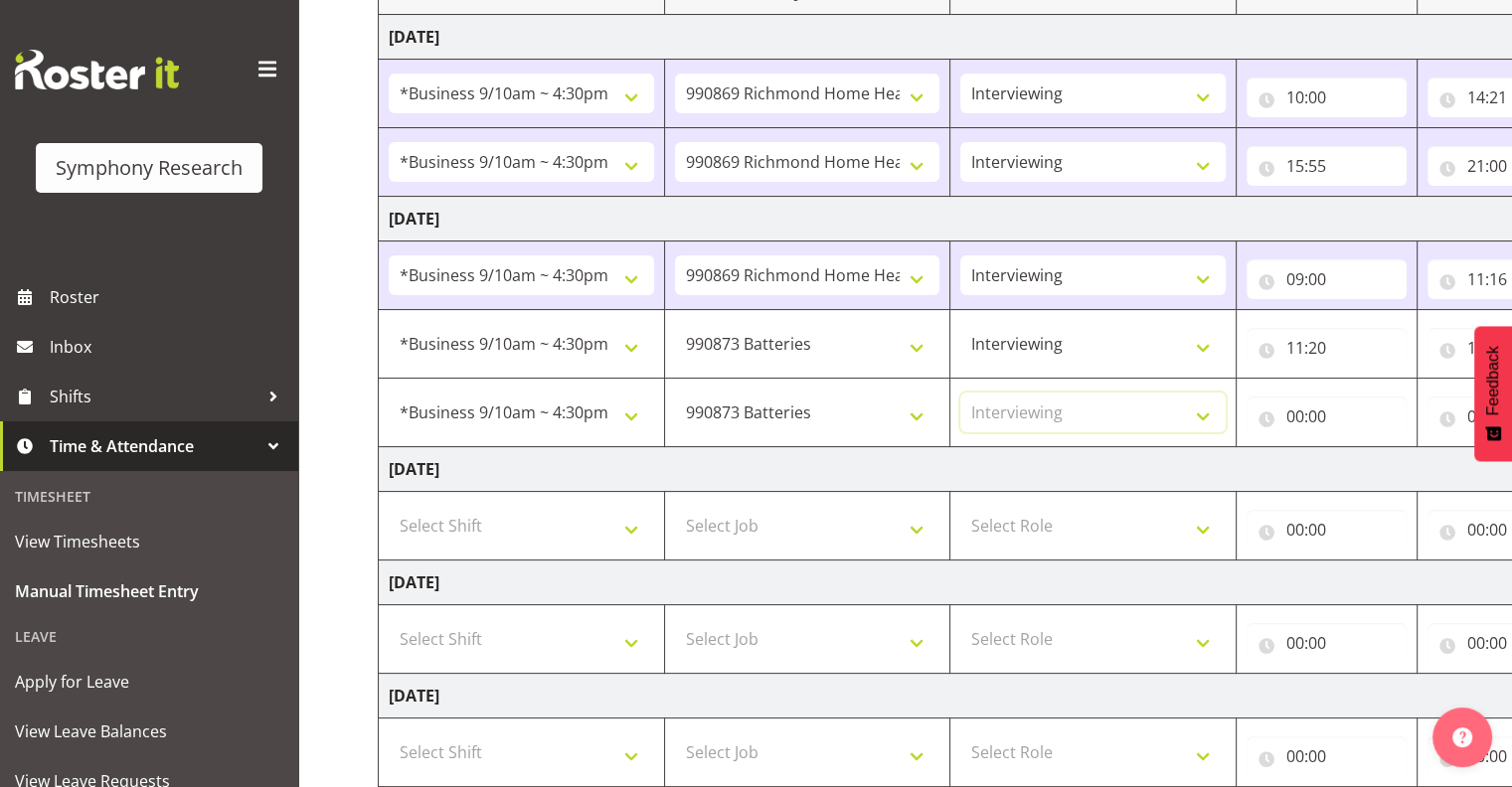click on "Select Role  Interviewing Briefing" at bounding box center (1092, 412) 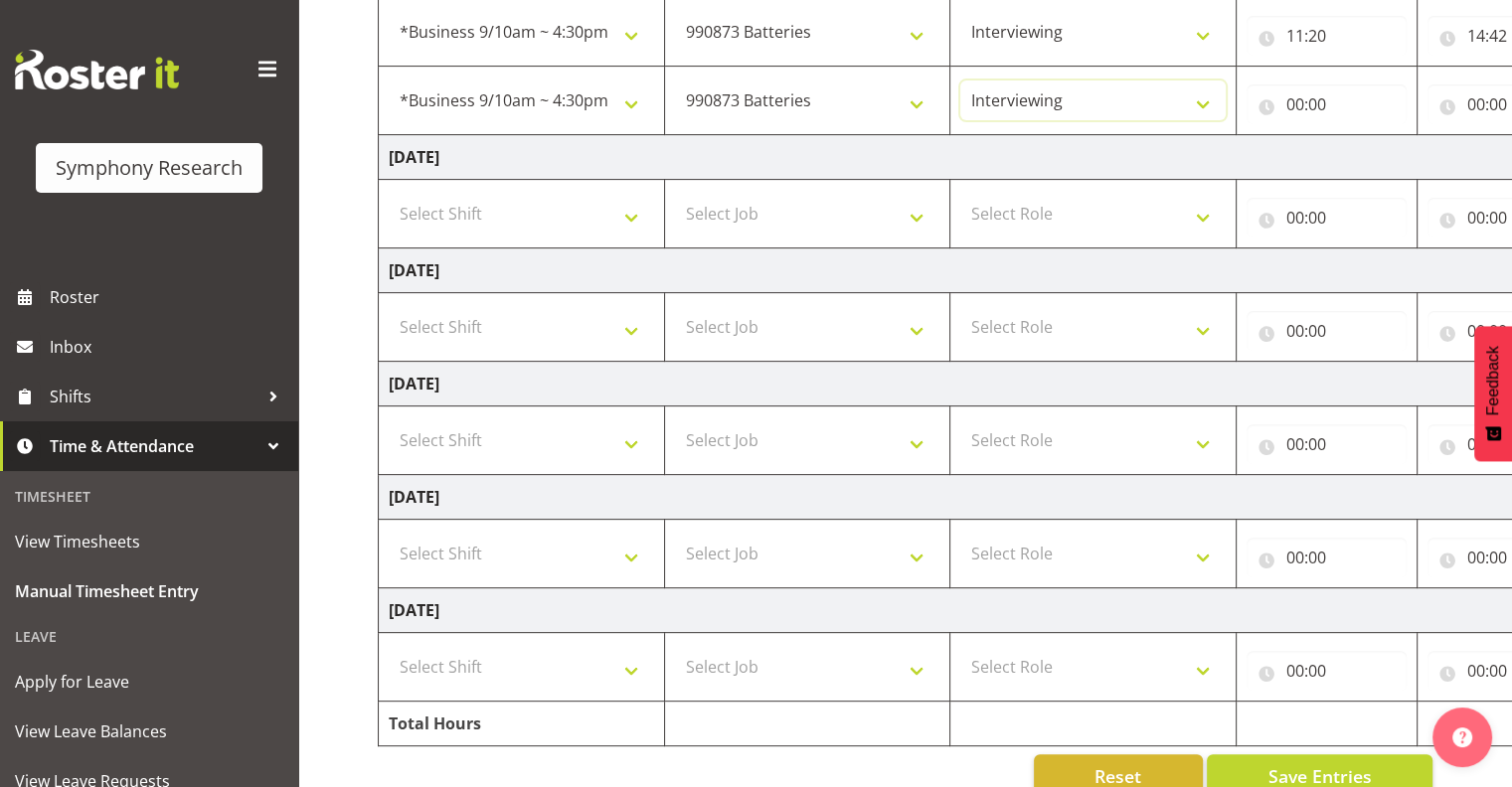 scroll, scrollTop: 648, scrollLeft: 0, axis: vertical 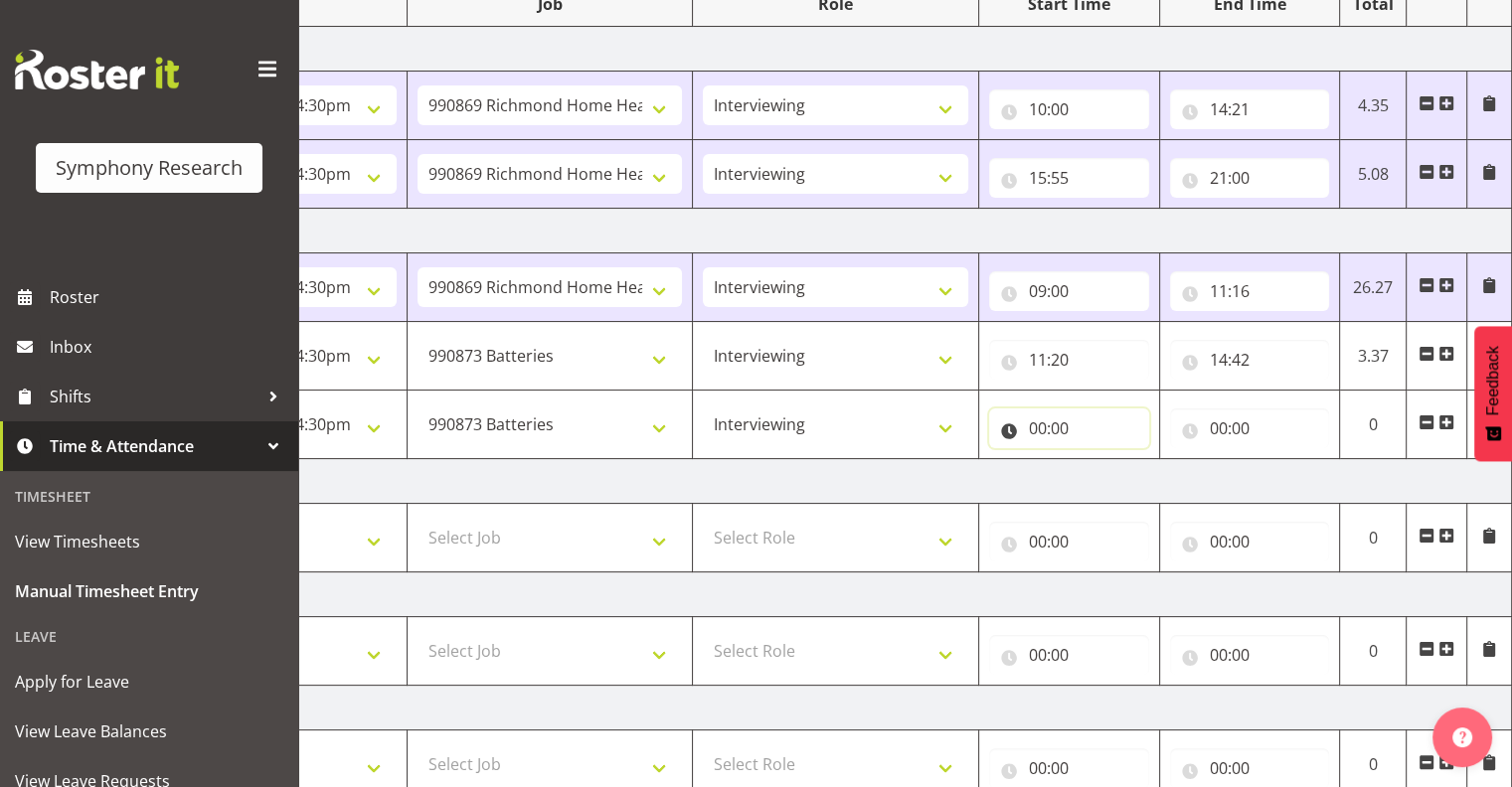 click on "00:00" at bounding box center [1069, 428] 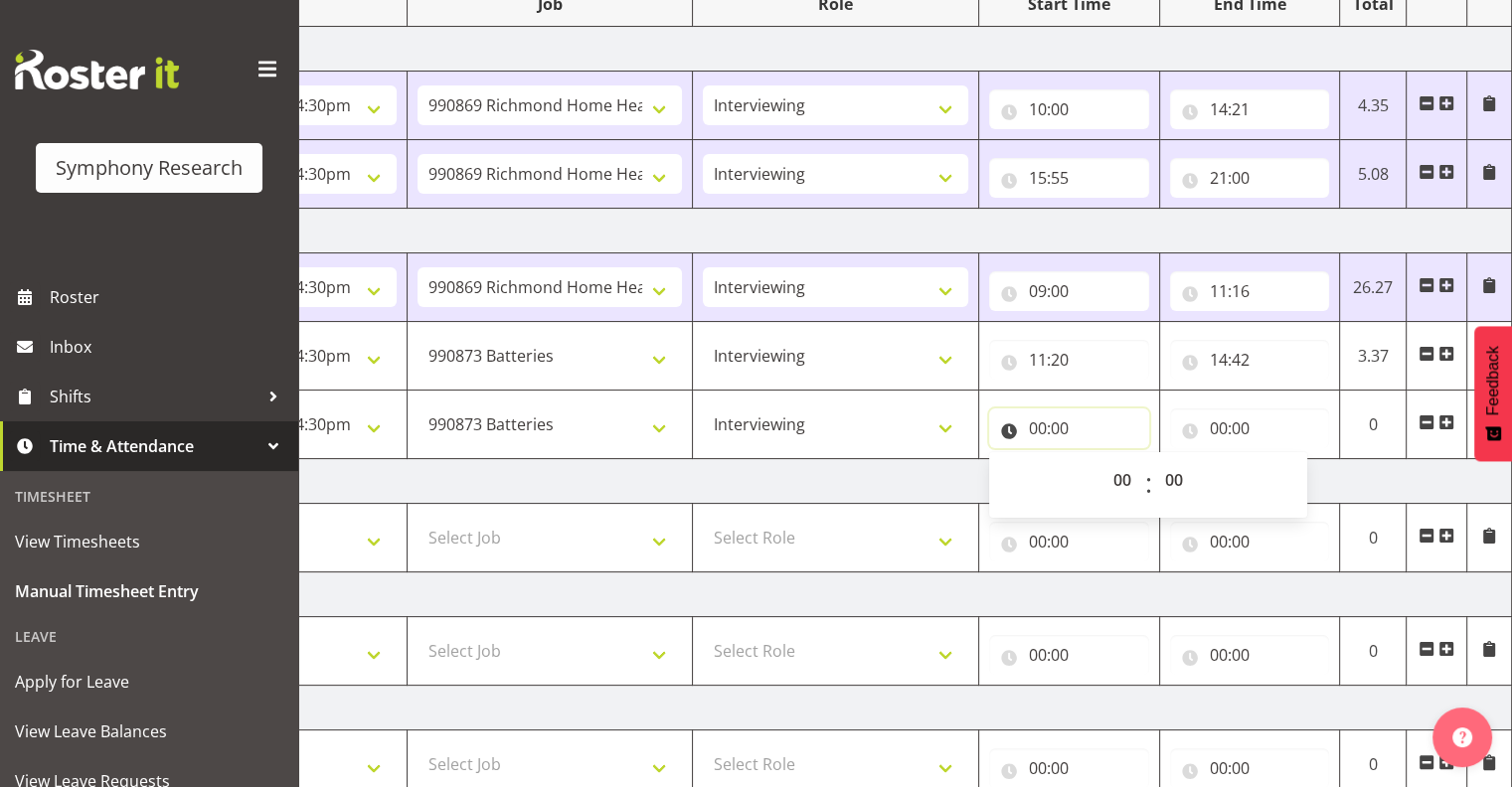 click on "00:00" at bounding box center [1069, 428] 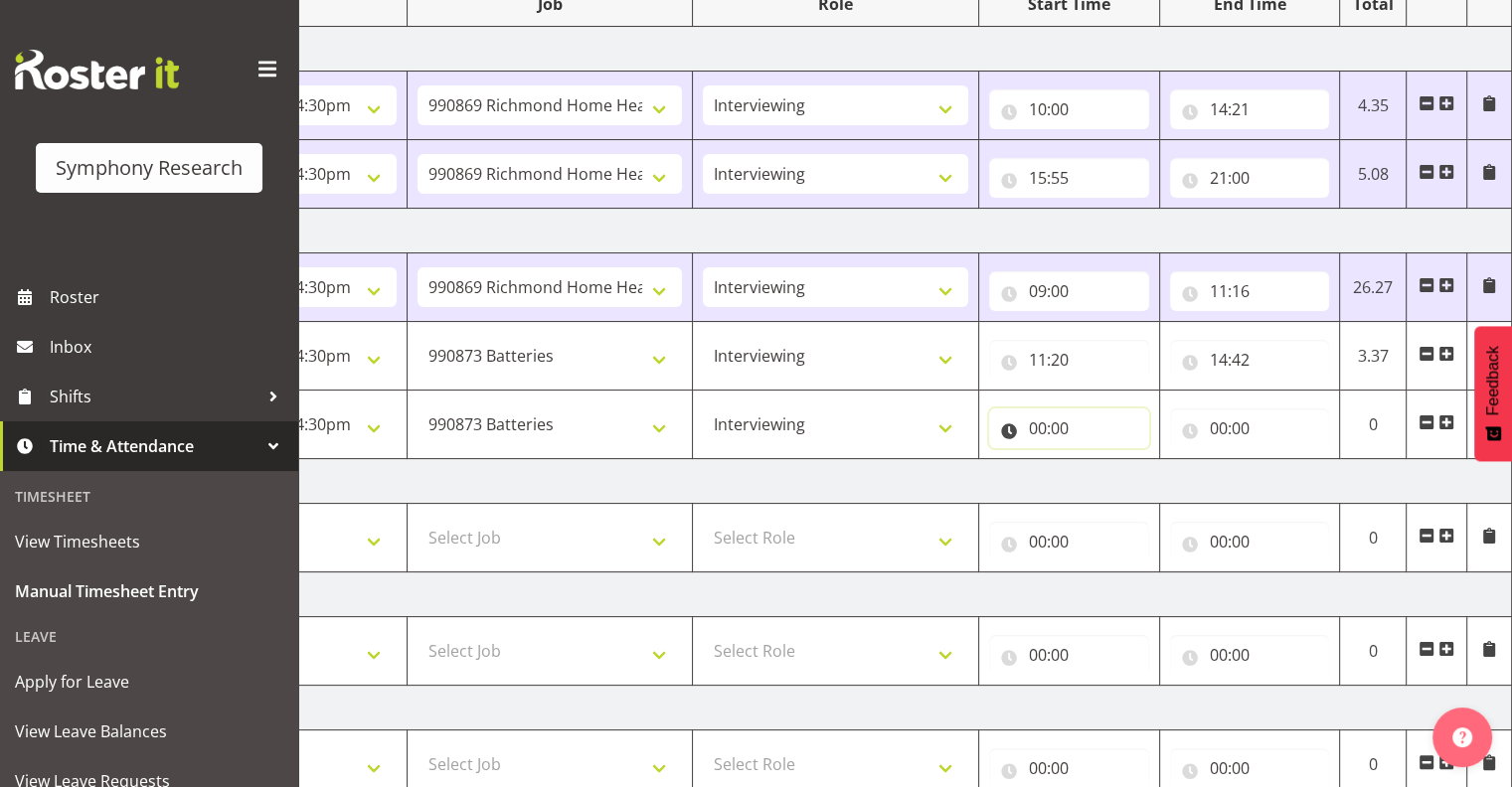 click on "00:00" at bounding box center (1069, 428) 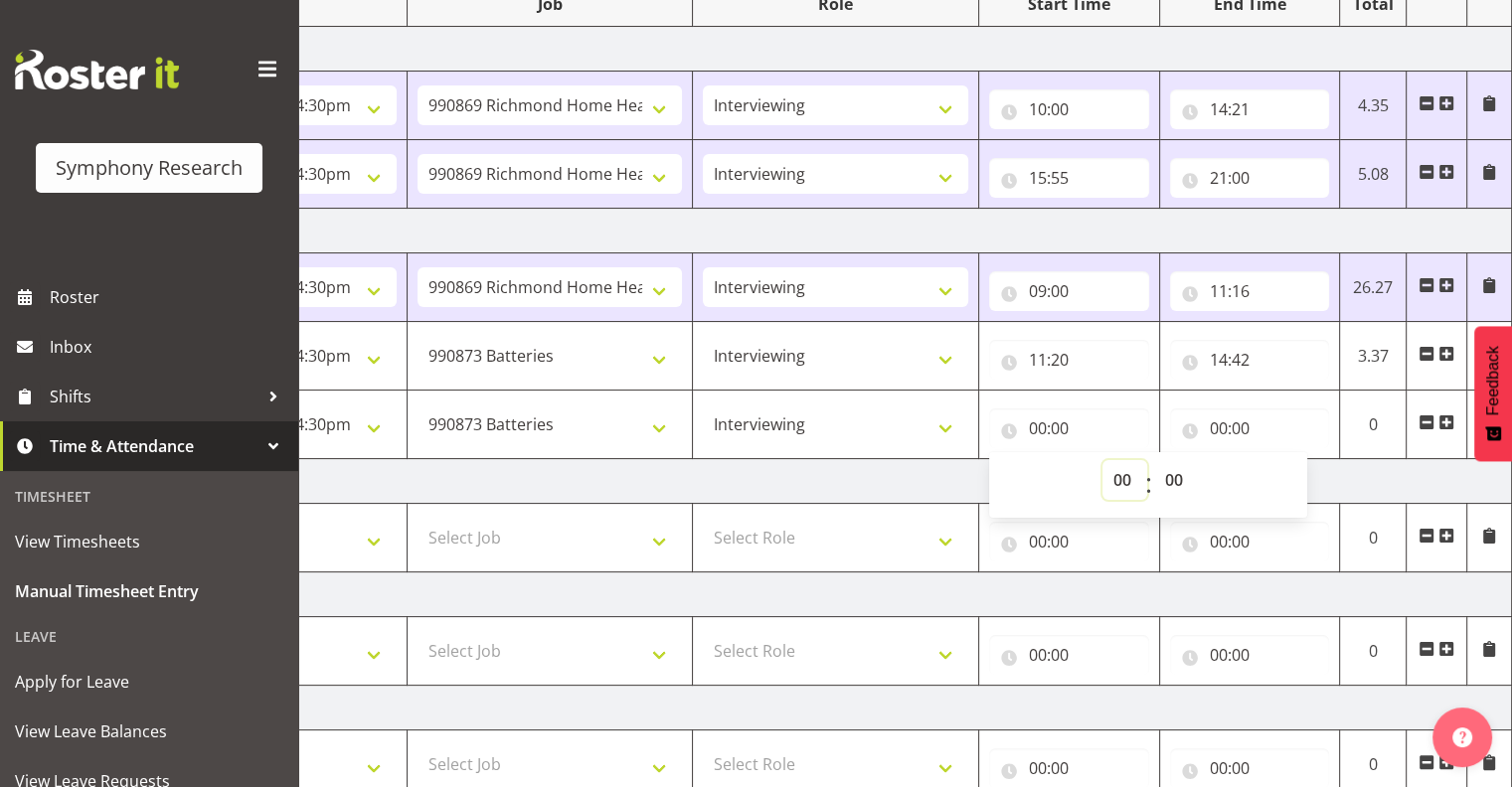 click on "00   01   02   03   04   05   06   07   08   09   10   11   12   13   14   15   16   17   18   19   20   21   22   23" at bounding box center (1124, 480) 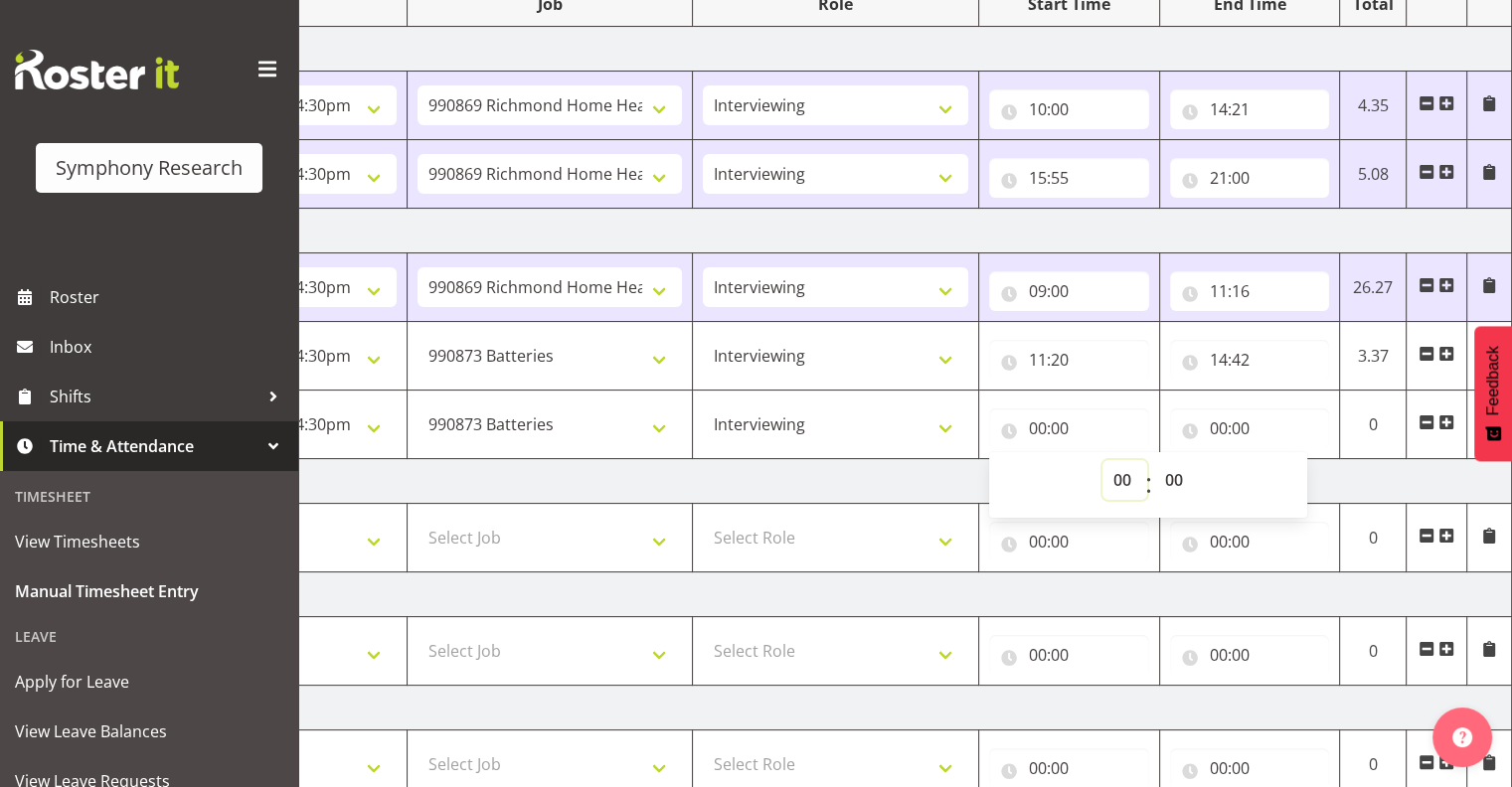 select on "15" 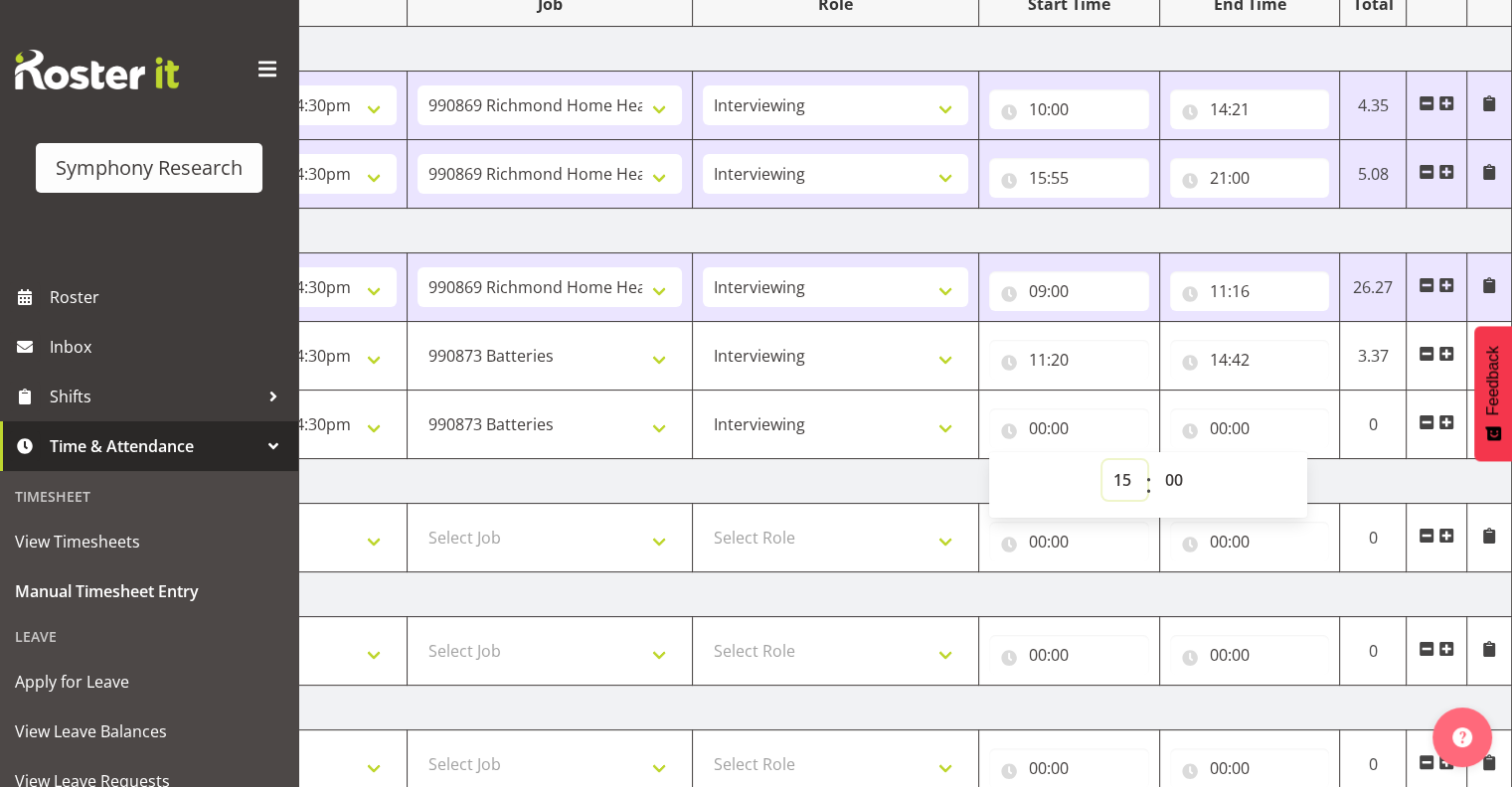 click on "00   01   02   03   04   05   06   07   08   09   10   11   12   13   14   15   16   17   18   19   20   21   22   23" at bounding box center [1124, 480] 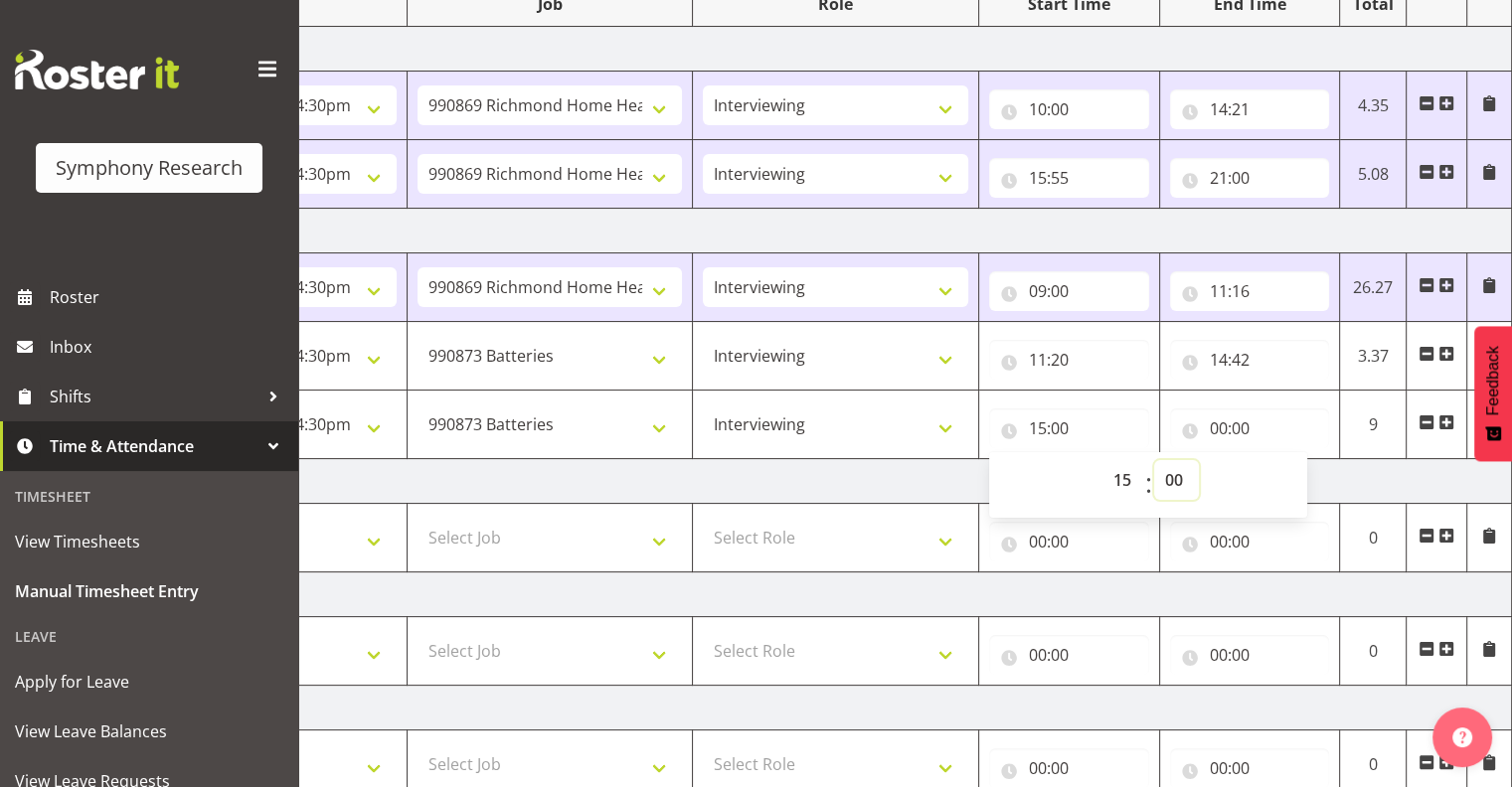 click on "00   01   02   03   04   05   06   07   08   09   10   11   12   13   14   15   16   17   18   19   20   21   22   23   24   25   26   27   28   29   30   31   32   33   34   35   36   37   38   39   40   41   42   43   44   45   46   47   48   49   50   51   52   53   54   55   56   57   58   59" at bounding box center [1176, 480] 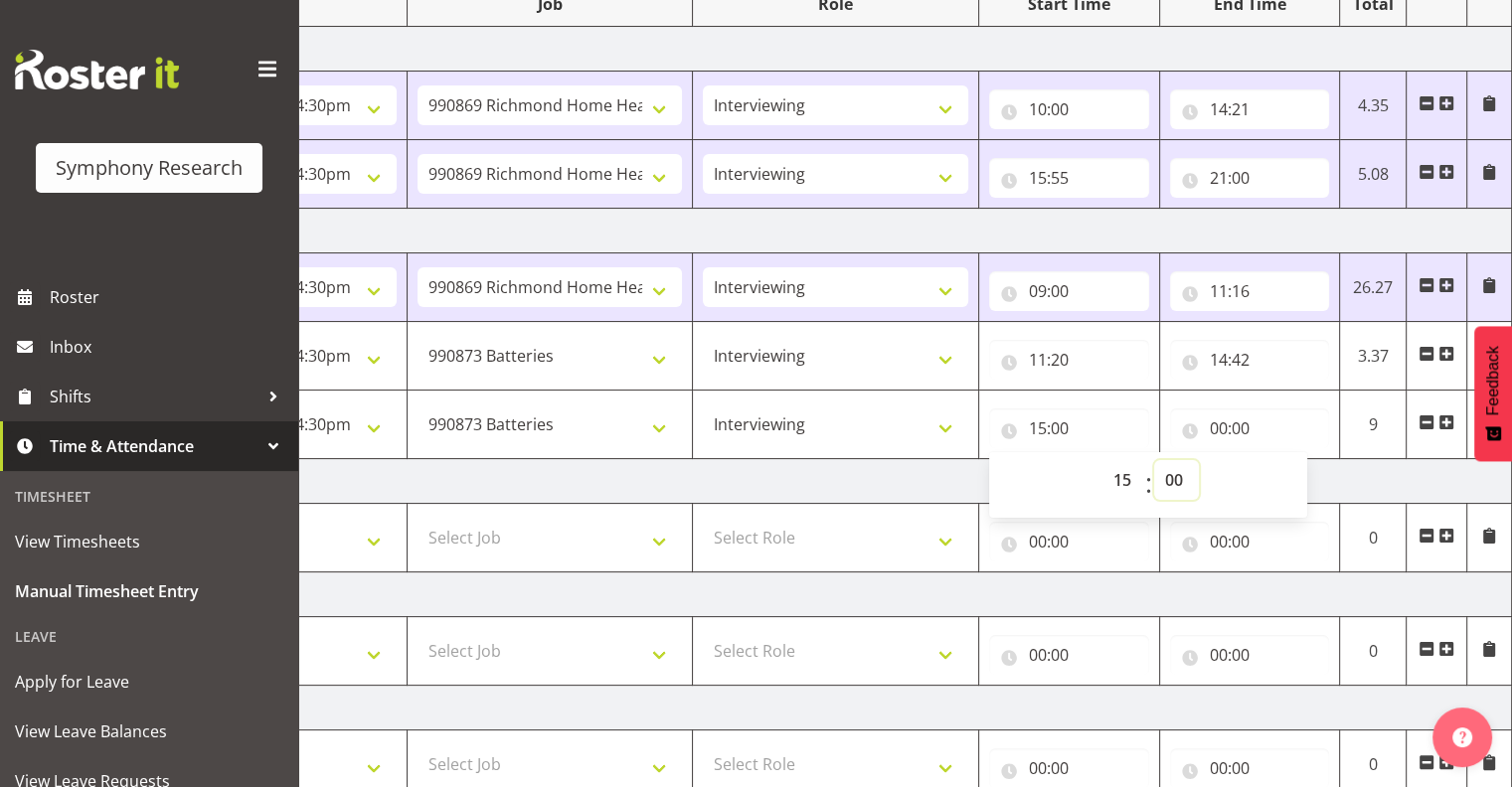 select on "15" 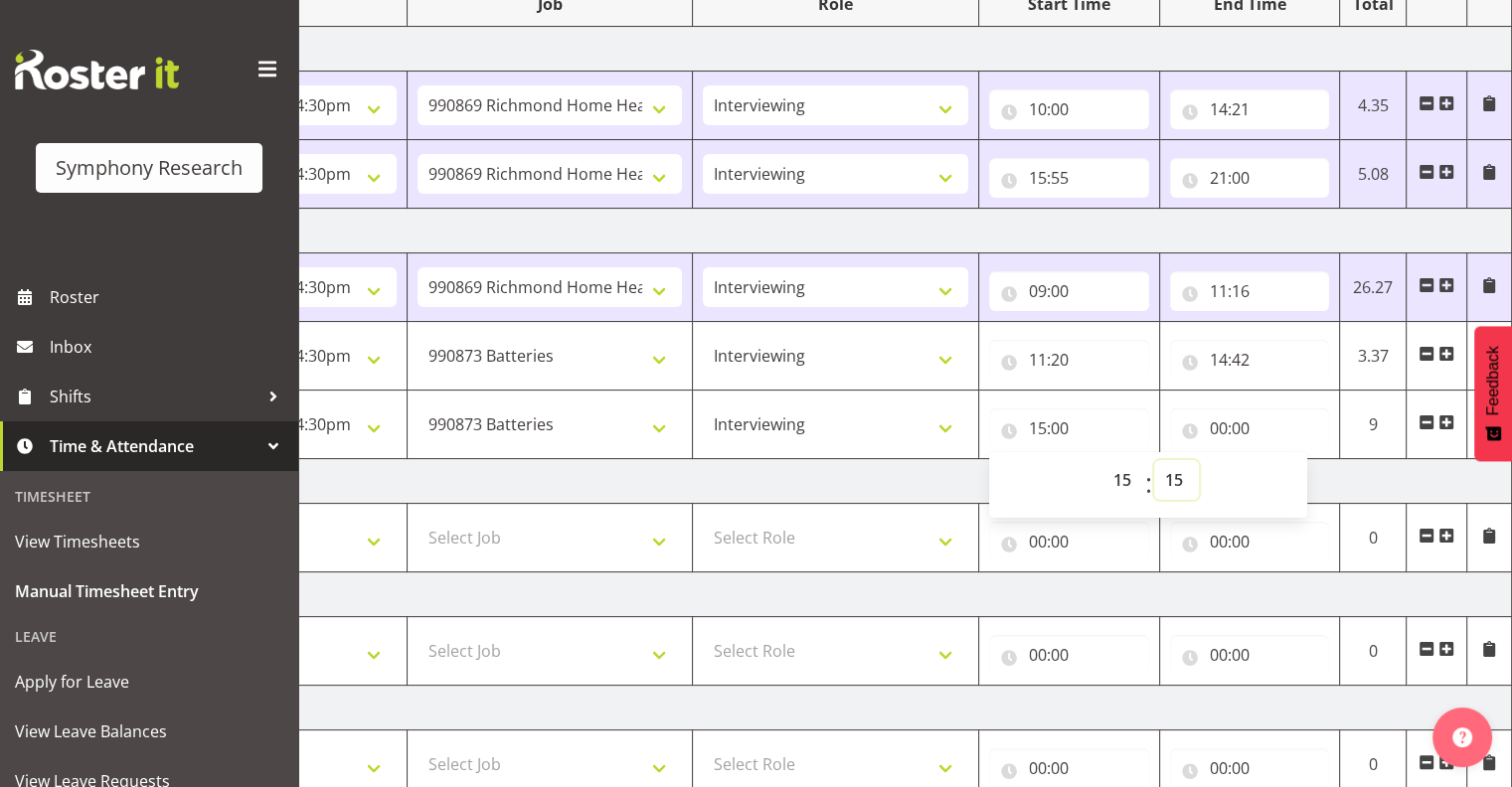 click on "00   01   02   03   04   05   06   07   08   09   10   11   12   13   14   15   16   17   18   19   20   21   22   23   24   25   26   27   28   29   30   31   32   33   34   35   36   37   38   39   40   41   42   43   44   45   46   47   48   49   50   51   52   53   54   55   56   57   58   59" at bounding box center [1176, 480] 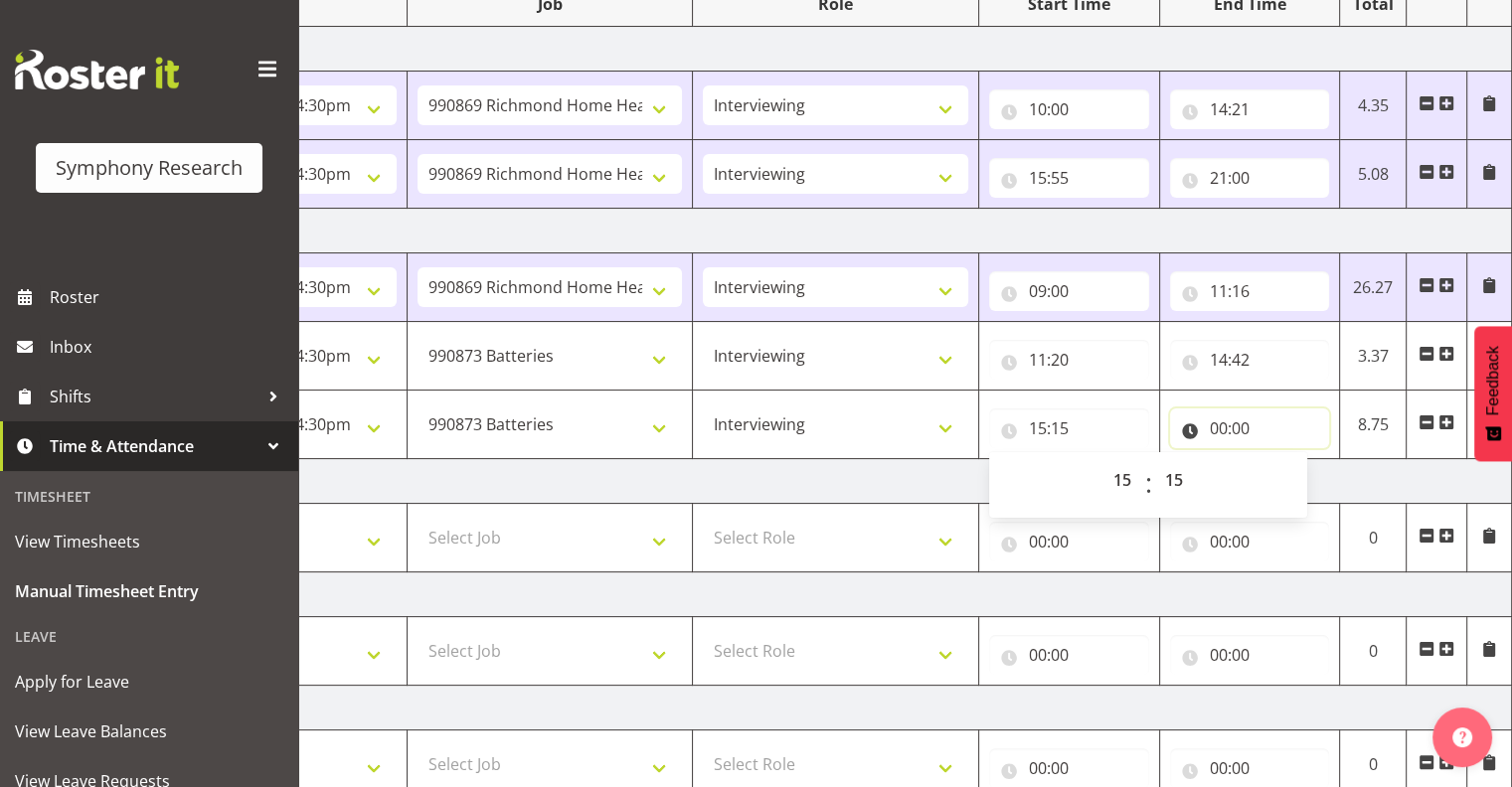 click on "00:00" at bounding box center [1250, 428] 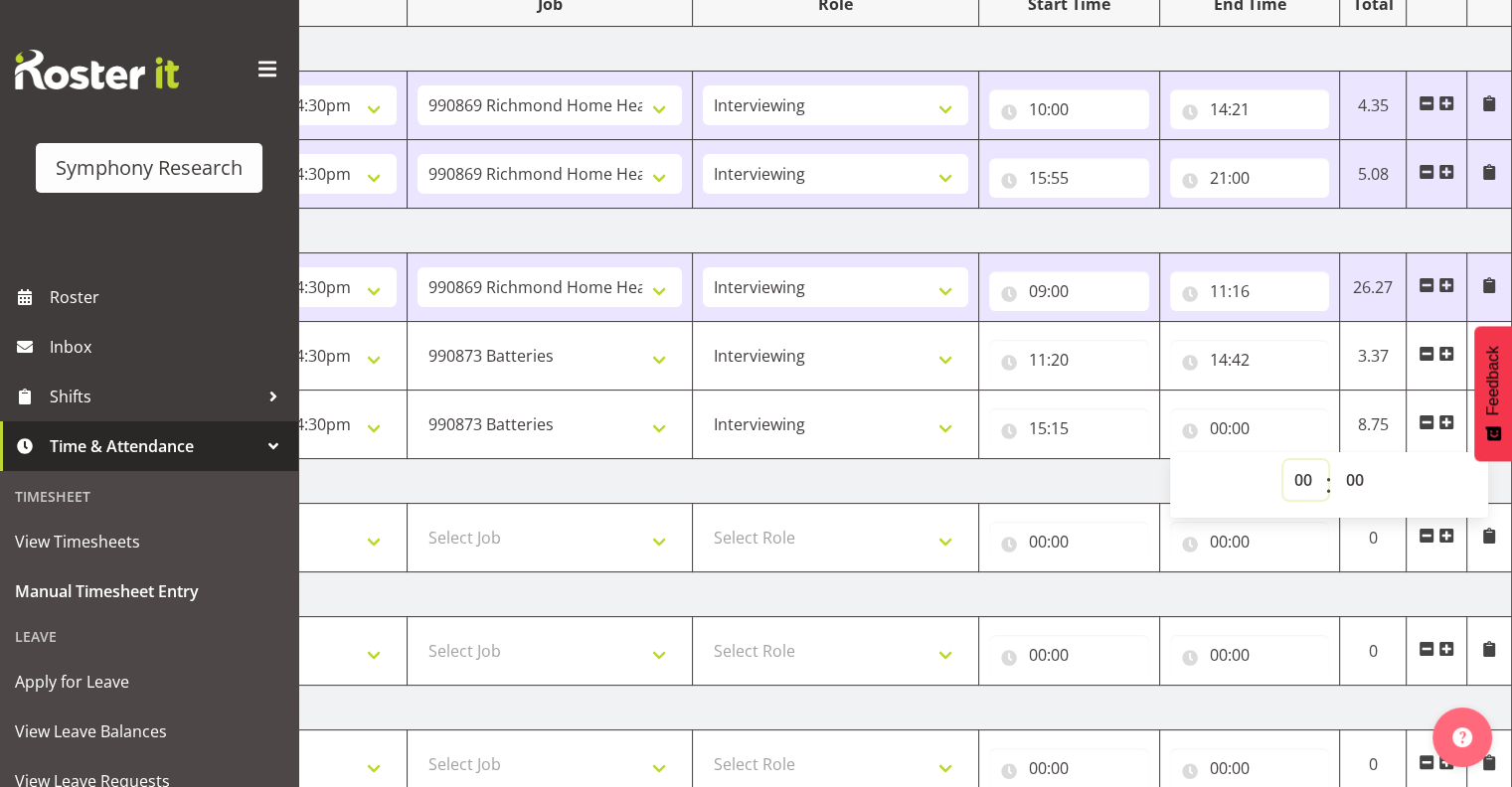 click on "00   01   02   03   04   05   06   07   08   09   10   11   12   13   14   15   16   17   18   19   20   21   22   23" at bounding box center (1305, 480) 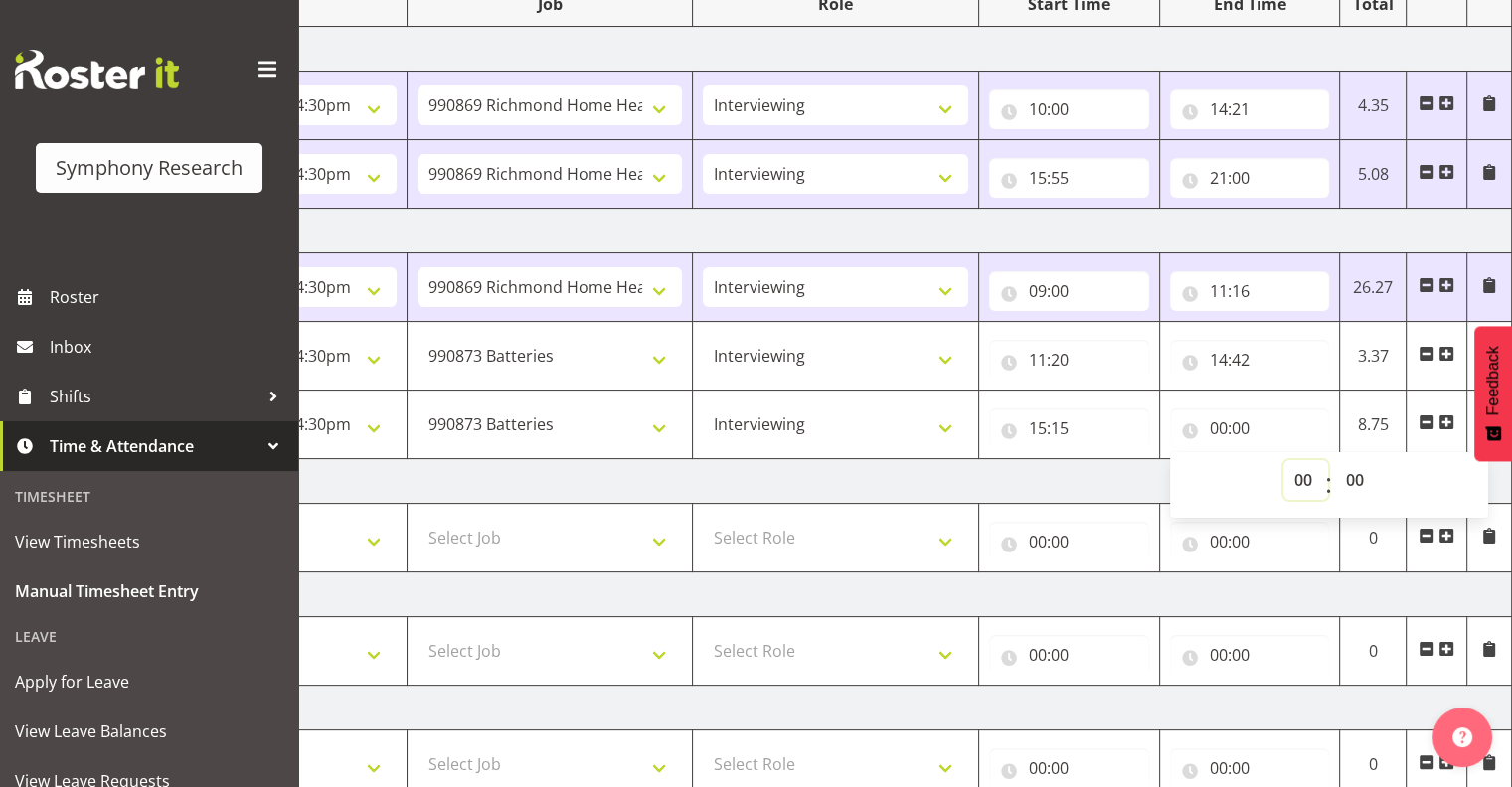 select on "16" 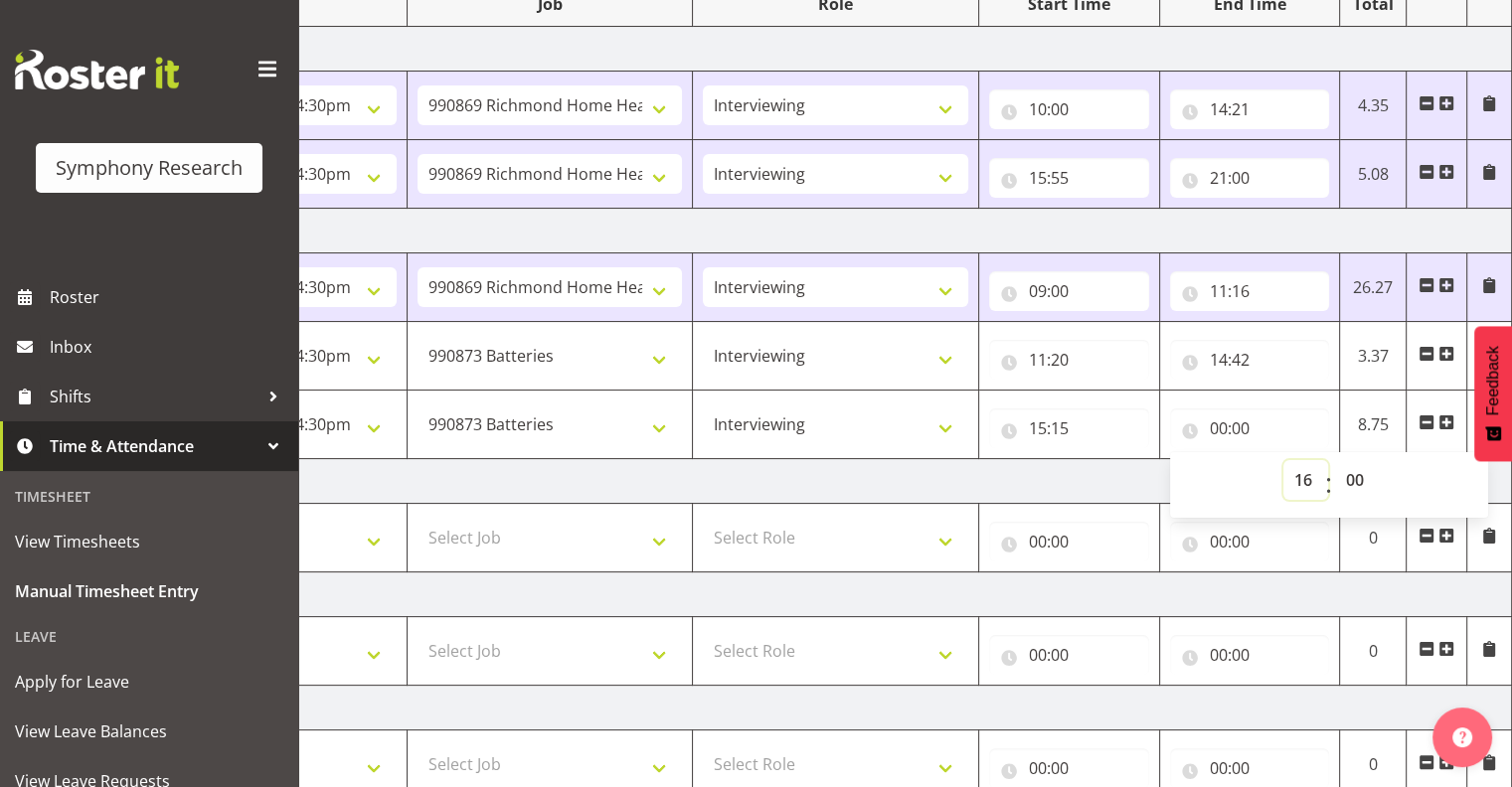 click on "00   01   02   03   04   05   06   07   08   09   10   11   12   13   14   15   16   17   18   19   20   21   22   23" at bounding box center [1305, 480] 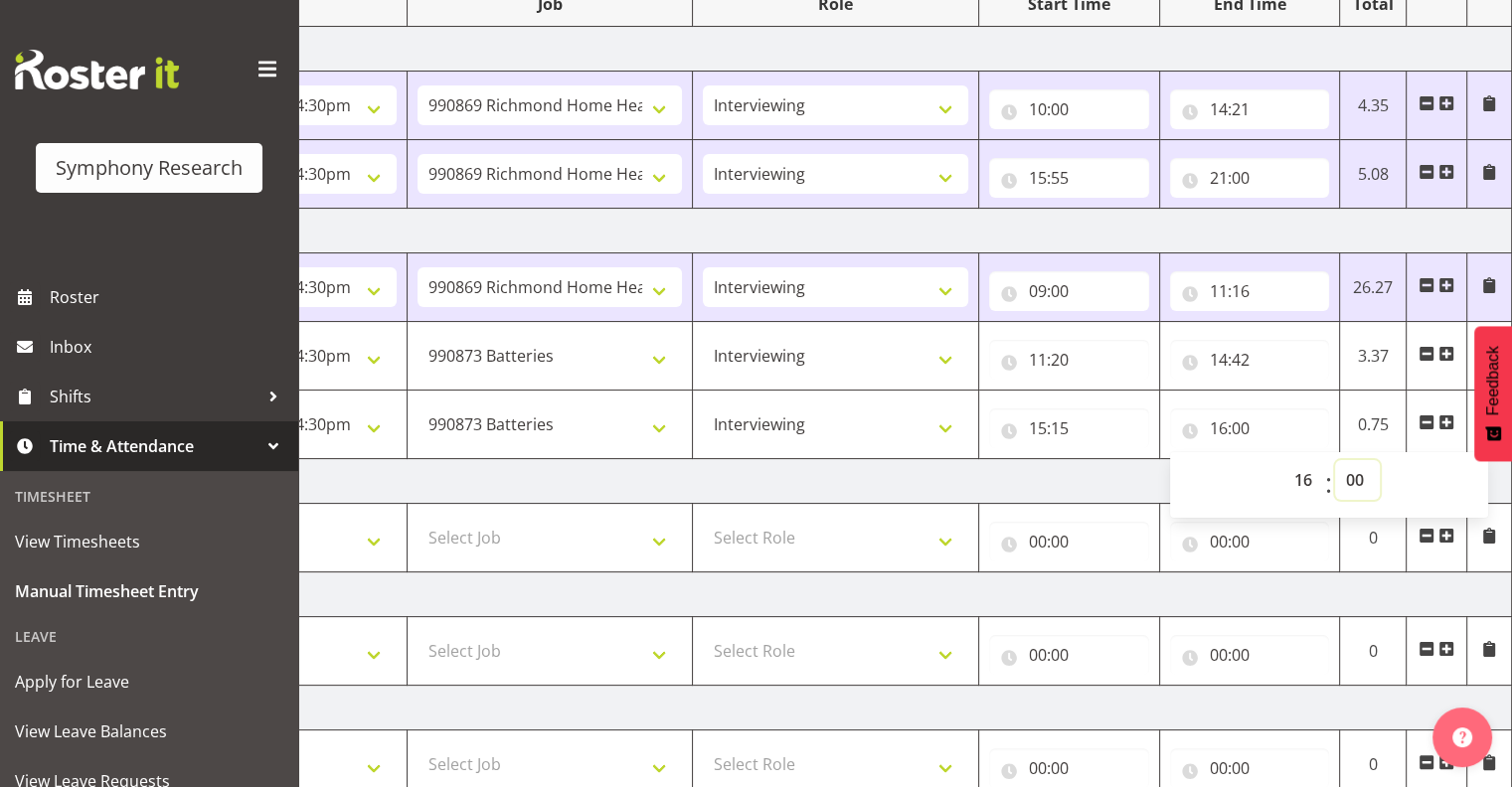 click on "00   01   02   03   04   05   06   07   08   09   10   11   12   13   14   15   16   17   18   19   20   21   22   23   24   25   26   27   28   29   30   31   32   33   34   35   36   37   38   39   40   41   42   43   44   45   46   47   48   49   50   51   52   53   54   55   56   57   58   59" at bounding box center (1357, 480) 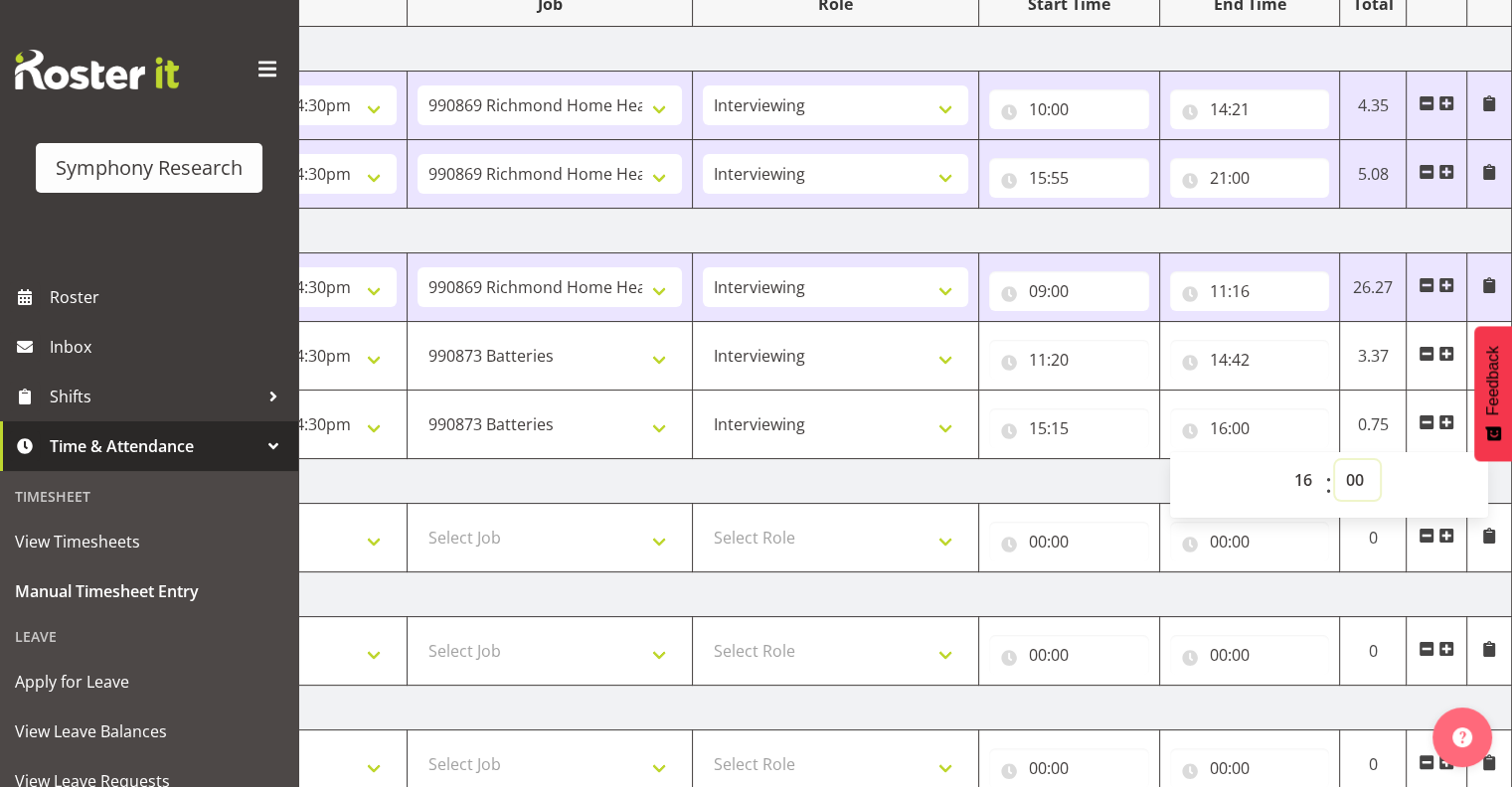 select on "30" 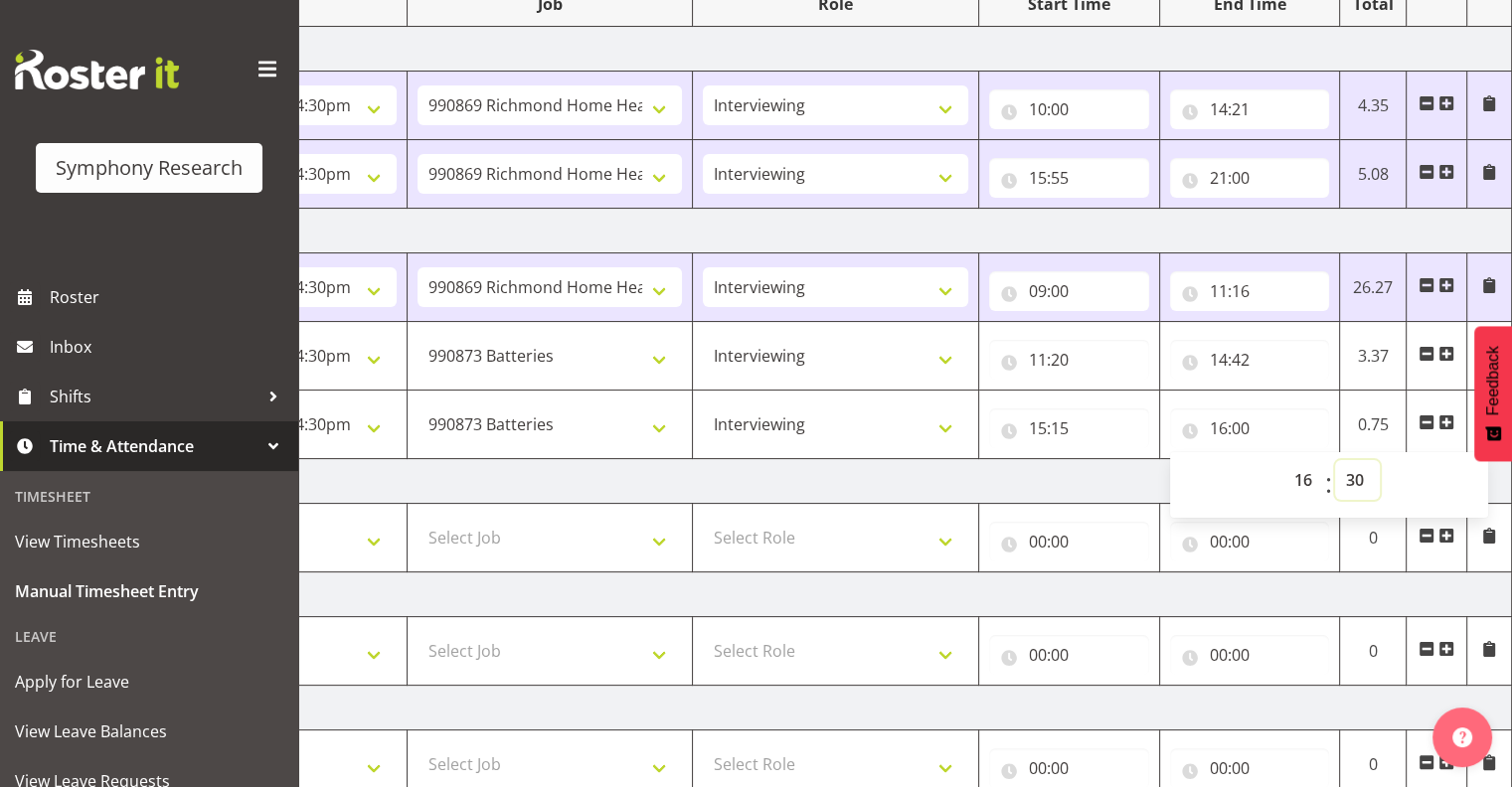 click on "00   01   02   03   04   05   06   07   08   09   10   11   12   13   14   15   16   17   18   19   20   21   22   23   24   25   26   27   28   29   30   31   32   33   34   35   36   37   38   39   40   41   42   43   44   45   46   47   48   49   50   51   52   53   54   55   56   57   58   59" at bounding box center (1357, 480) 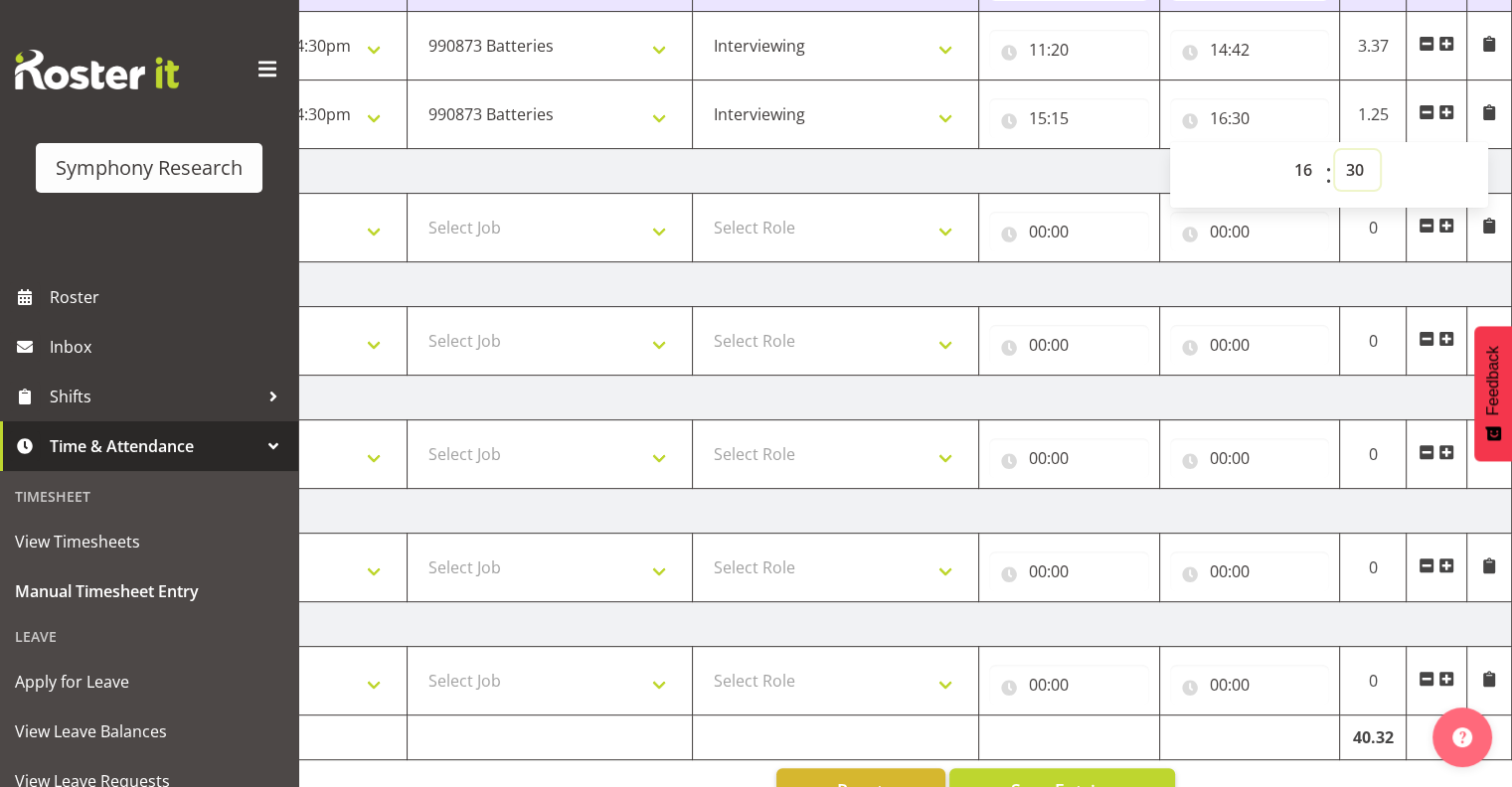 scroll, scrollTop: 648, scrollLeft: 0, axis: vertical 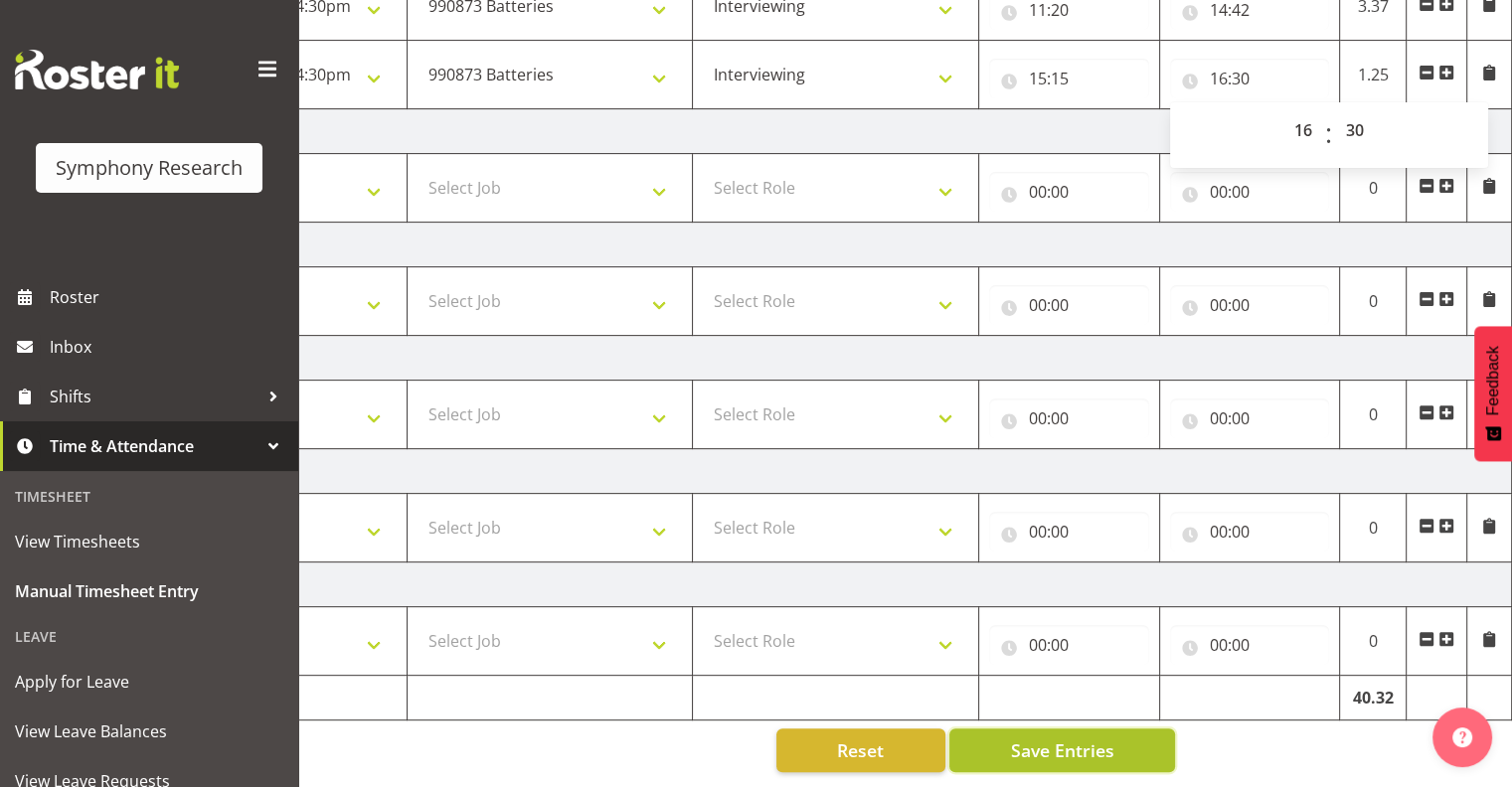 click on "Save
Entries" at bounding box center [1062, 750] 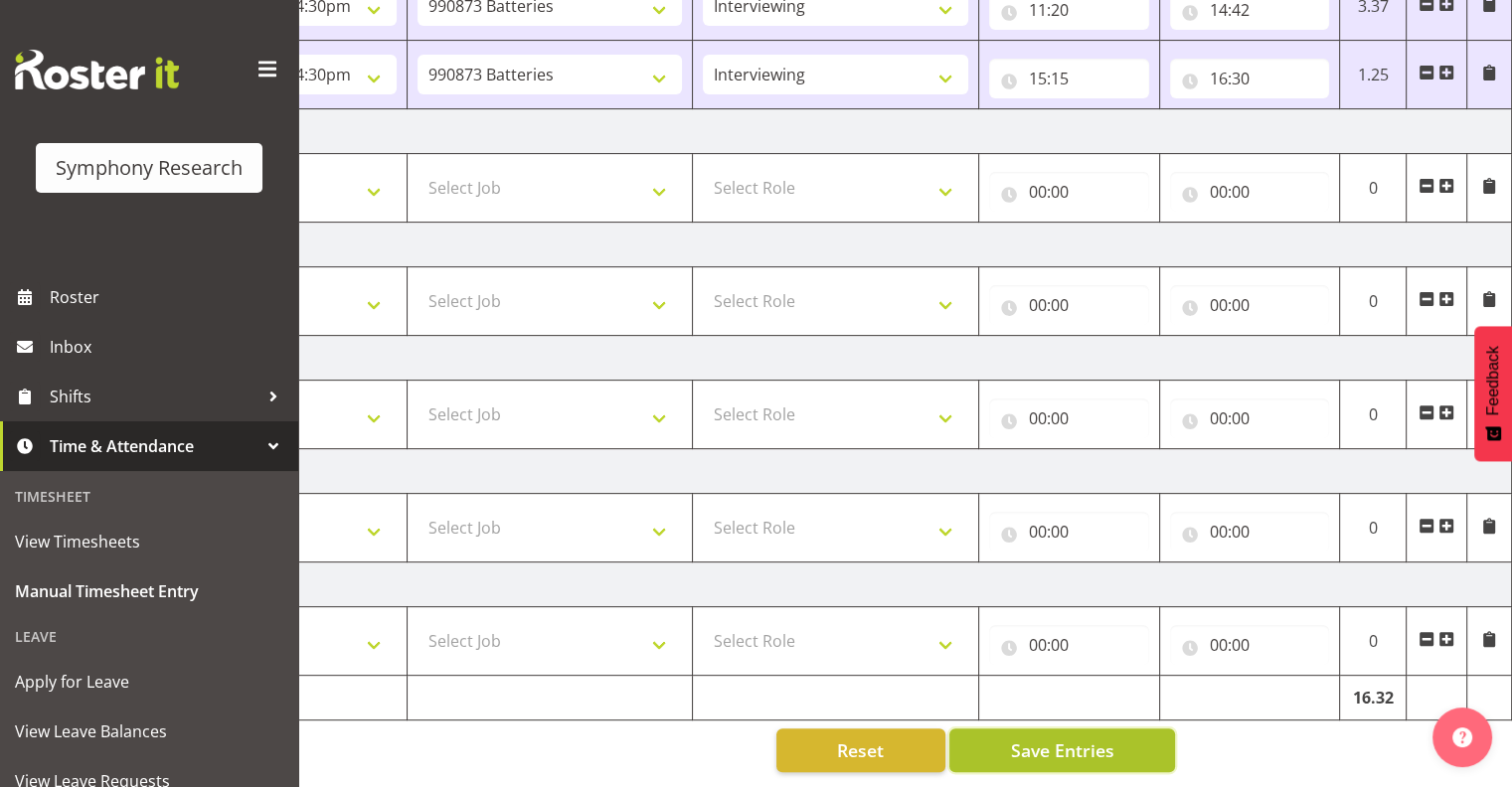 click on "Save
Entries" at bounding box center (1062, 750) 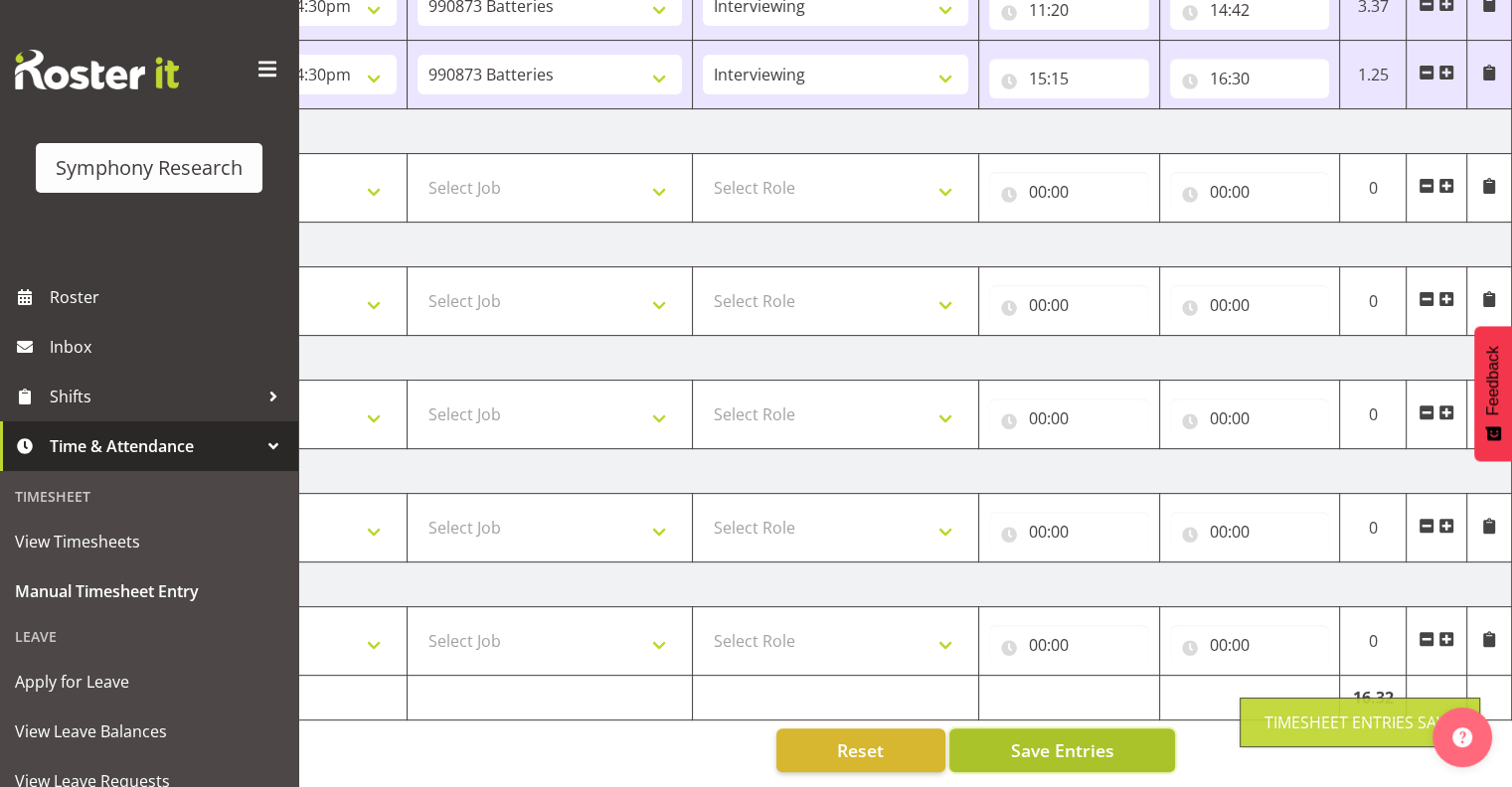 click on "Save
Entries" at bounding box center (1062, 750) 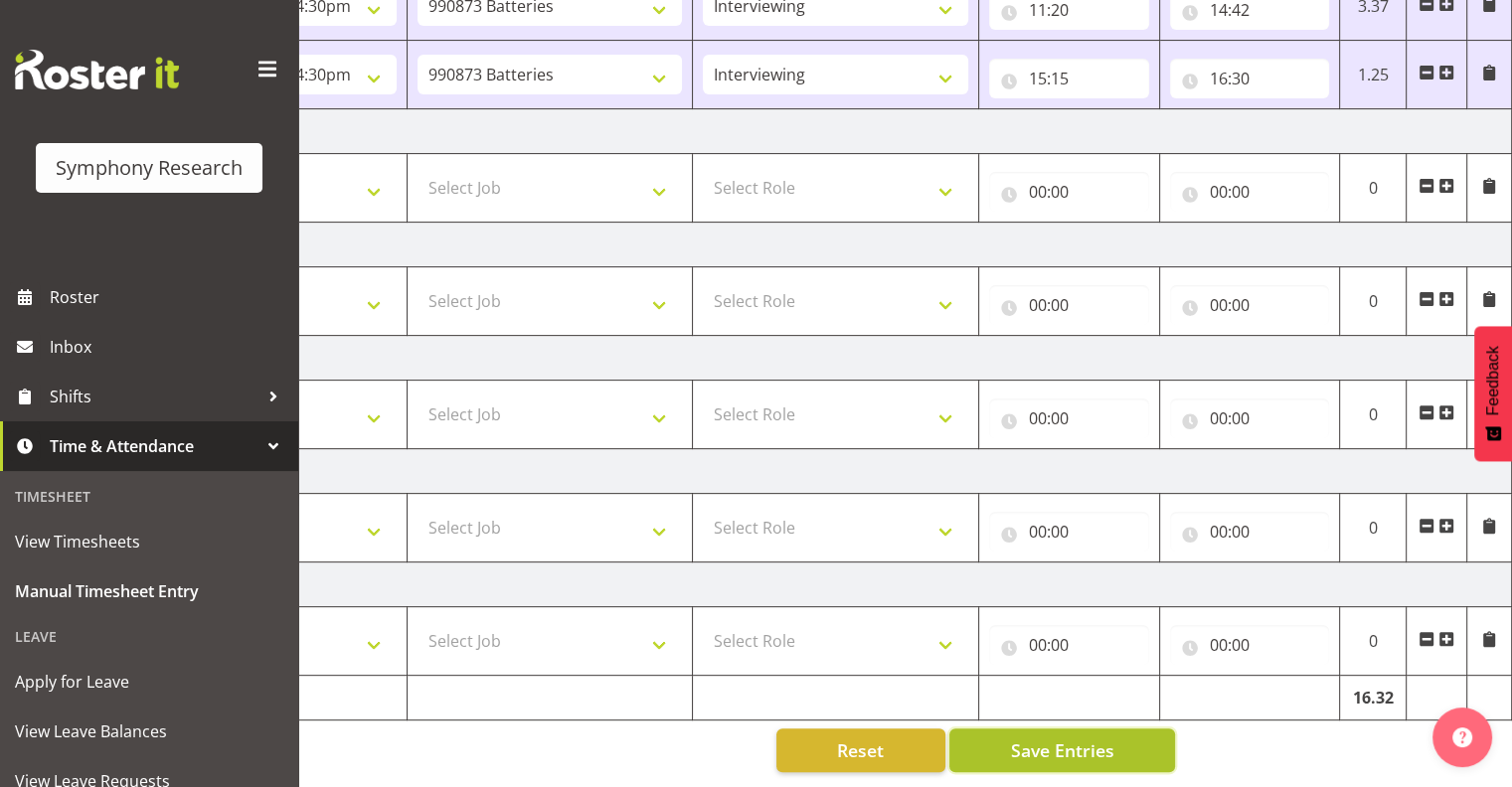 click on "Save
Entries" at bounding box center [1062, 750] 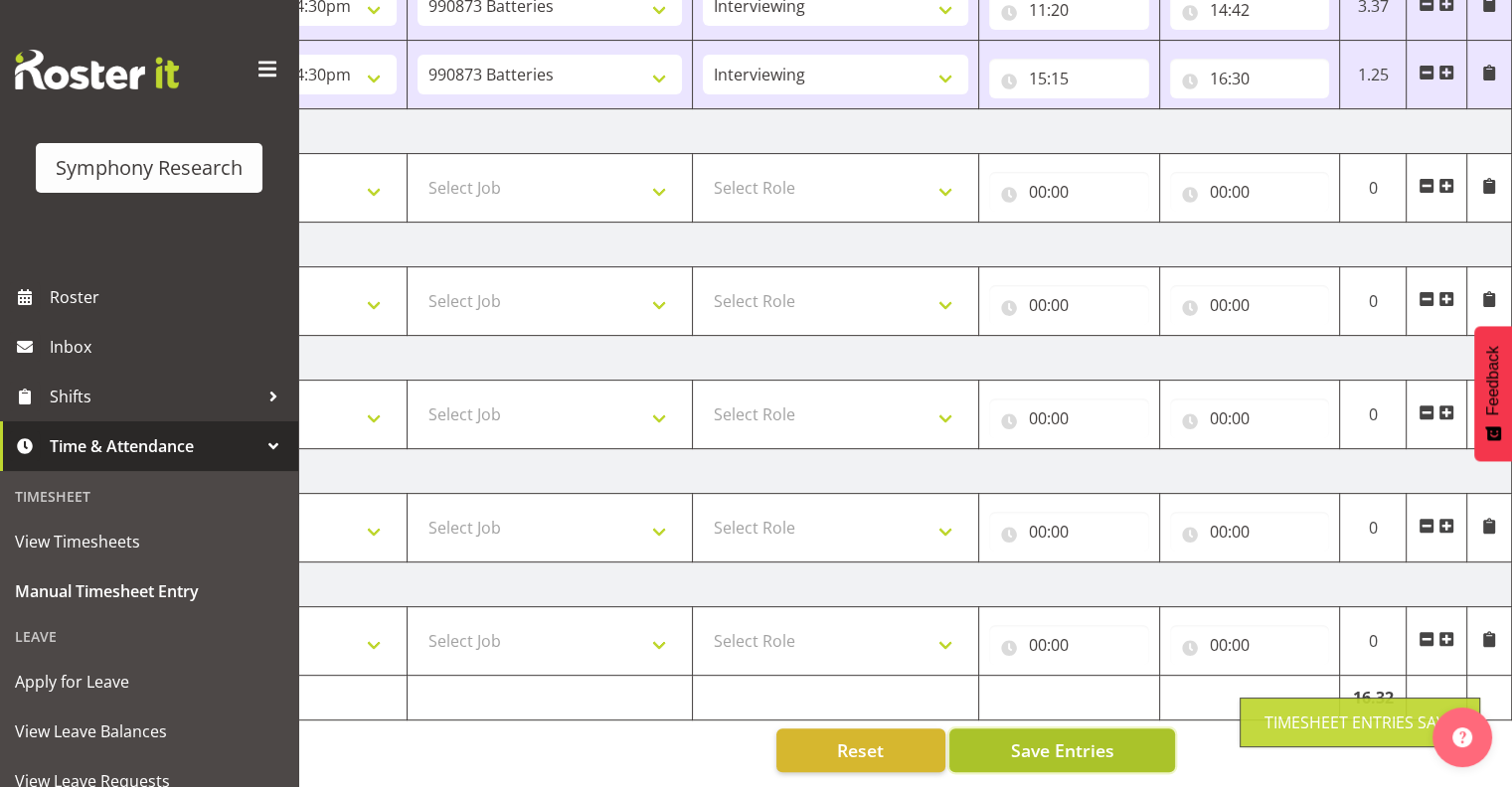 click on "Save
Entries" at bounding box center (1062, 750) 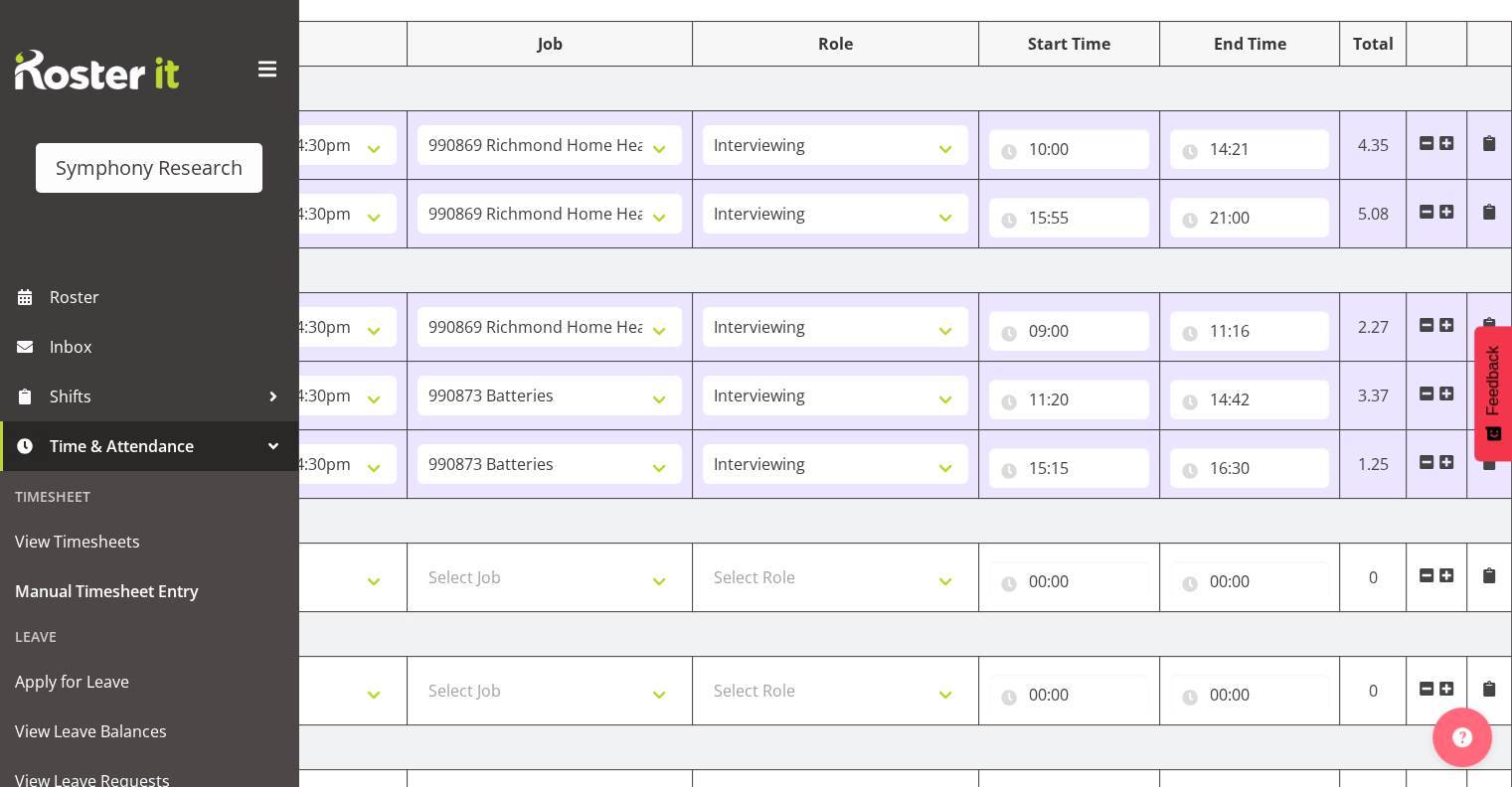 scroll, scrollTop: 246, scrollLeft: 0, axis: vertical 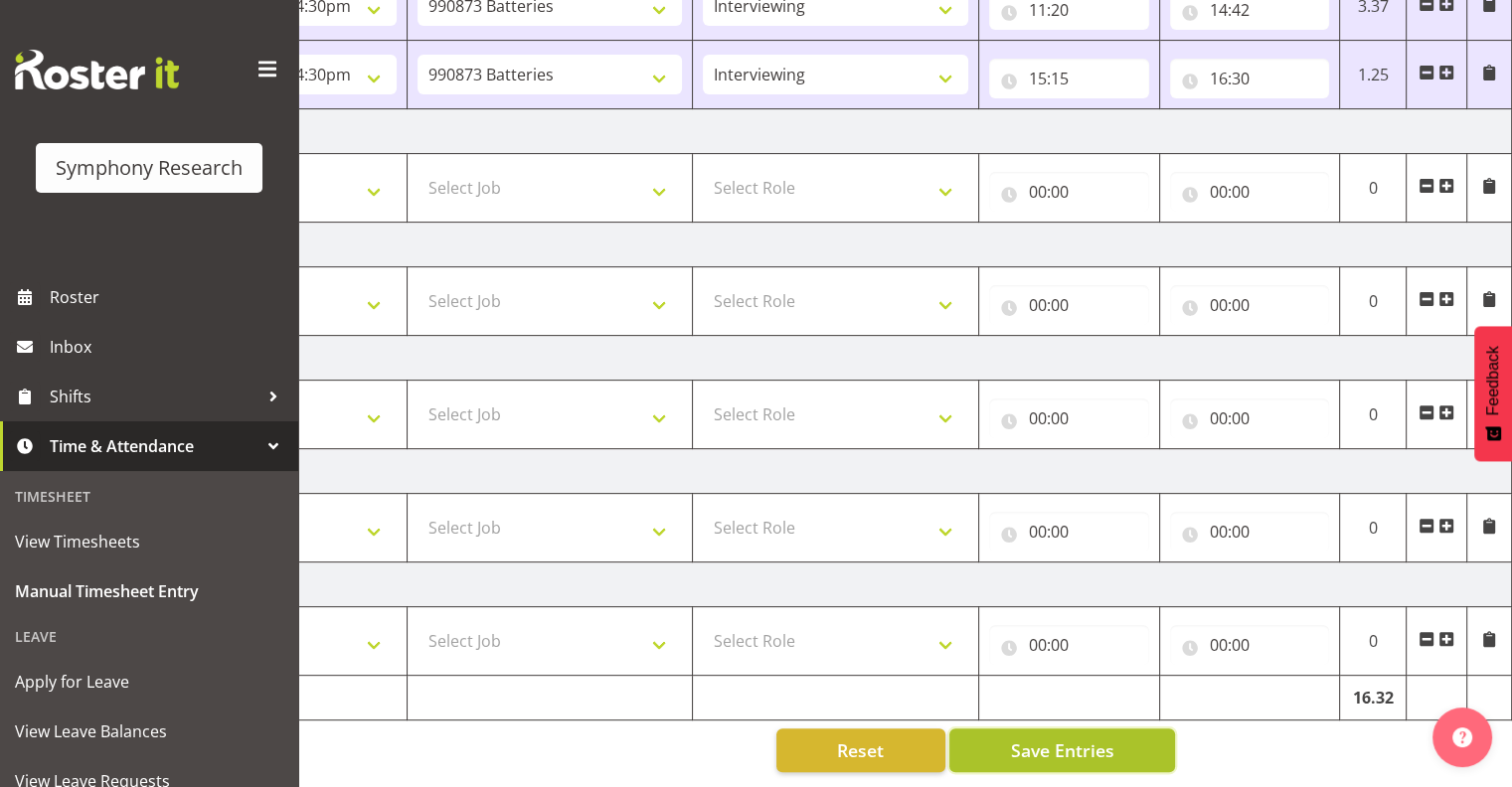 click on "Save
Entries" at bounding box center (1062, 750) 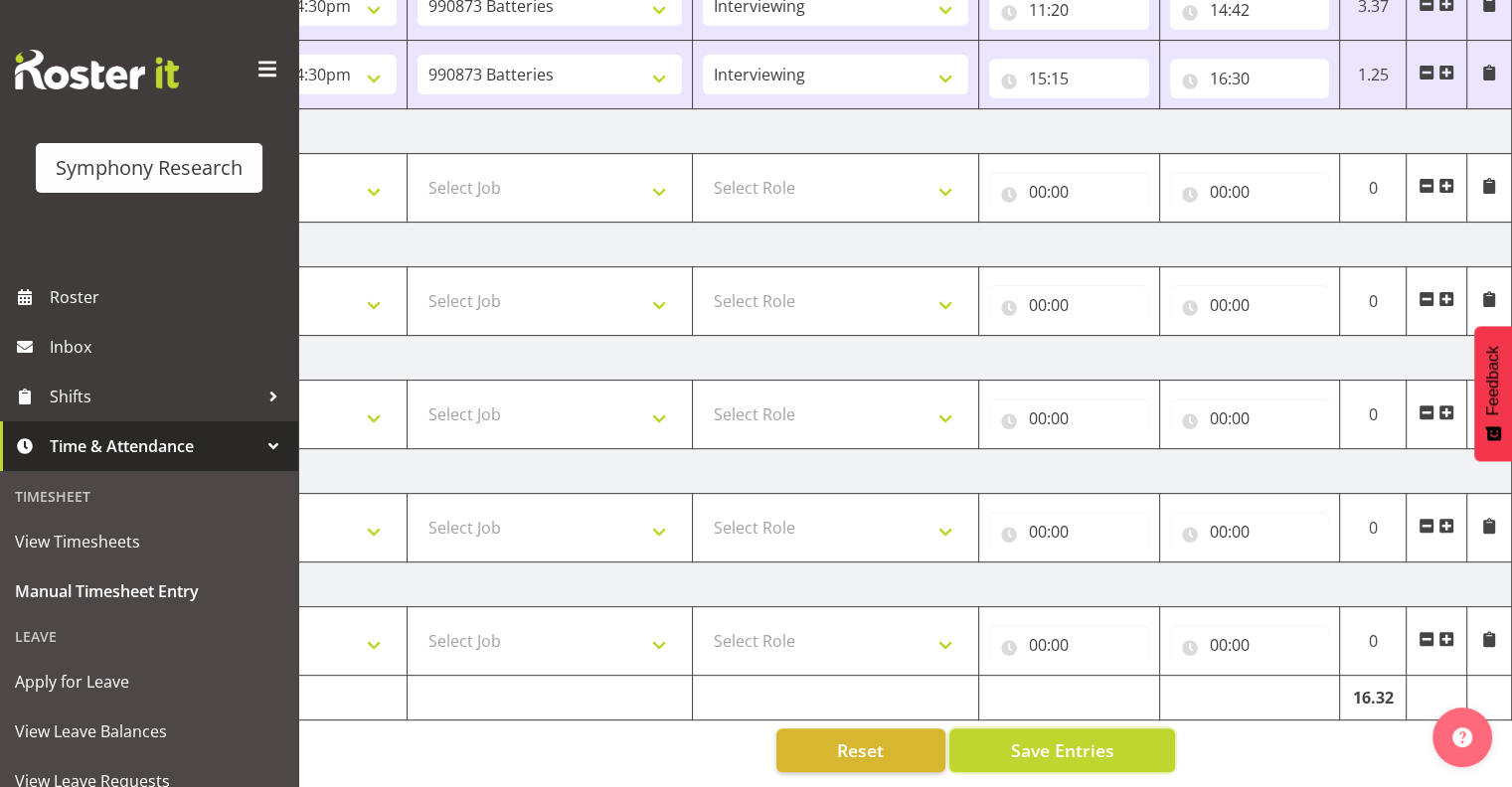 scroll, scrollTop: 0, scrollLeft: 0, axis: both 